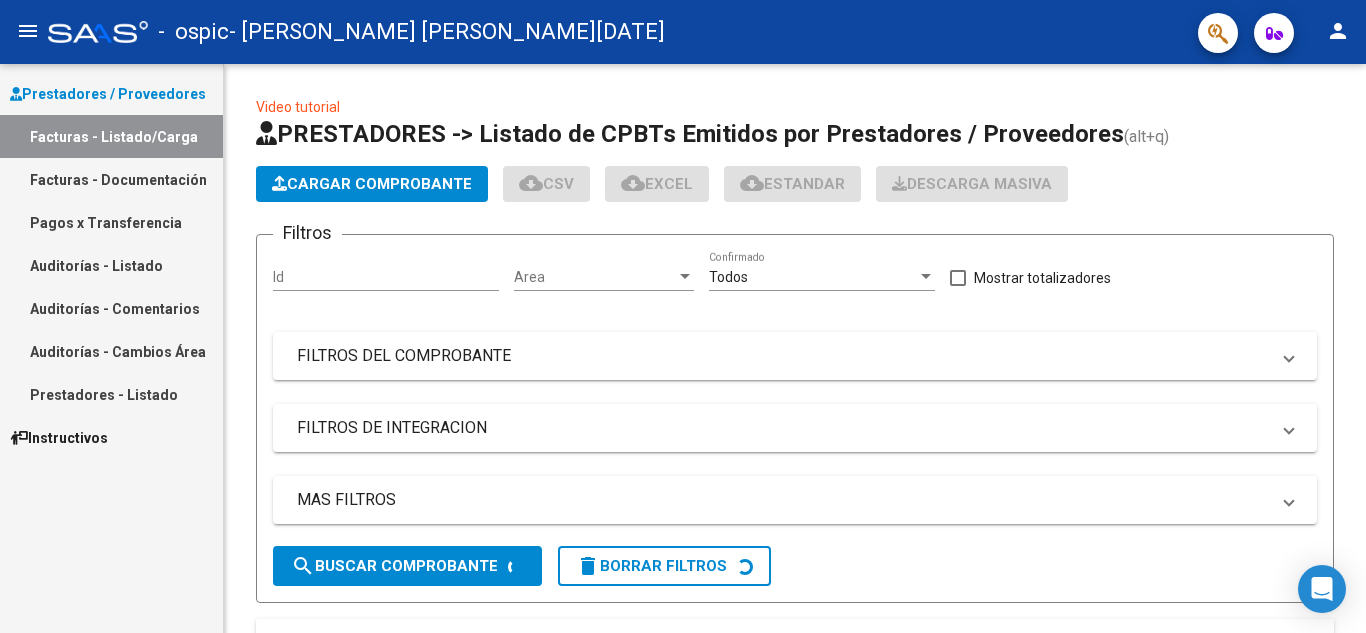 scroll, scrollTop: 0, scrollLeft: 0, axis: both 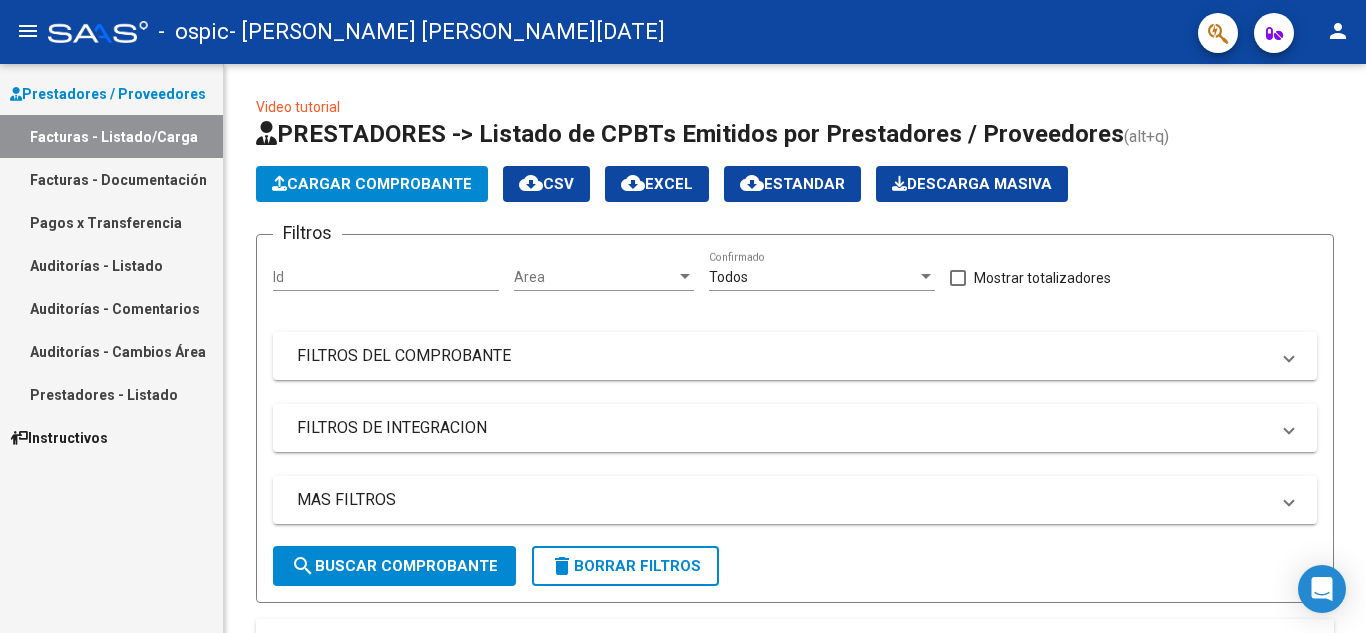 click on "Facturas - Listado/Carga" at bounding box center [111, 136] 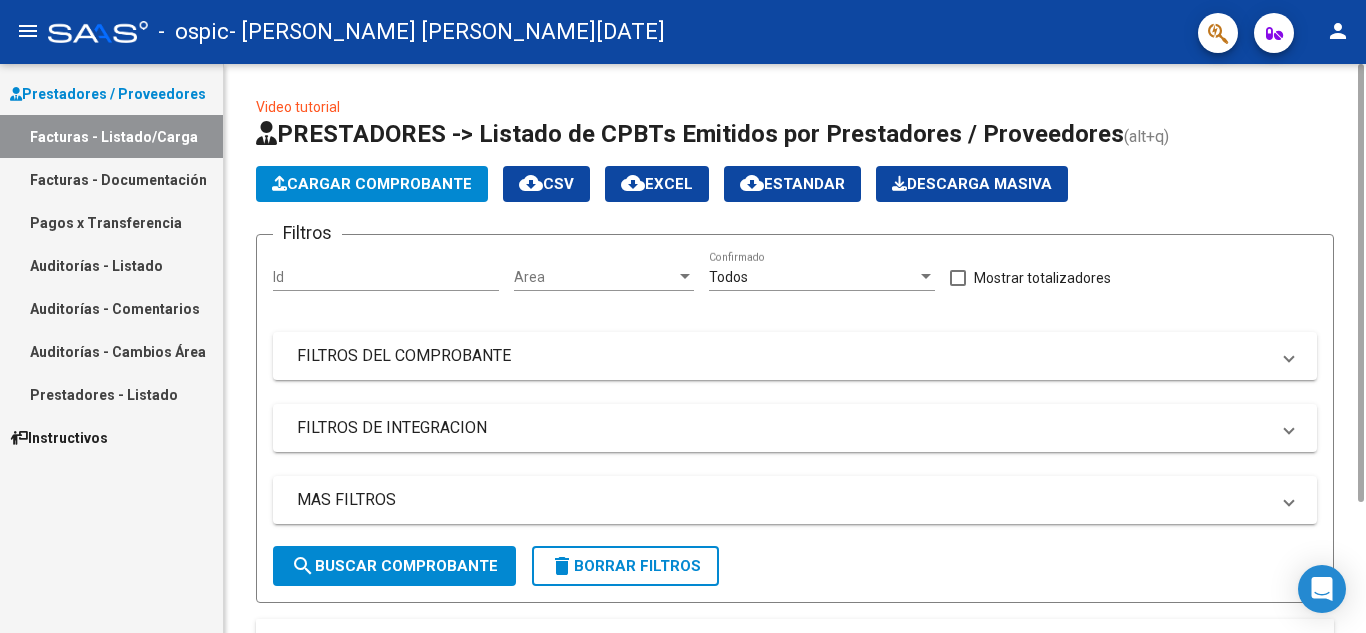click on "Cargar Comprobante" 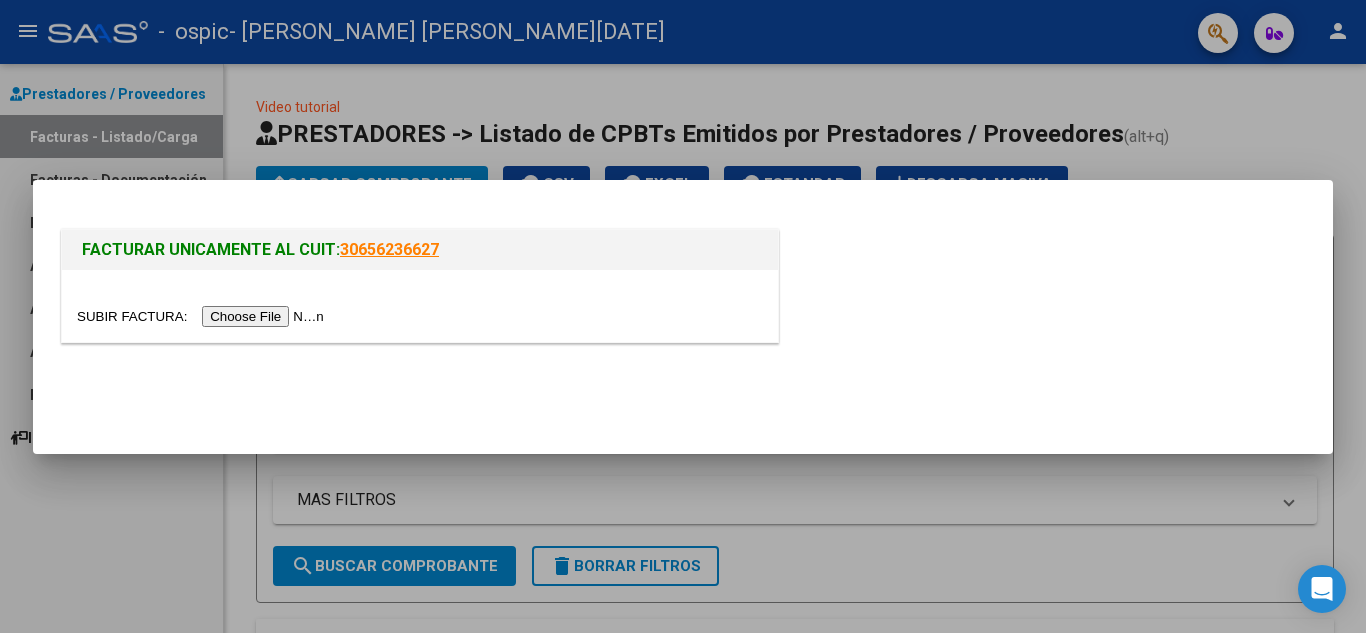 click at bounding box center (203, 316) 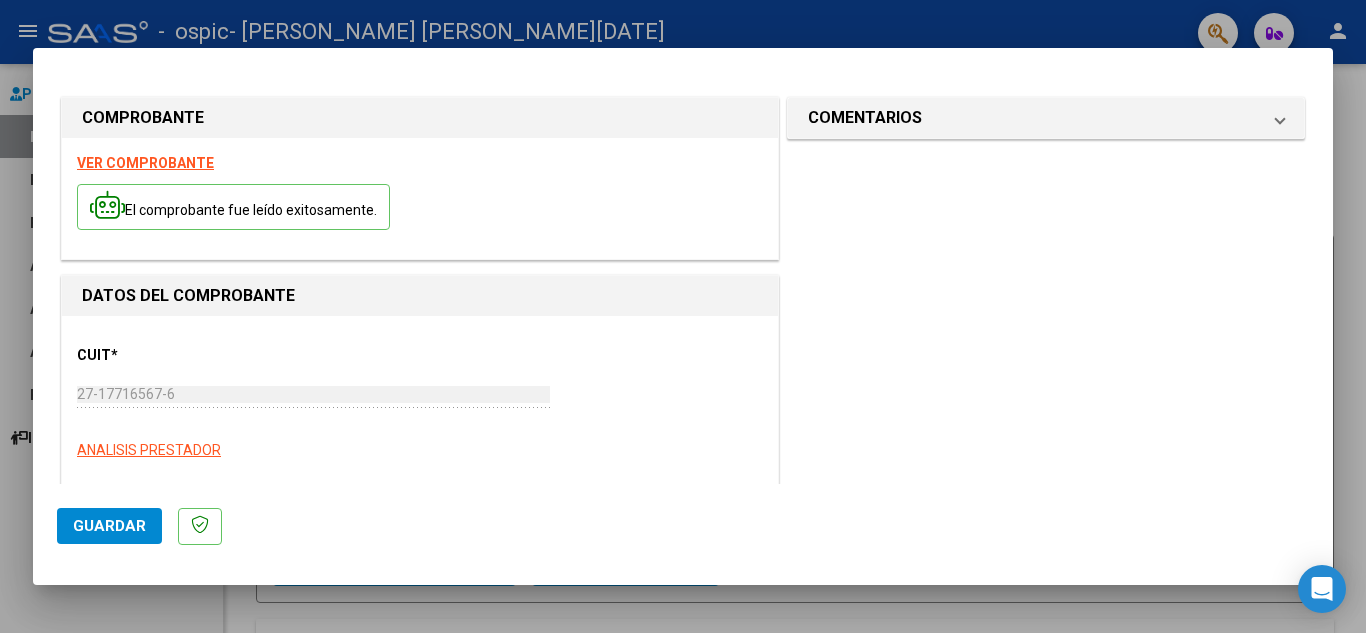 scroll, scrollTop: 260, scrollLeft: 0, axis: vertical 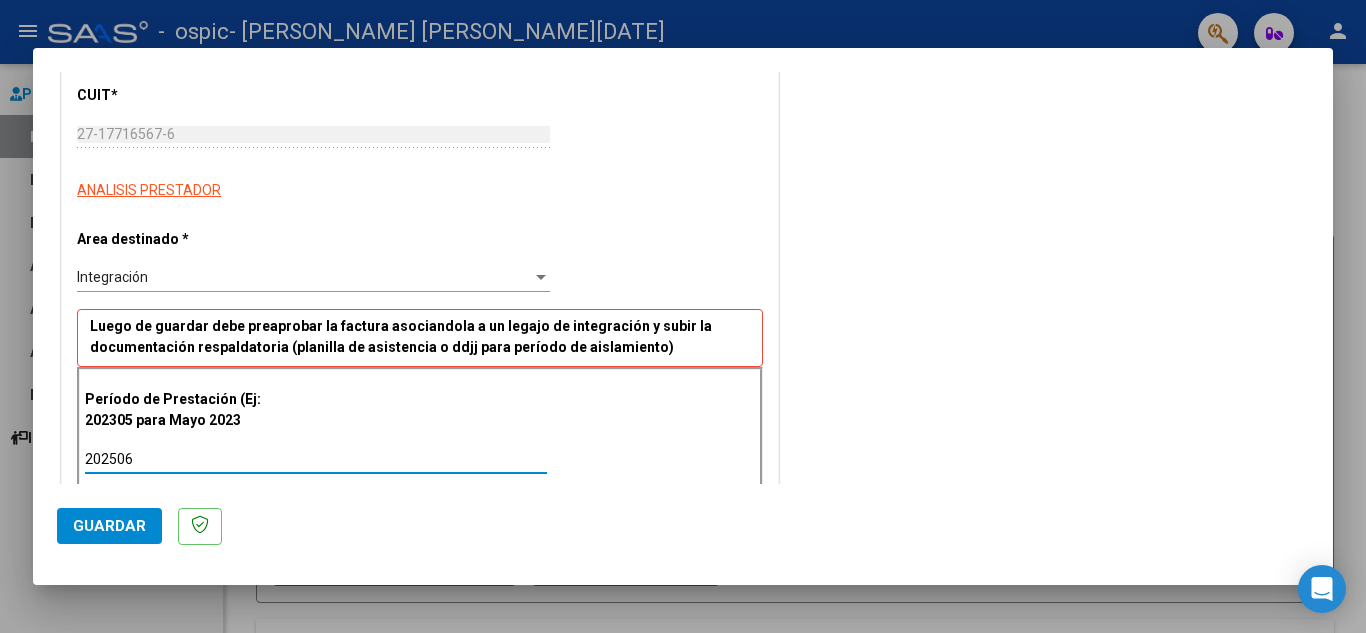 type on "202506" 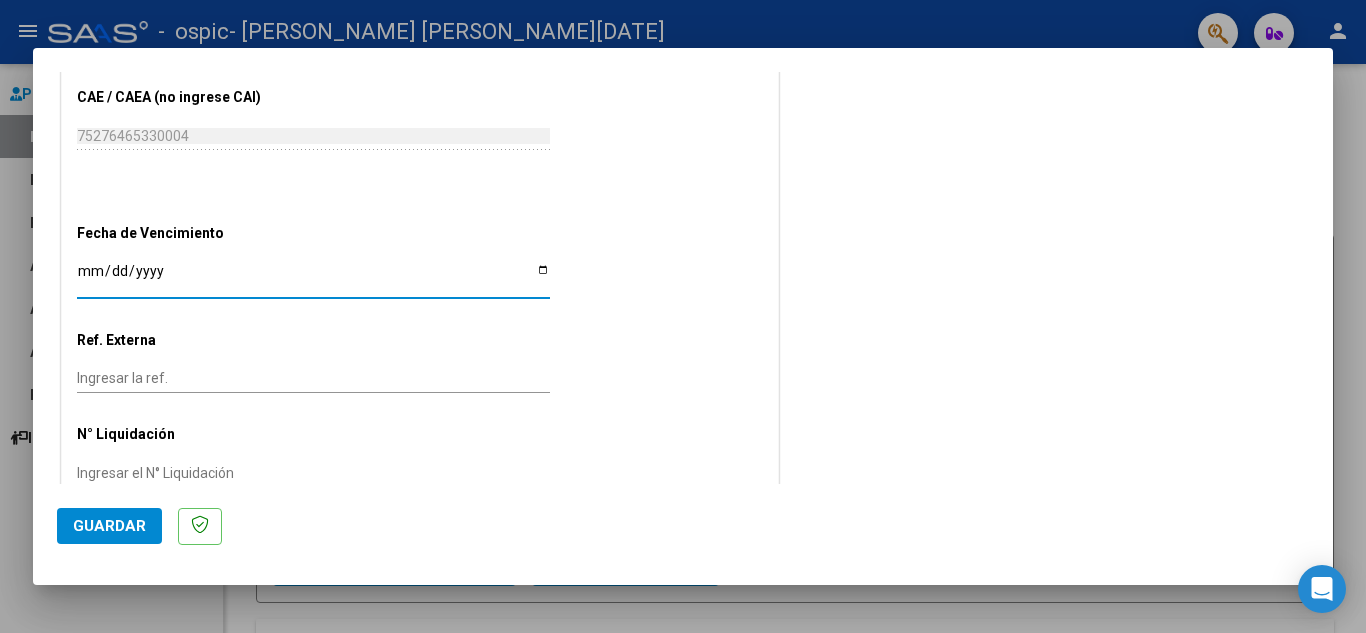 click on "Ingresar la fecha" at bounding box center [313, 278] 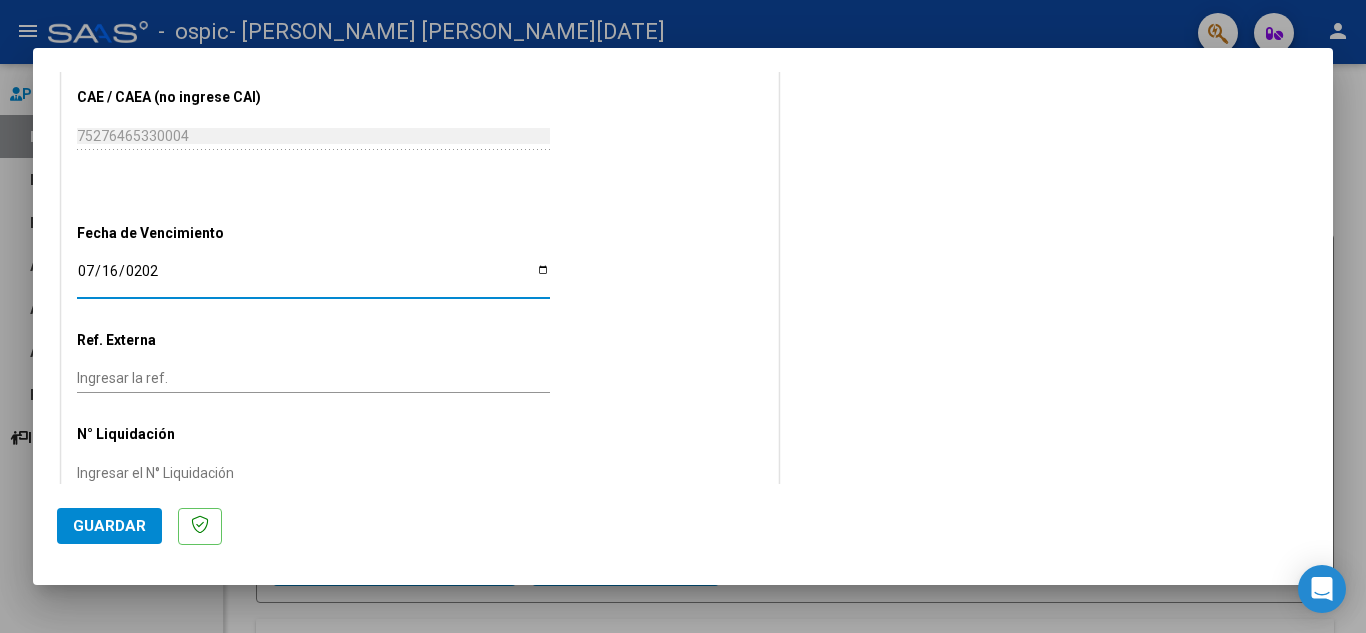 type on "[DATE]" 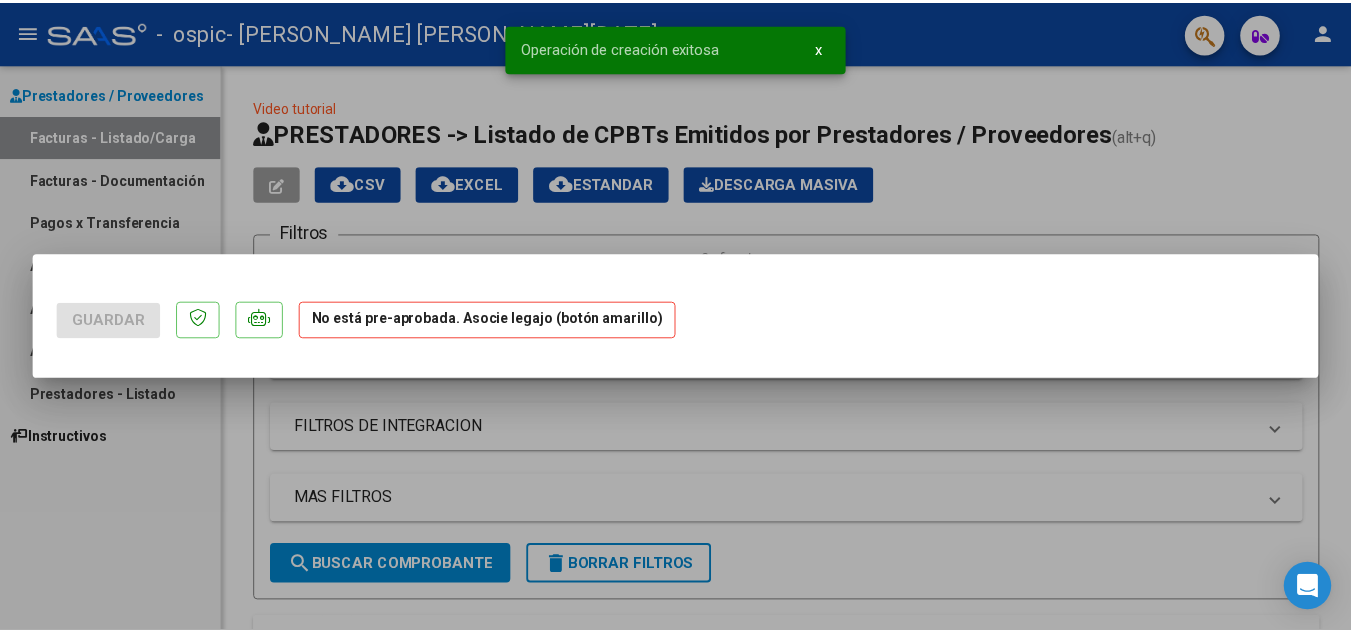 scroll, scrollTop: 0, scrollLeft: 0, axis: both 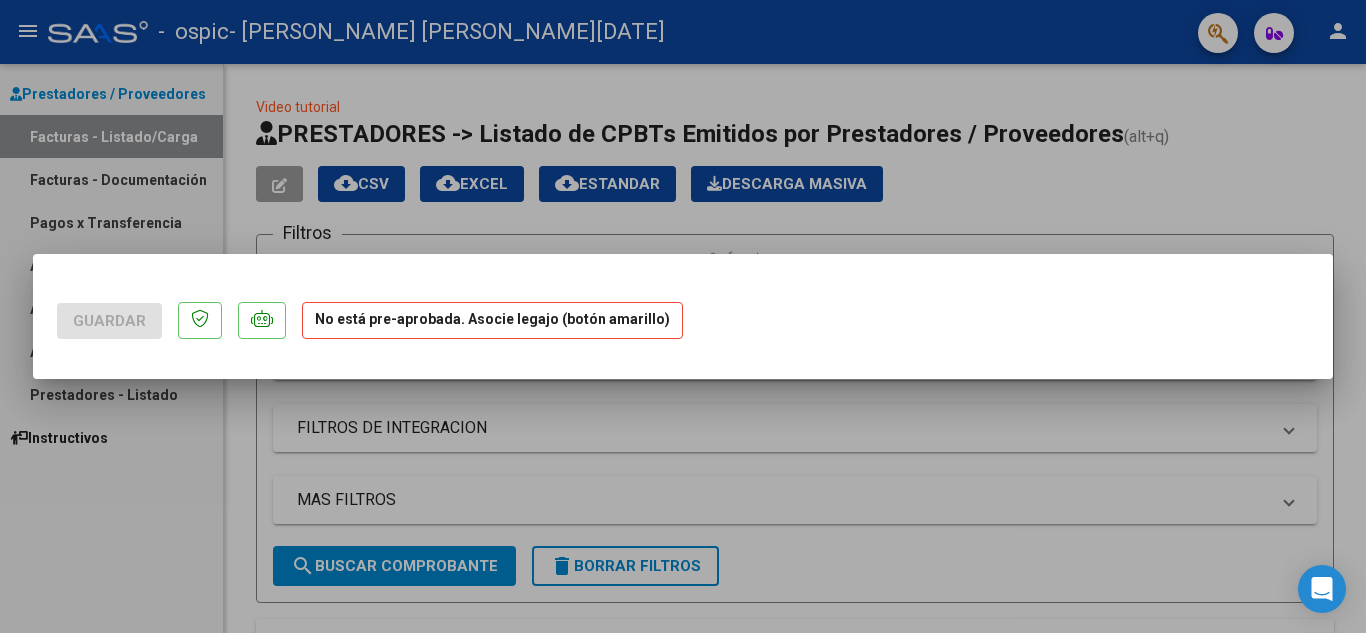 click at bounding box center (683, 316) 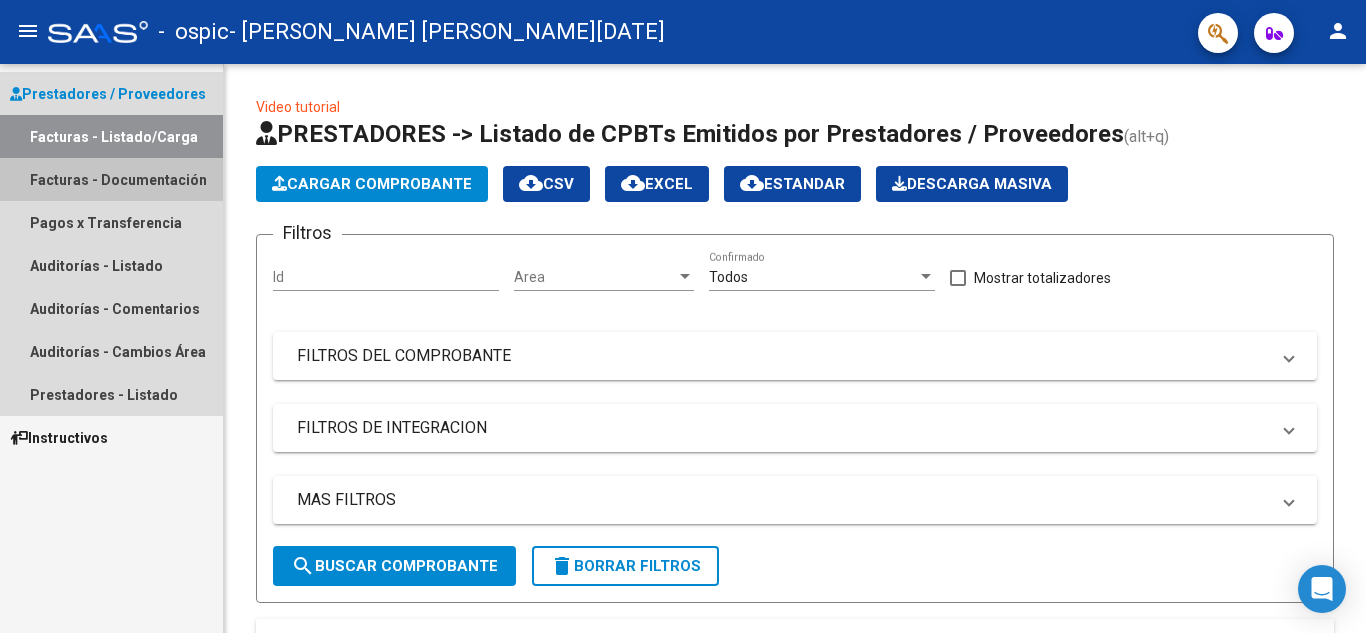 click on "Facturas - Documentación" at bounding box center (111, 179) 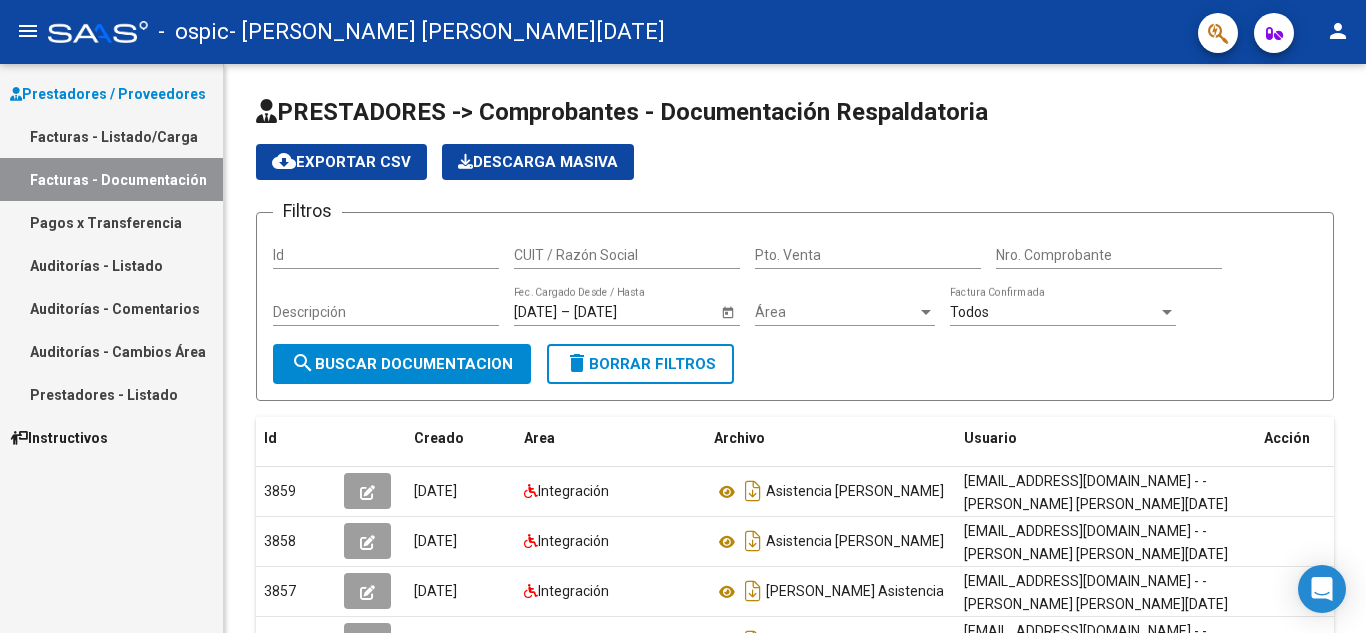 click on "Prestadores / Proveedores" at bounding box center [111, 93] 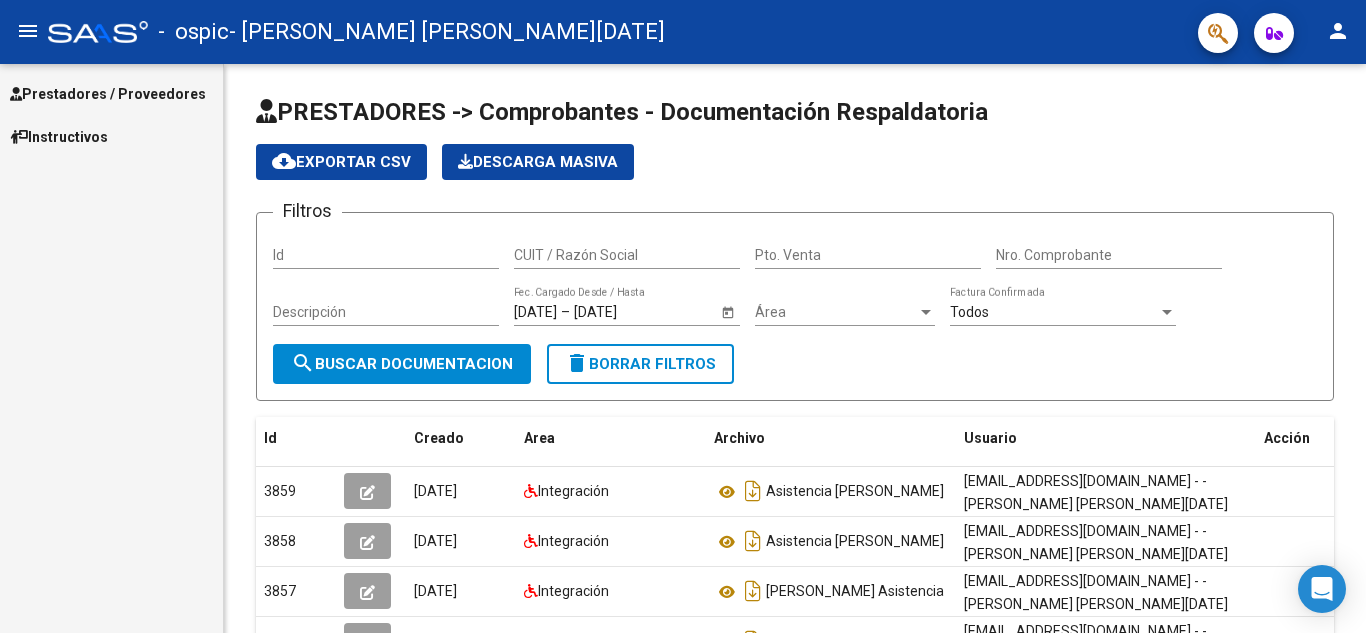 click on "Prestadores / Proveedores" at bounding box center [108, 94] 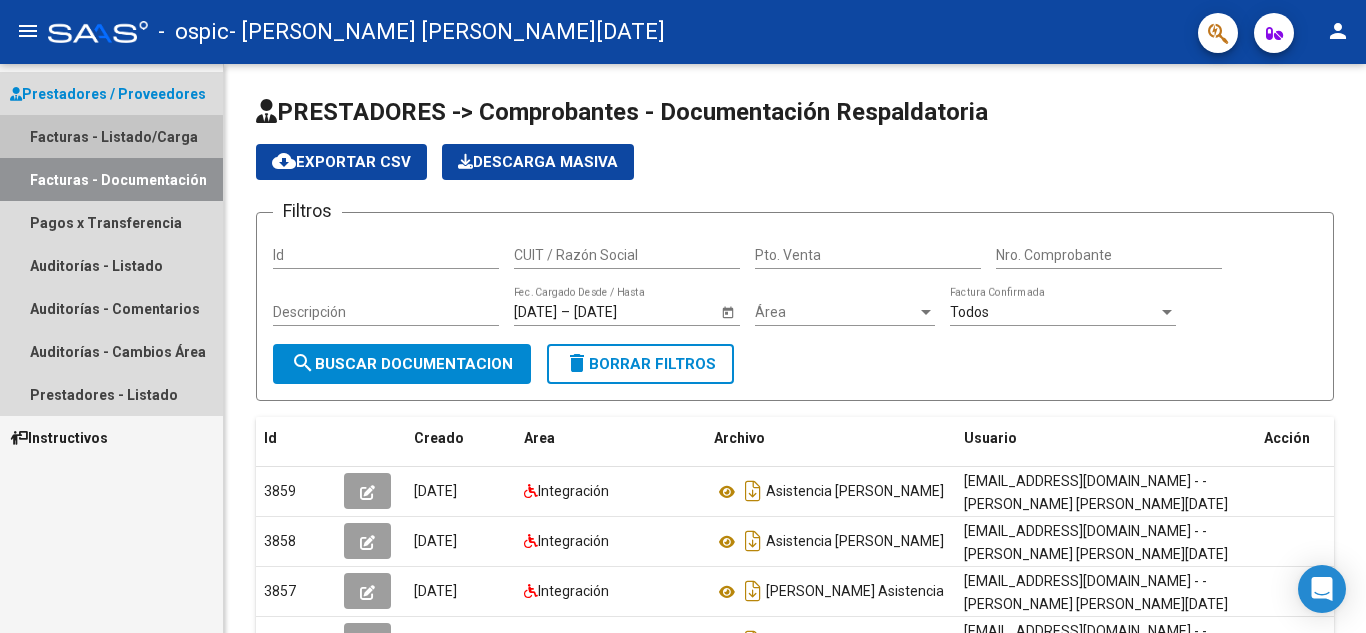click on "Facturas - Listado/Carga" at bounding box center (111, 136) 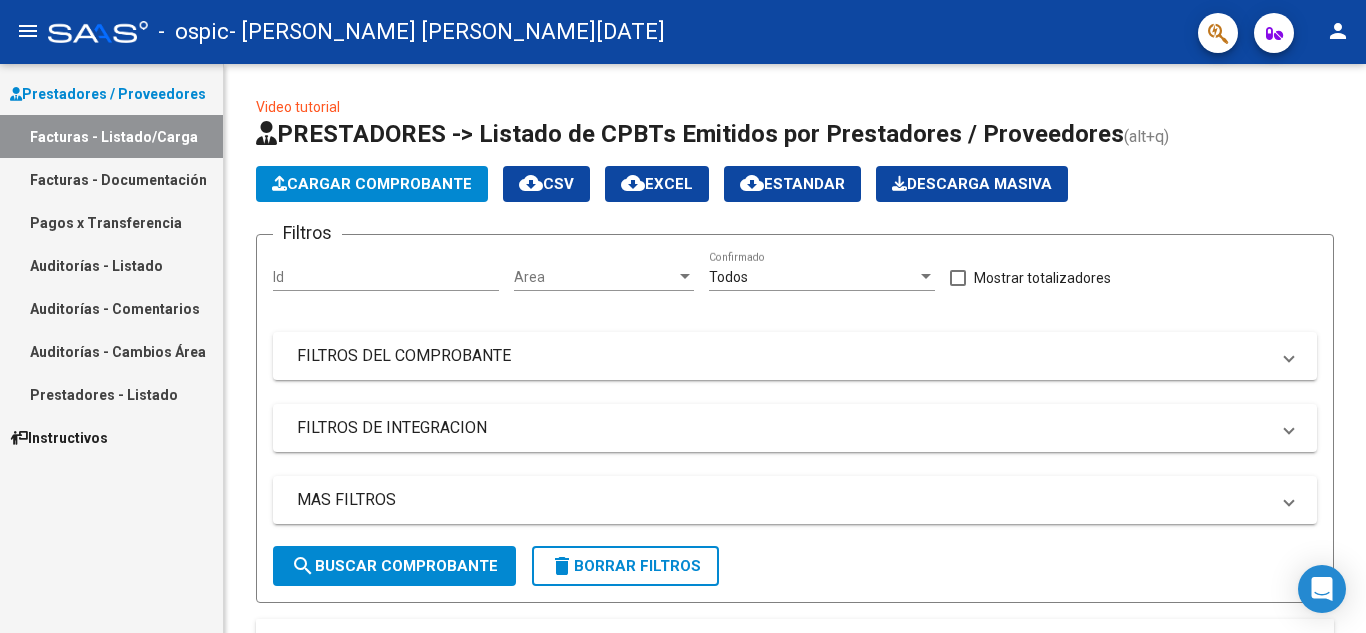 click on "Facturas - Documentación" at bounding box center (111, 179) 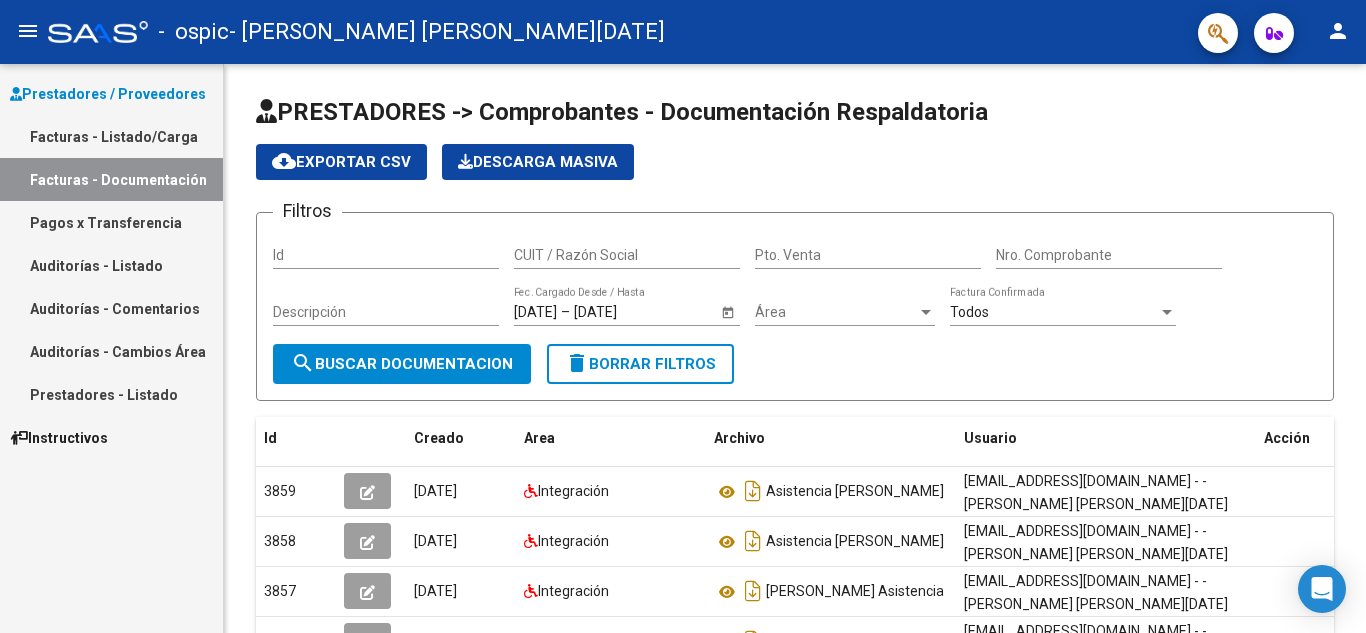 click on "person" 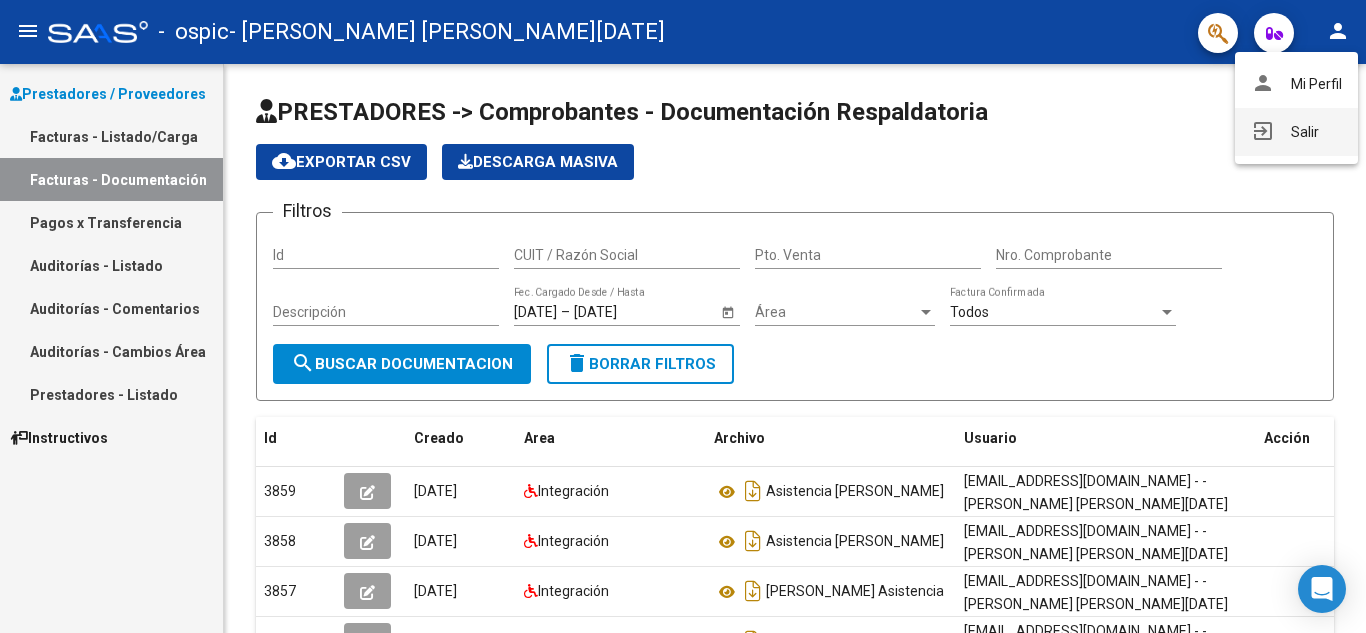 click on "exit_to_app  Salir" at bounding box center [1296, 132] 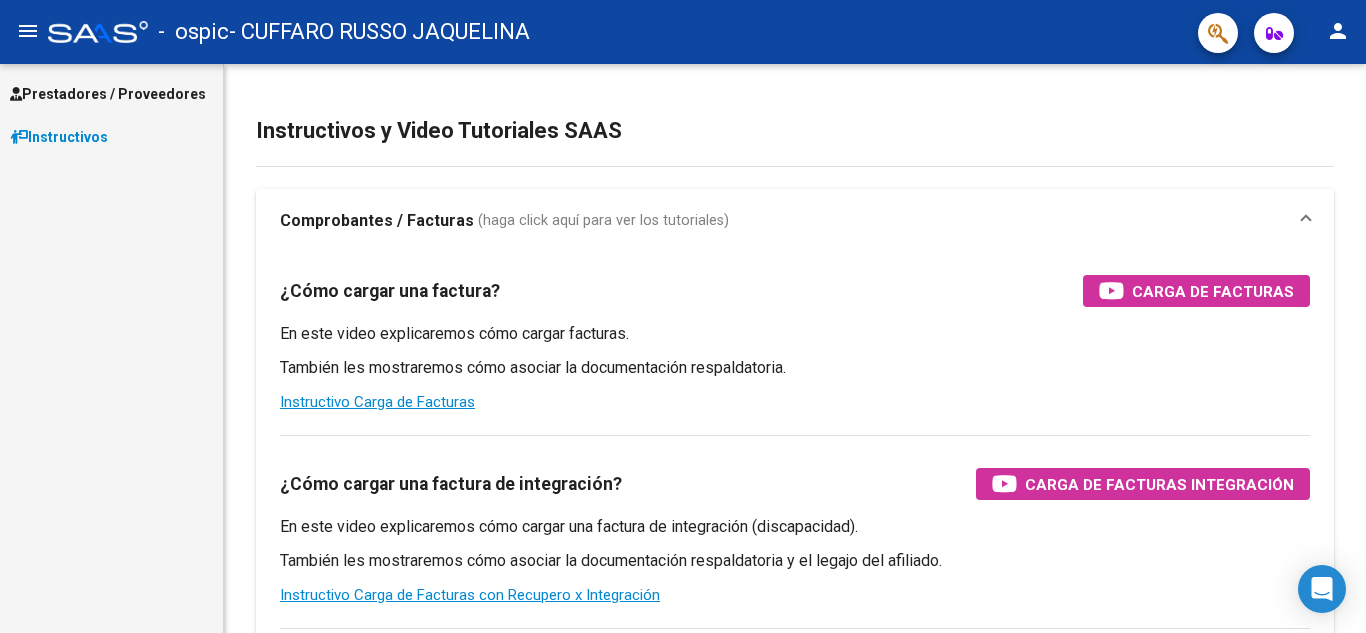 scroll, scrollTop: 0, scrollLeft: 0, axis: both 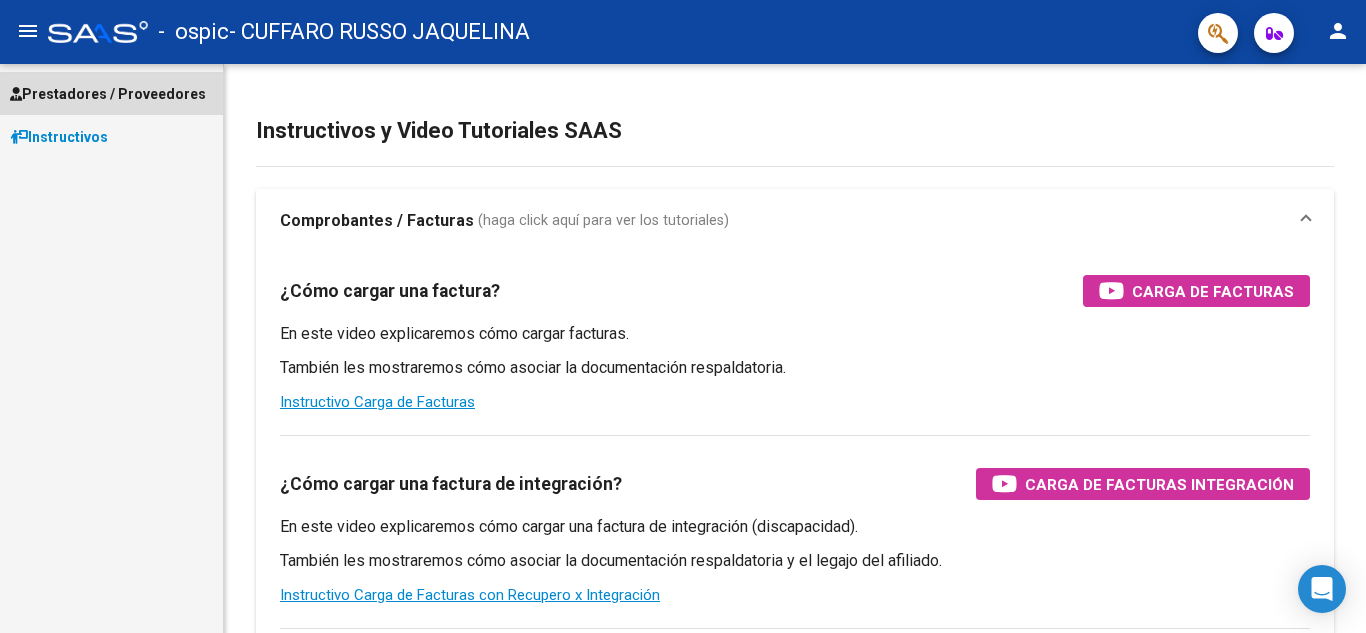 click on "Prestadores / Proveedores" at bounding box center [111, 93] 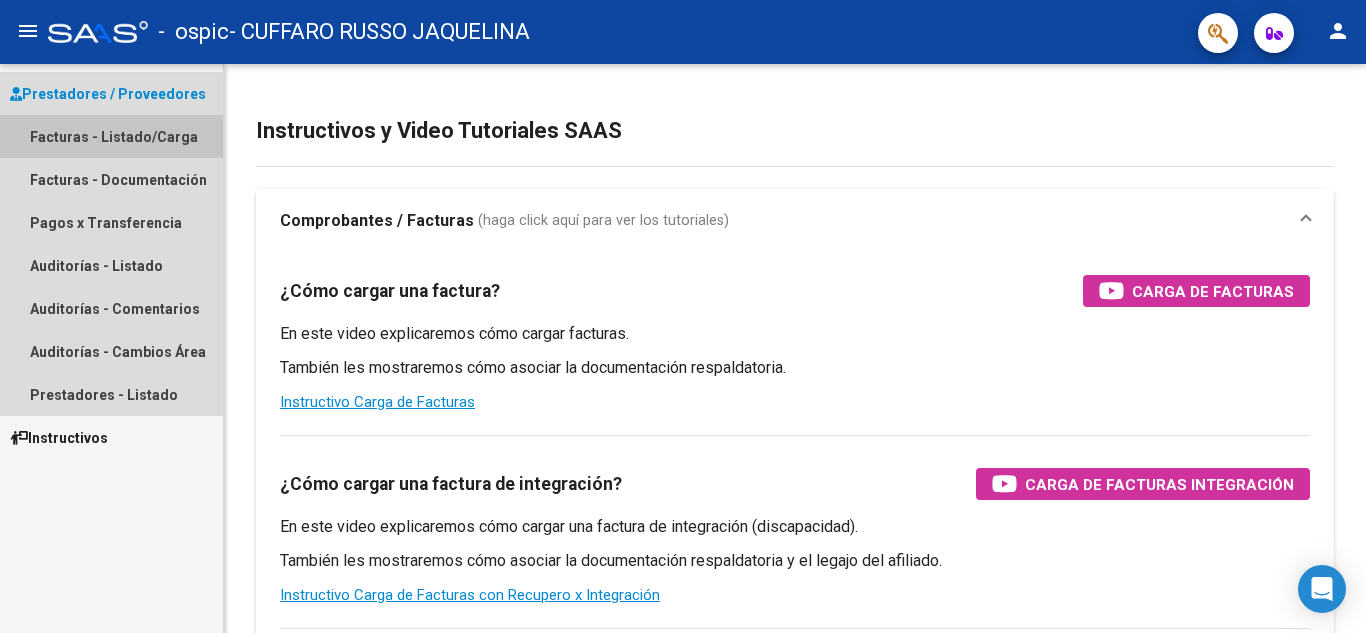 click on "Facturas - Listado/Carga" at bounding box center [111, 136] 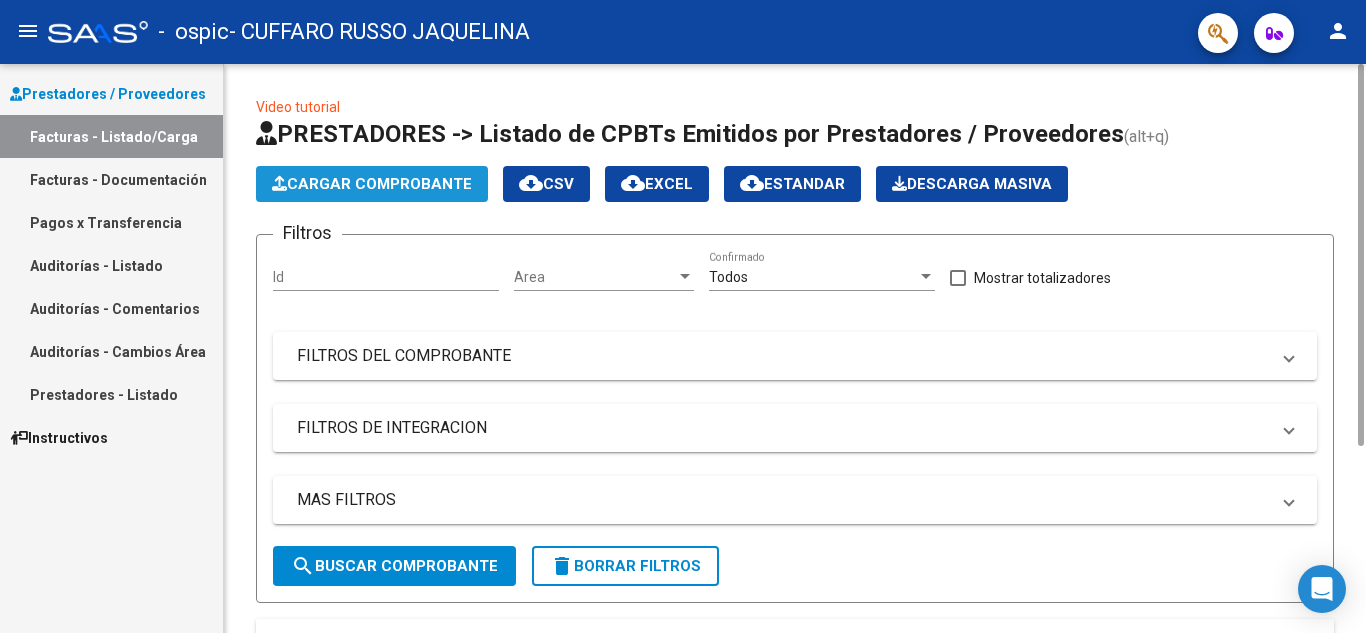 click on "Cargar Comprobante" 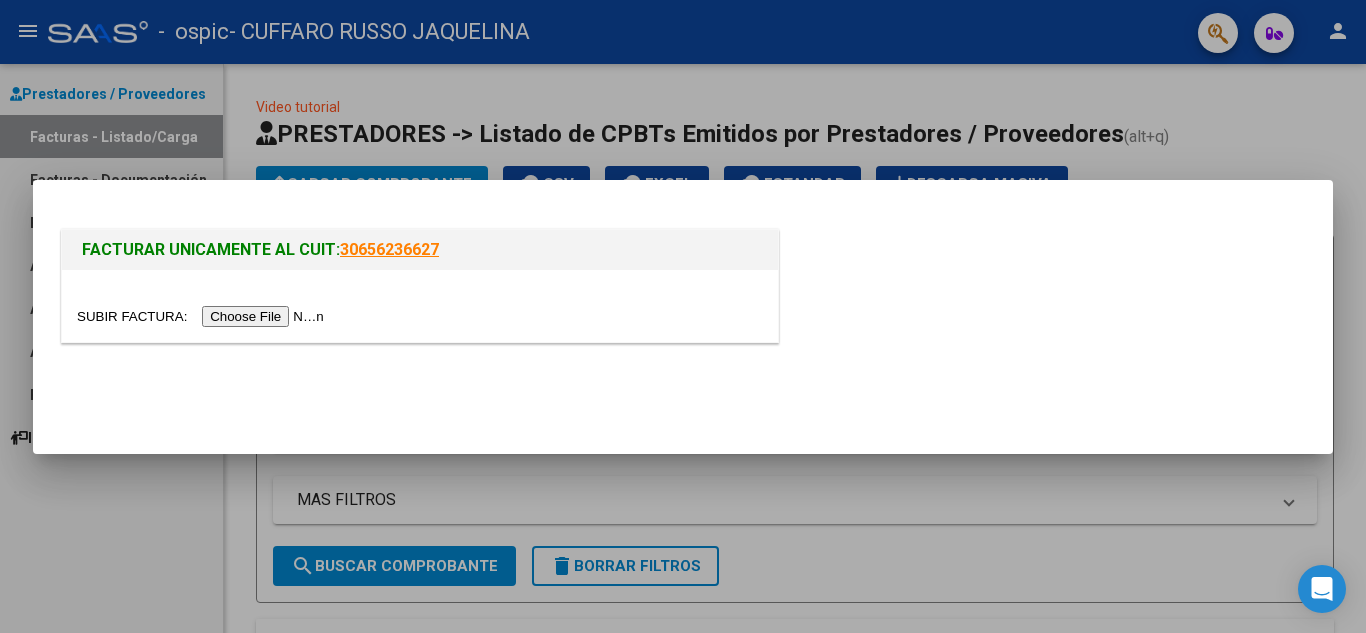 click at bounding box center (203, 316) 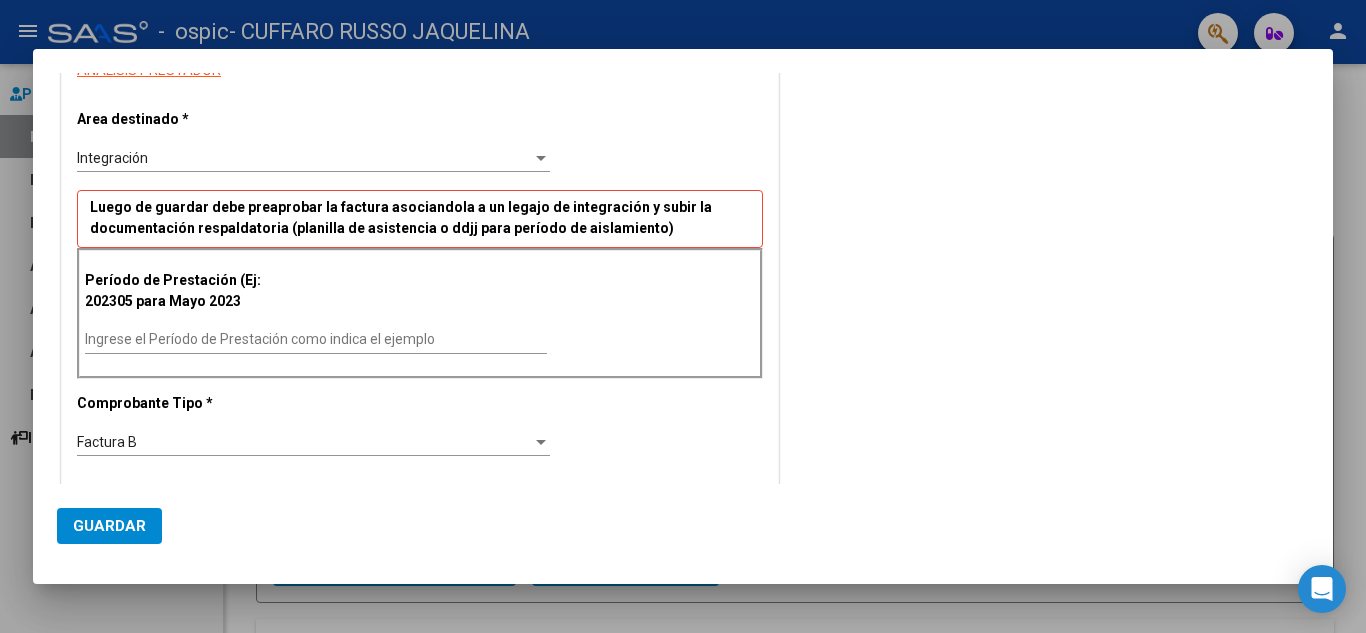 scroll, scrollTop: 435, scrollLeft: 0, axis: vertical 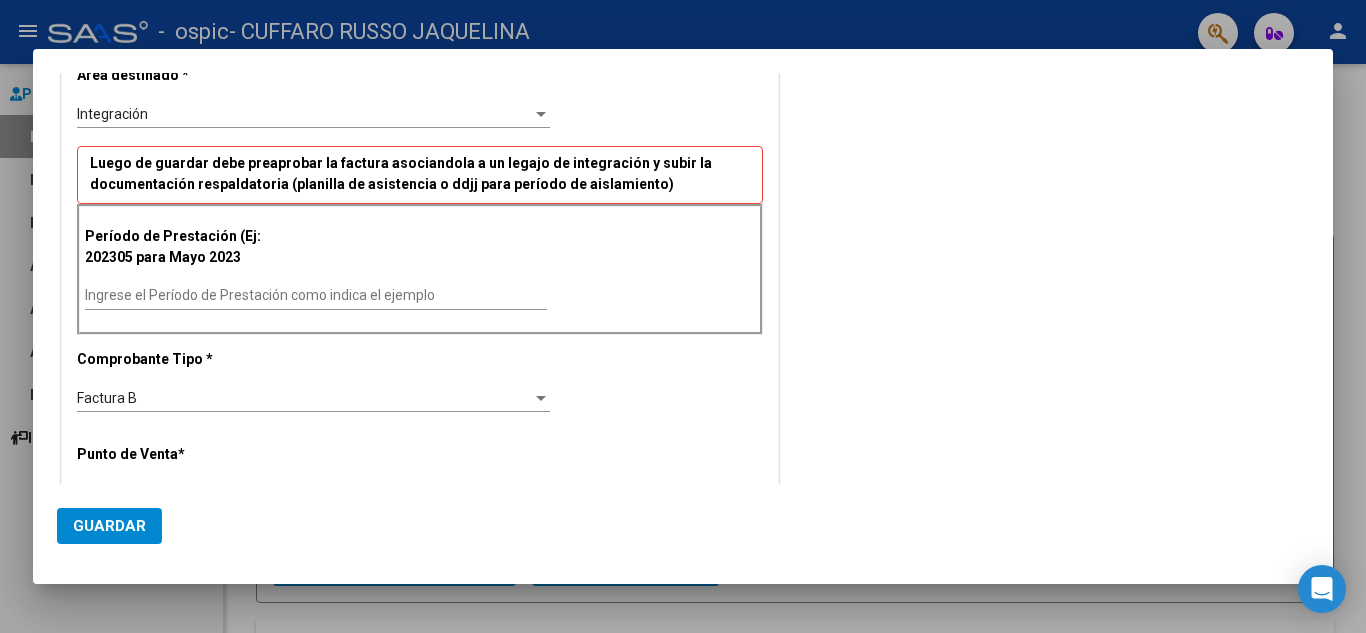 click on "Ingrese el Período de Prestación como indica el ejemplo" at bounding box center (316, 296) 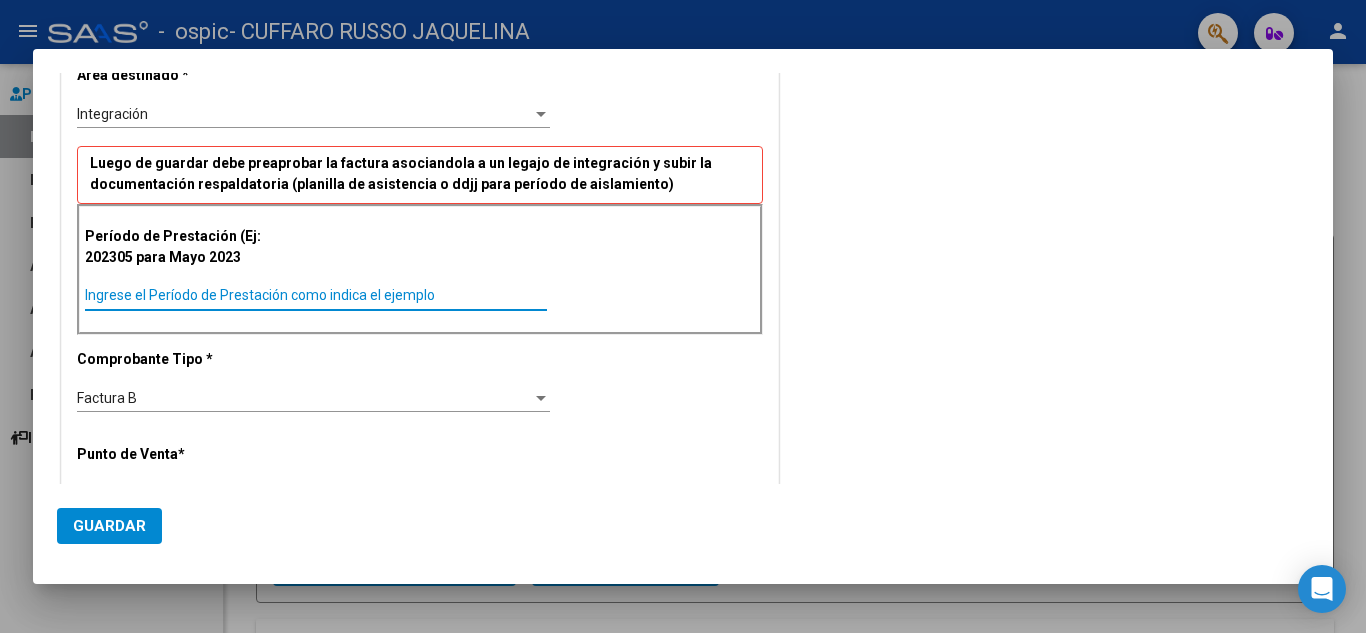 click on "Ingrese el Período de Prestación como indica el ejemplo" at bounding box center [316, 295] 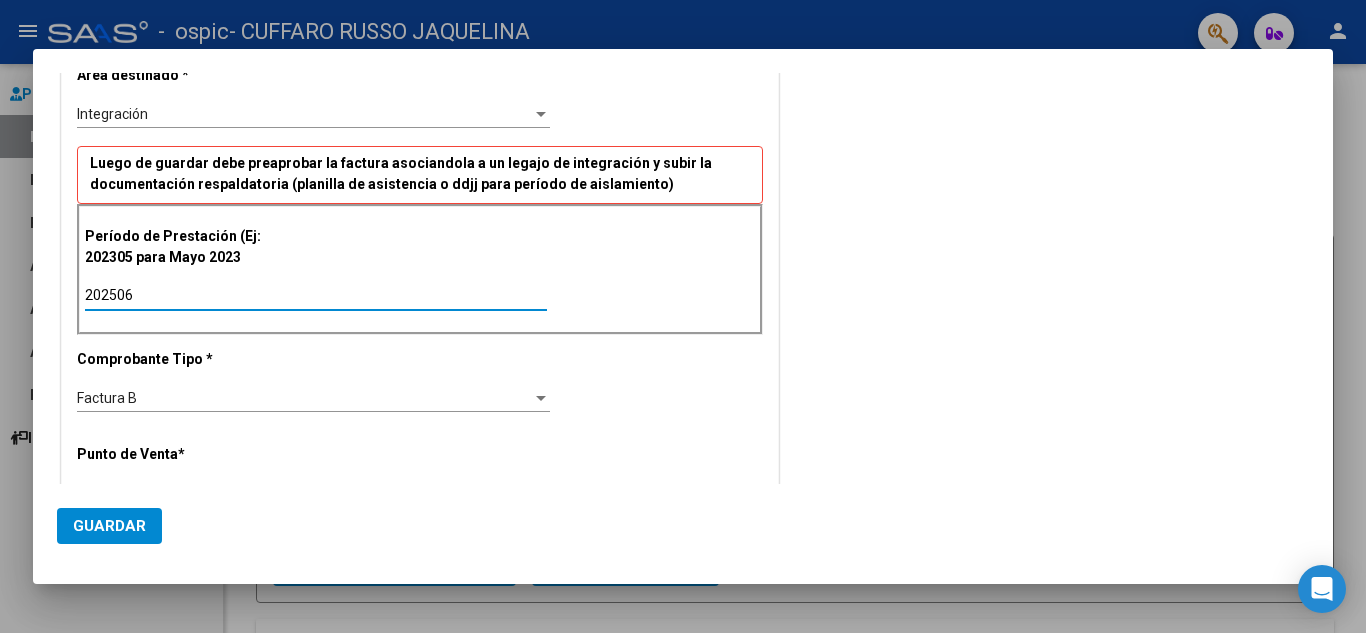 type on "202506" 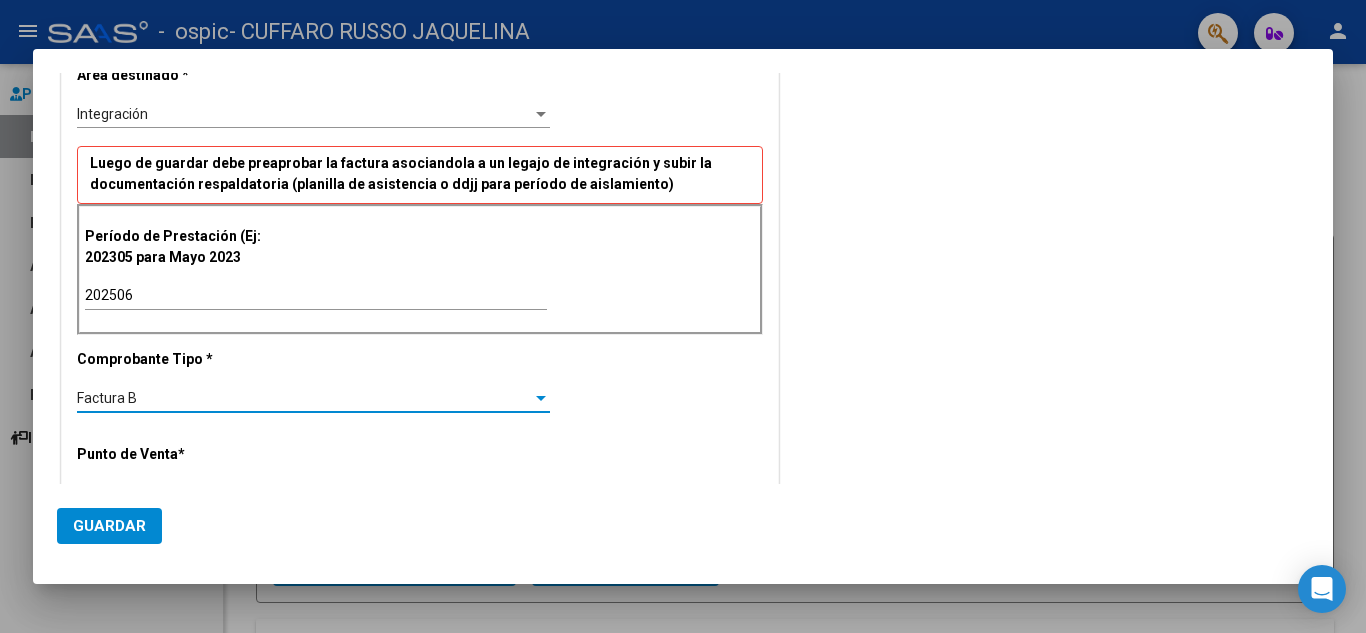 scroll, scrollTop: 649, scrollLeft: 0, axis: vertical 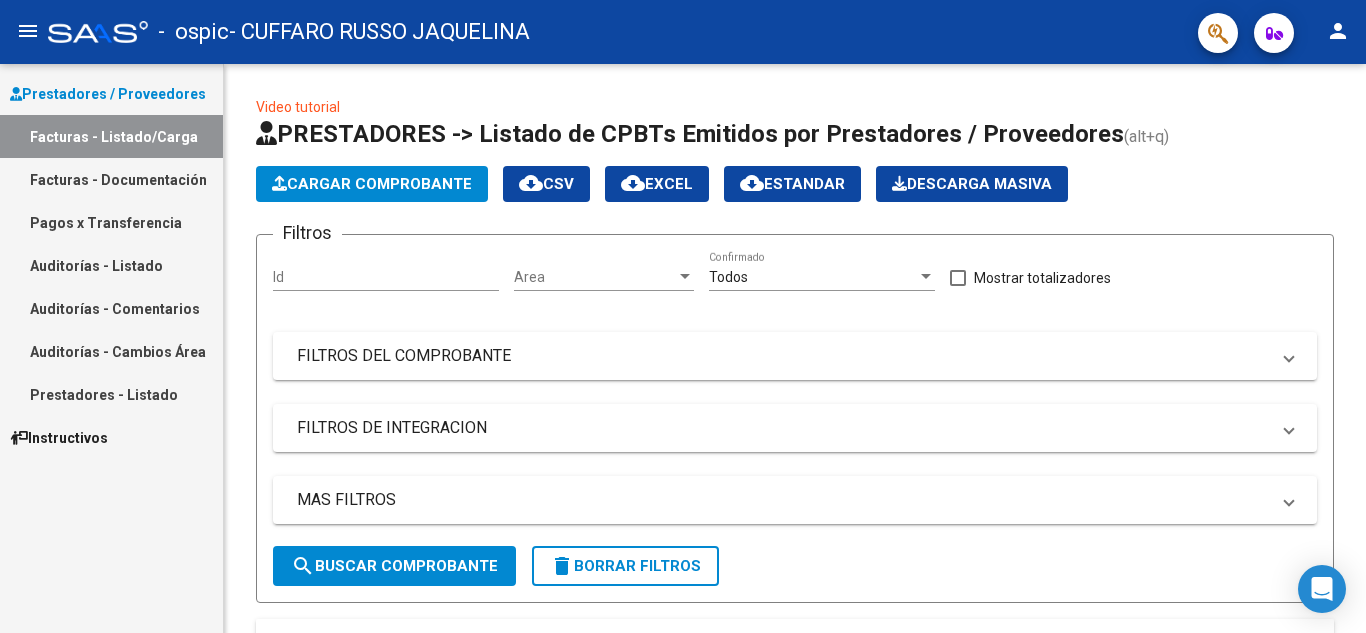 click on "person" 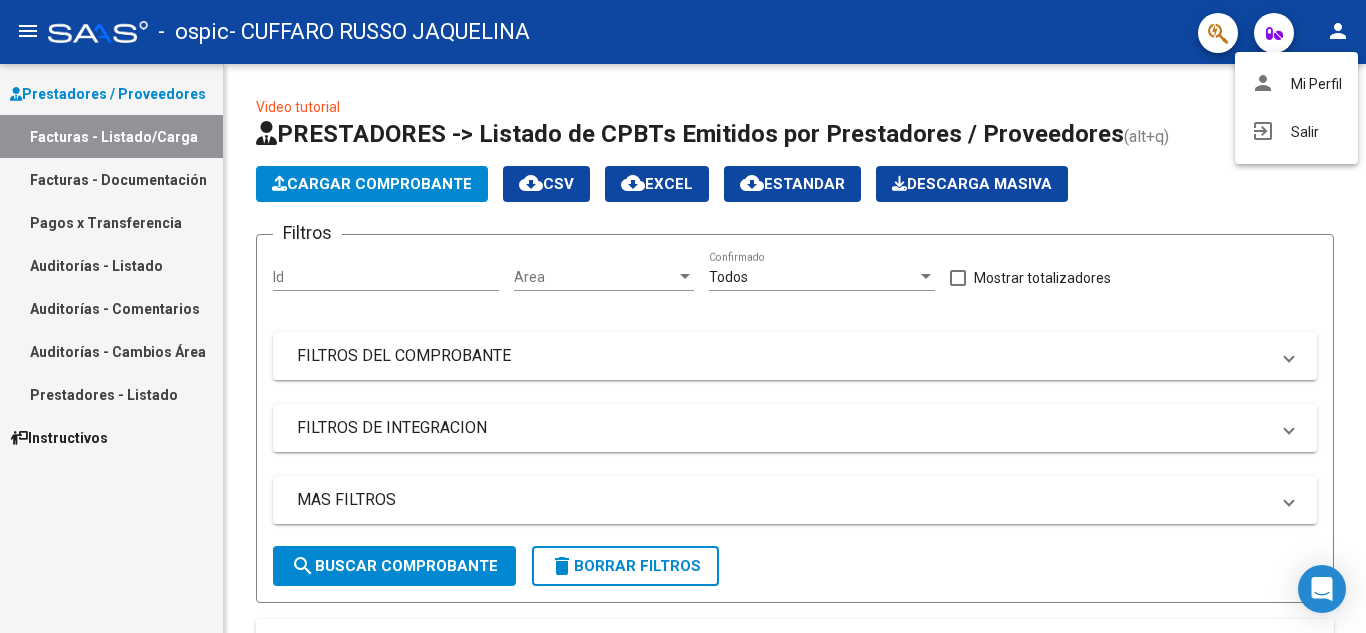 click at bounding box center [683, 316] 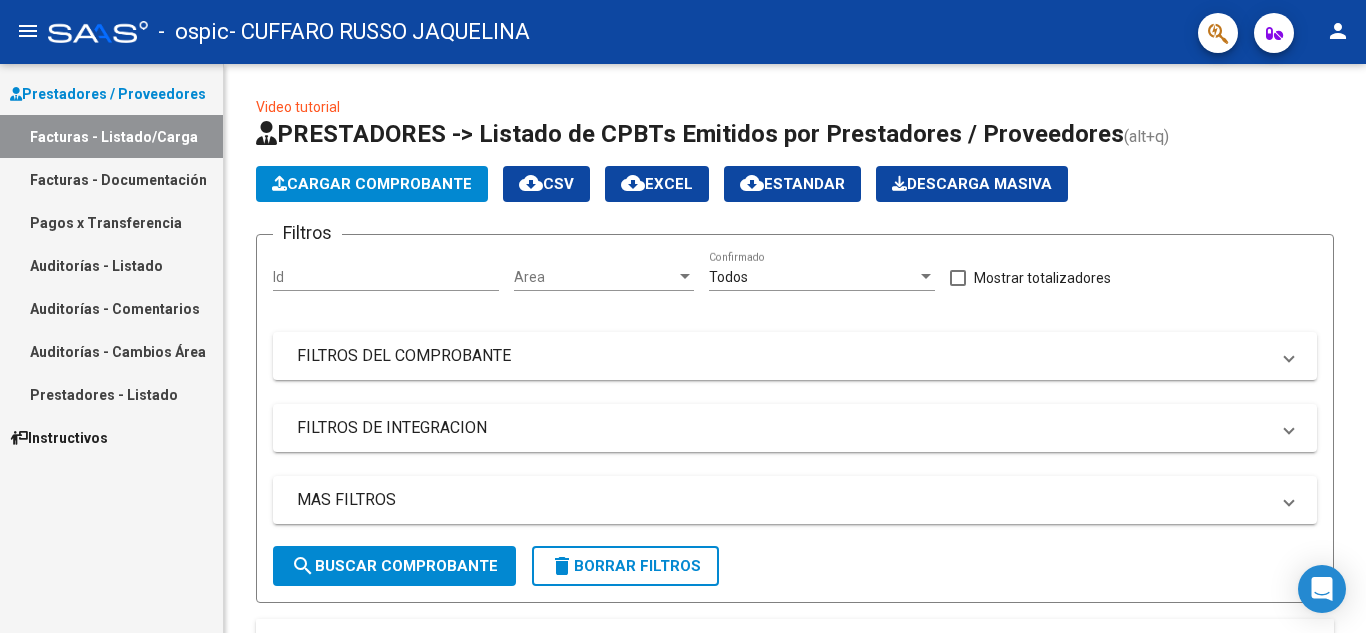 click on "Facturas - Documentación" at bounding box center [111, 179] 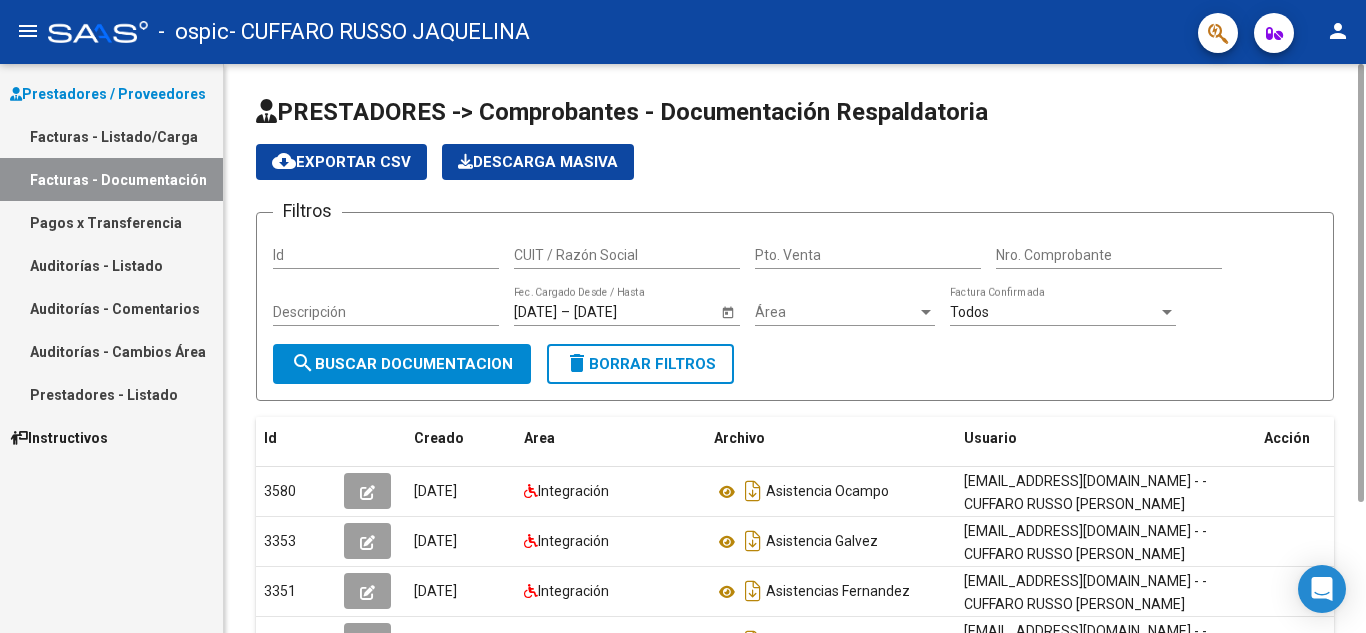 click on "Nro. Comprobante" at bounding box center [1109, 255] 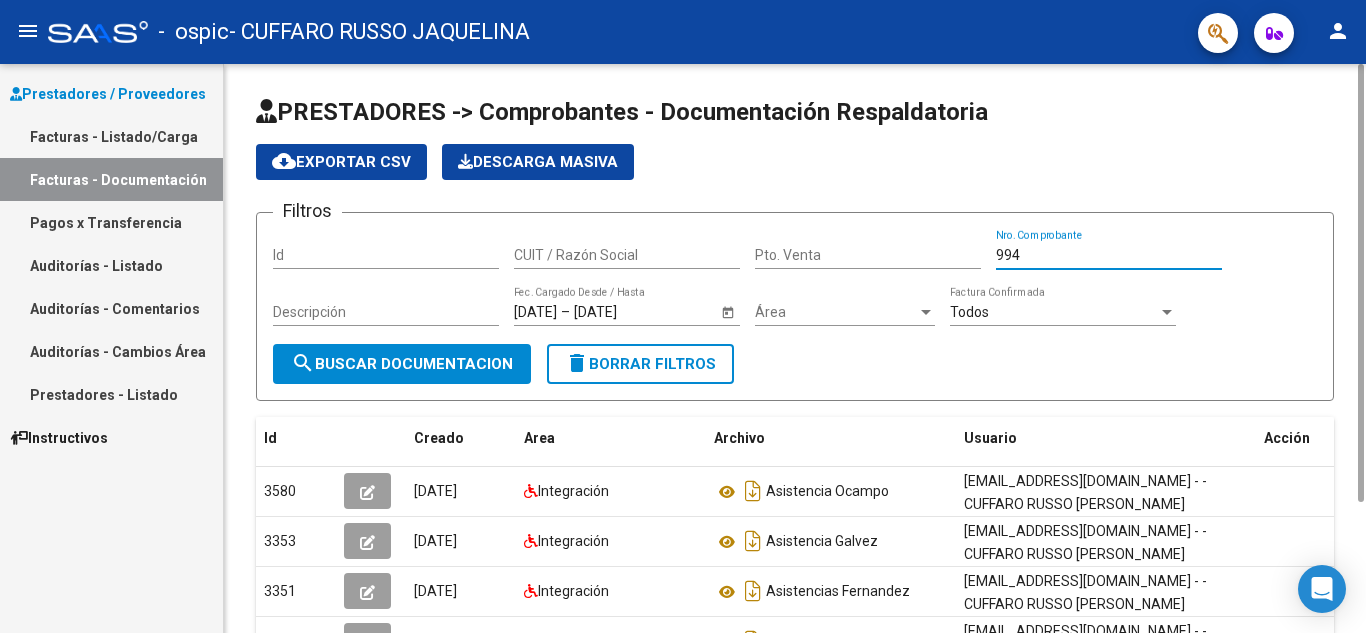 type on "994" 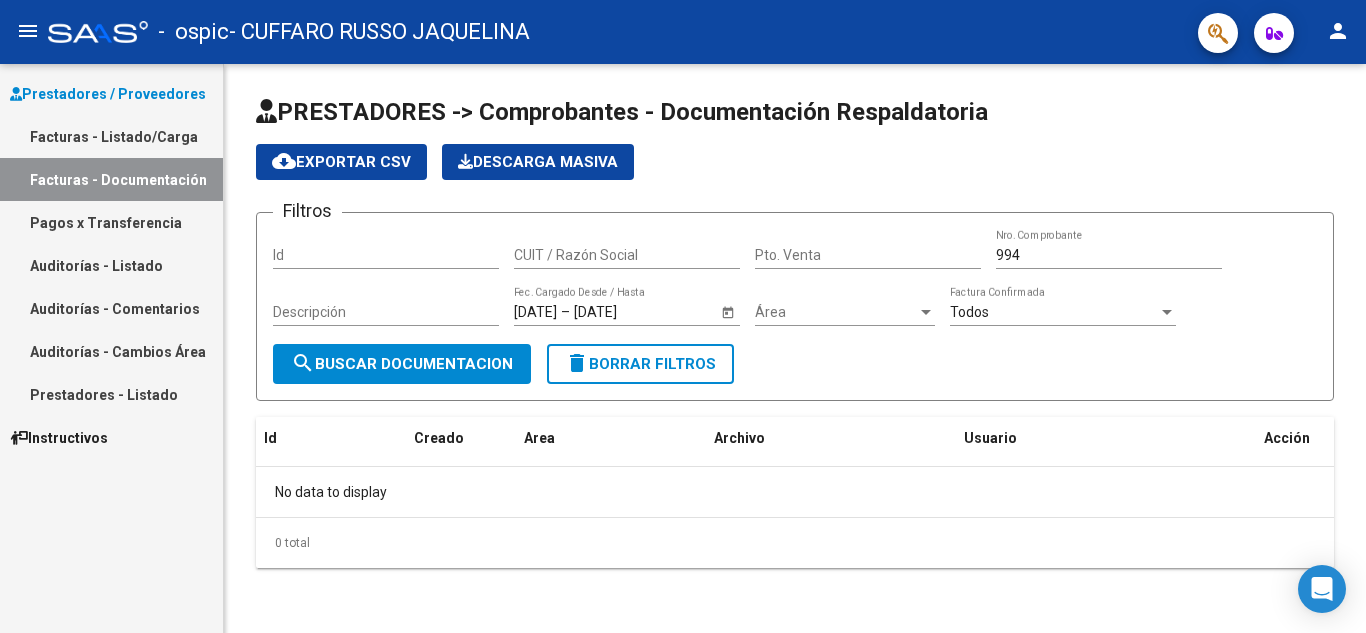 click on "Facturas - Listado/Carga" at bounding box center (111, 136) 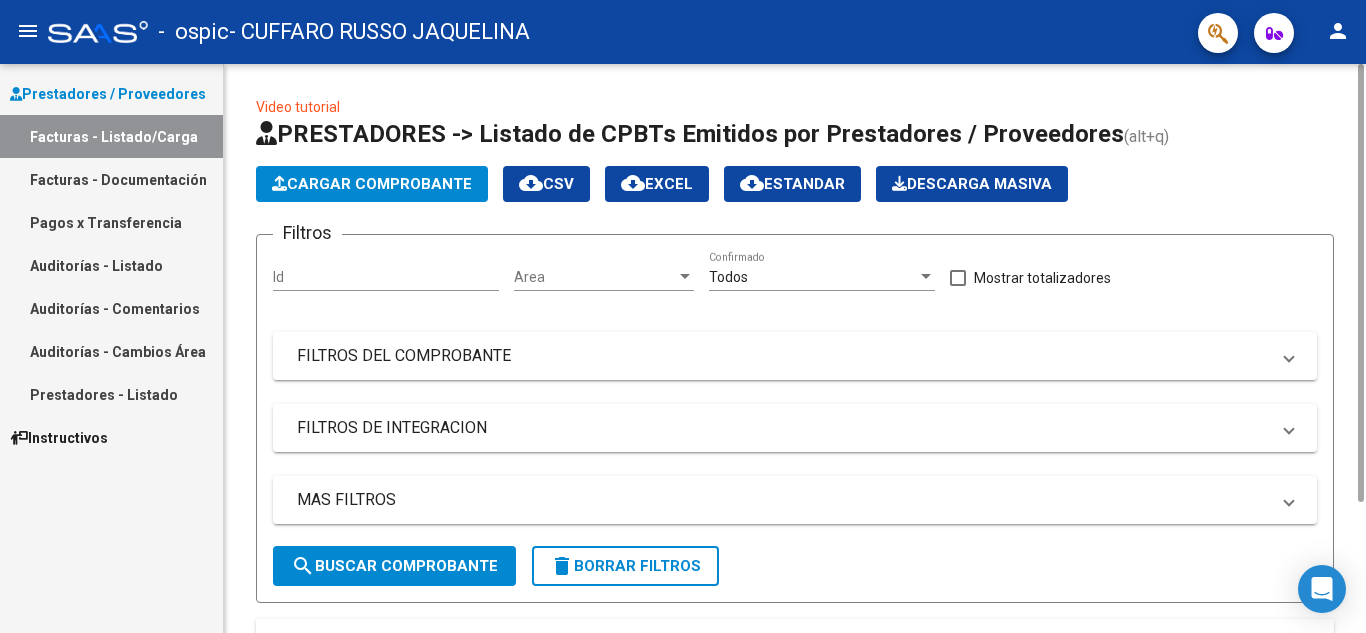 click on "Cargar Comprobante" 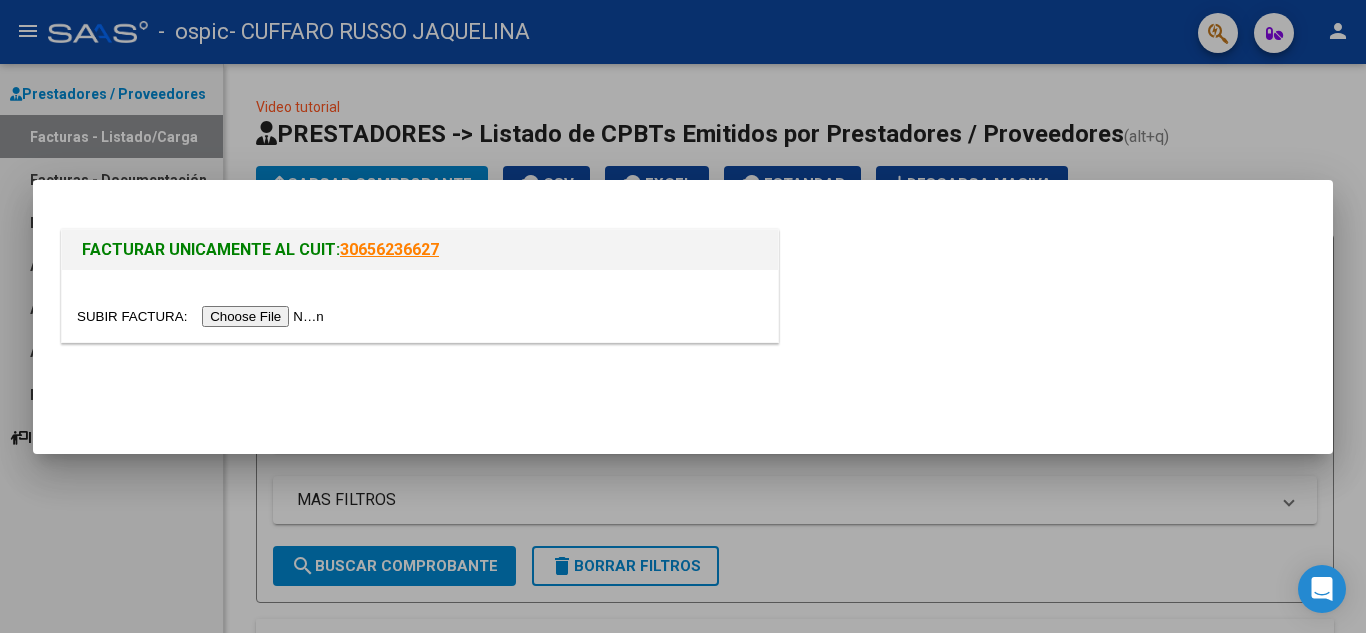 click at bounding box center [203, 316] 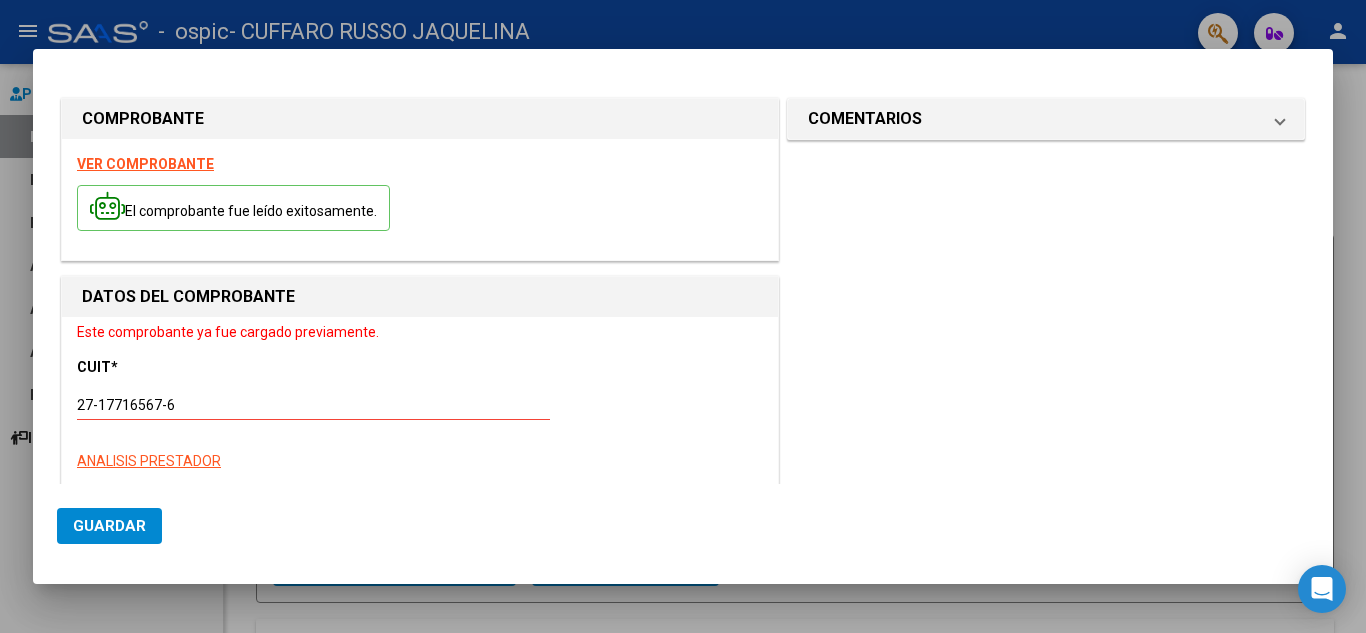 scroll, scrollTop: 271, scrollLeft: 0, axis: vertical 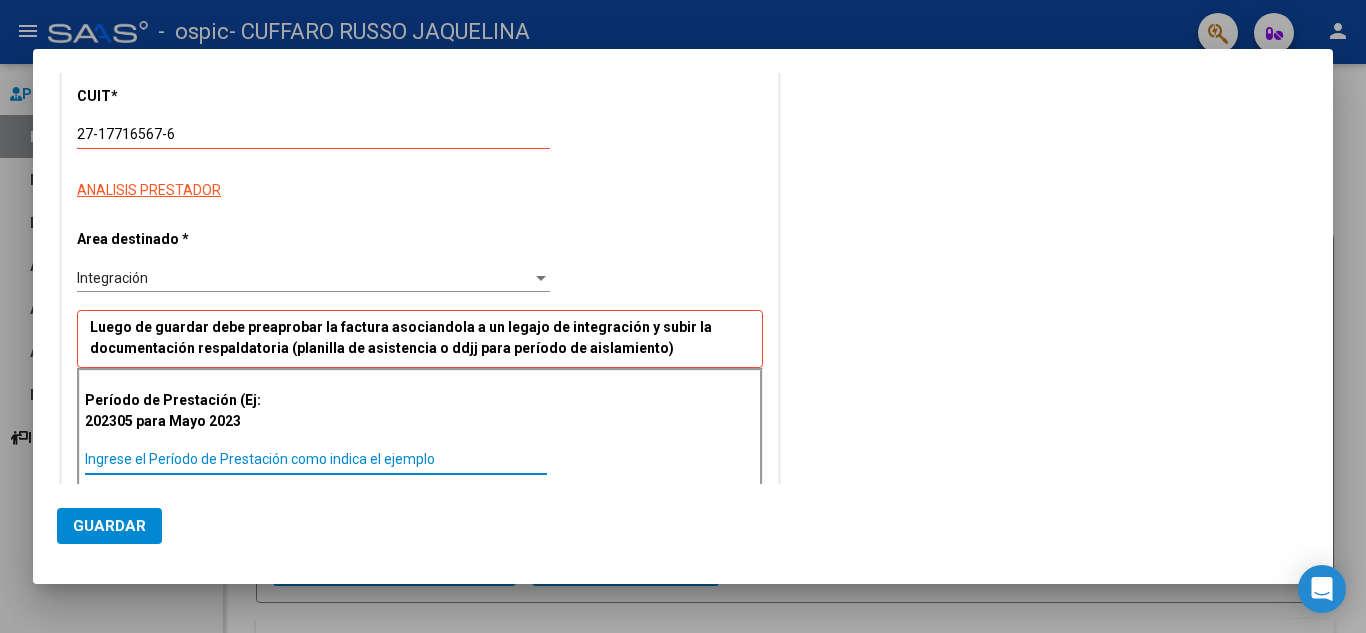 click on "Ingrese el Período de Prestación como indica el ejemplo" at bounding box center (316, 459) 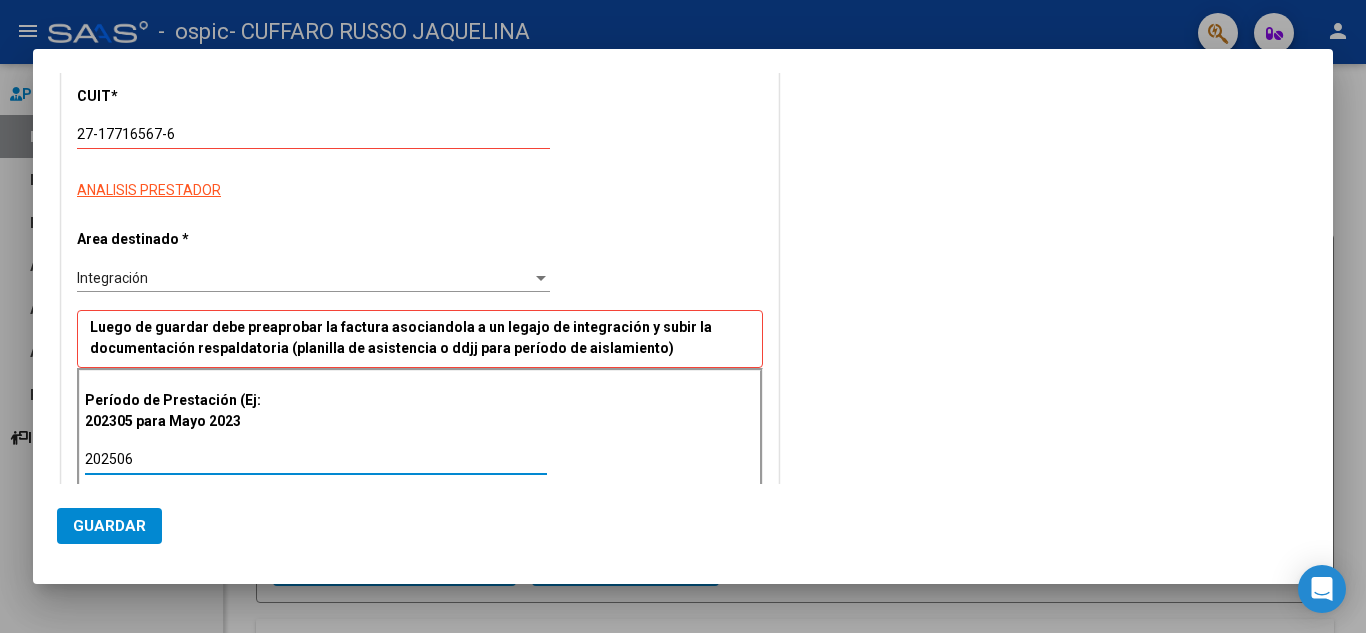 type on "202506" 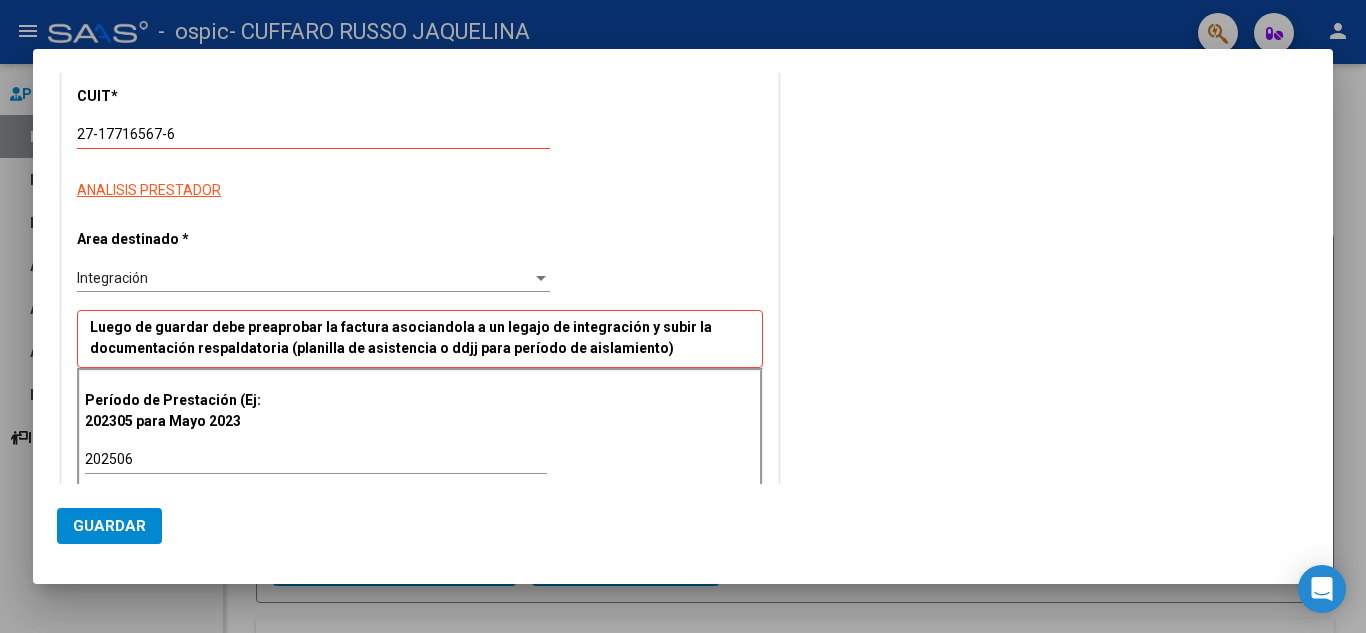 drag, startPoint x: 1317, startPoint y: 202, endPoint x: 1323, endPoint y: 218, distance: 17.088007 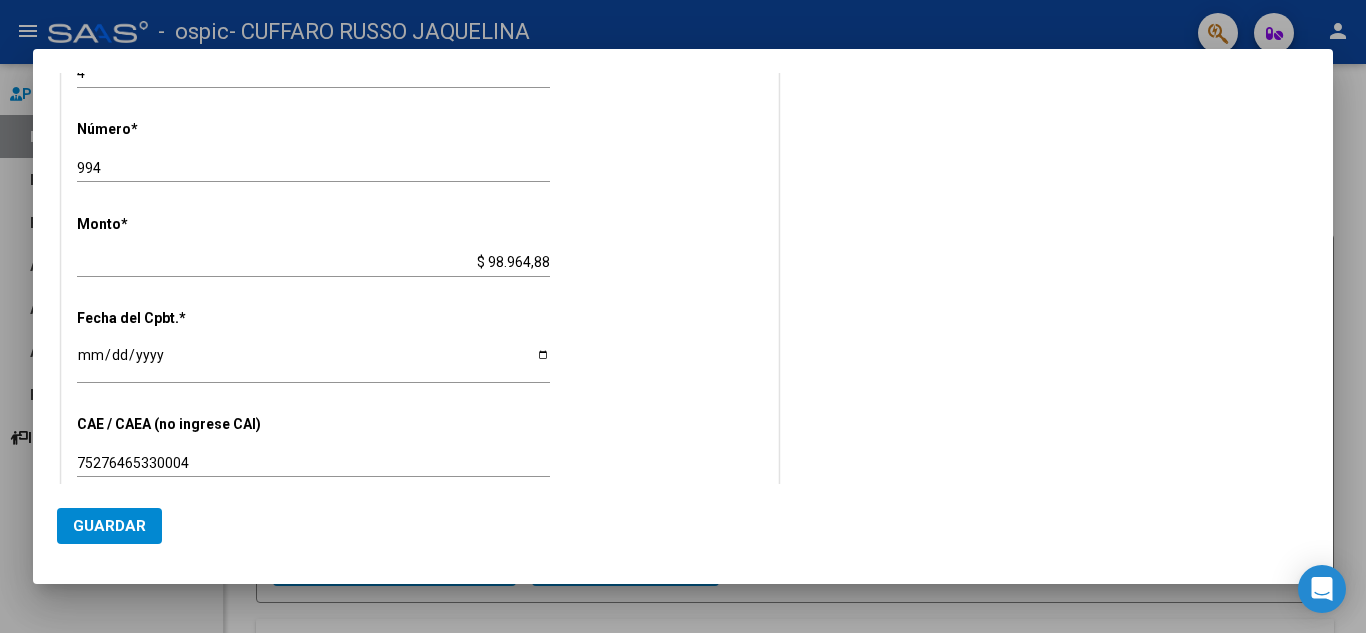 scroll, scrollTop: 828, scrollLeft: 0, axis: vertical 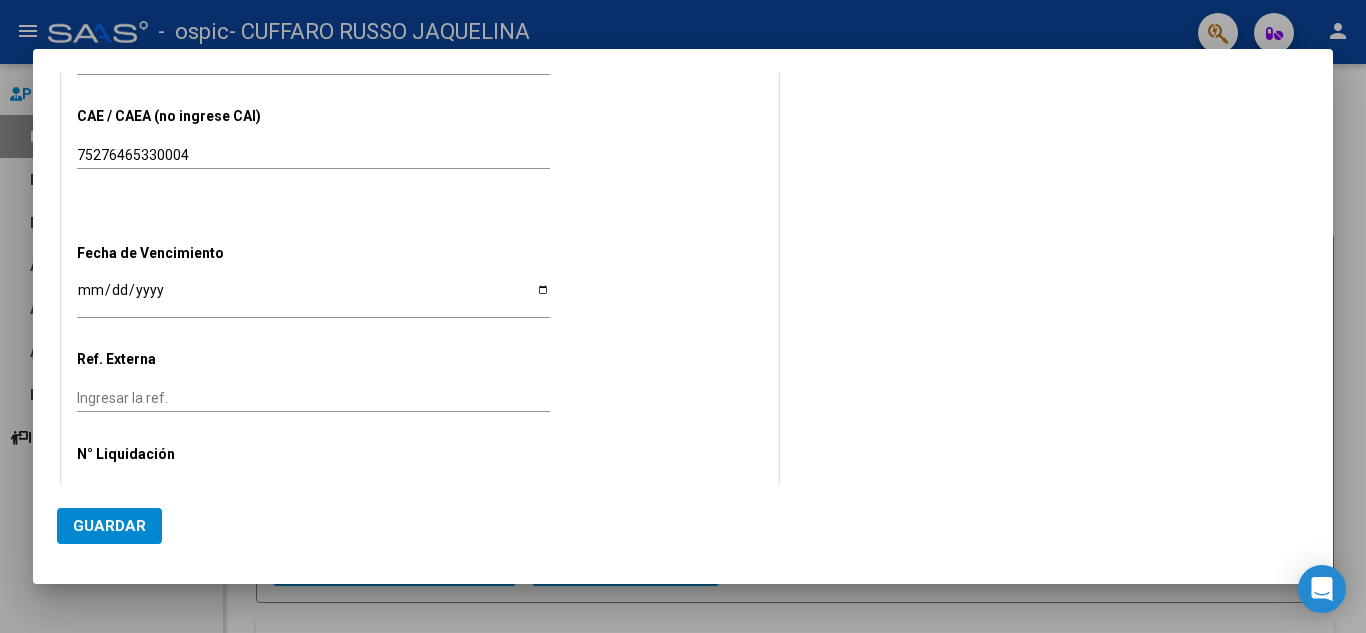 click on "Ingresar la fecha" at bounding box center (313, 297) 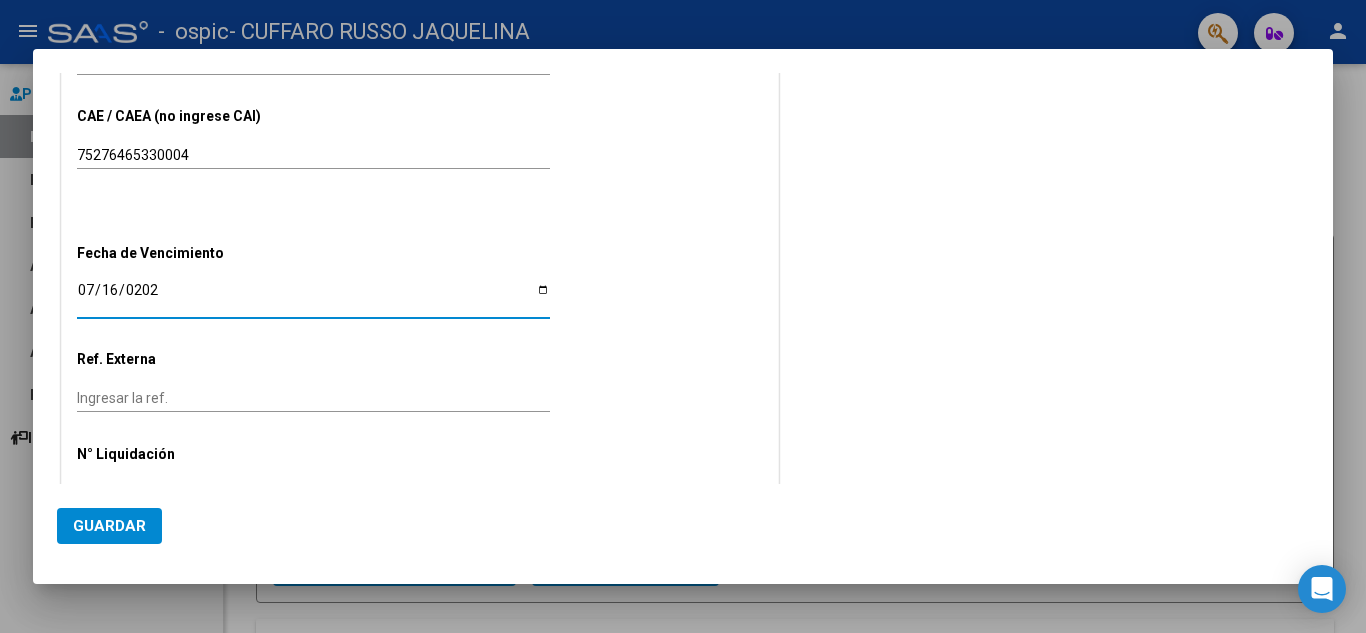 type on "[DATE]" 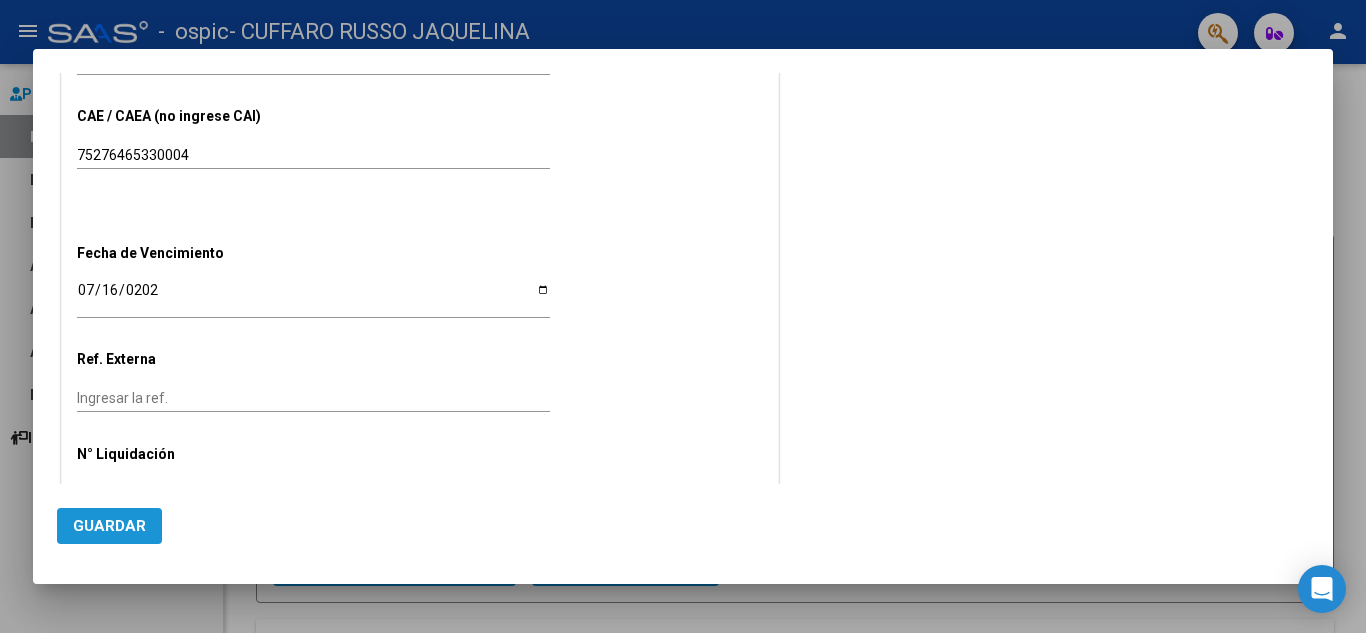 click on "Guardar" 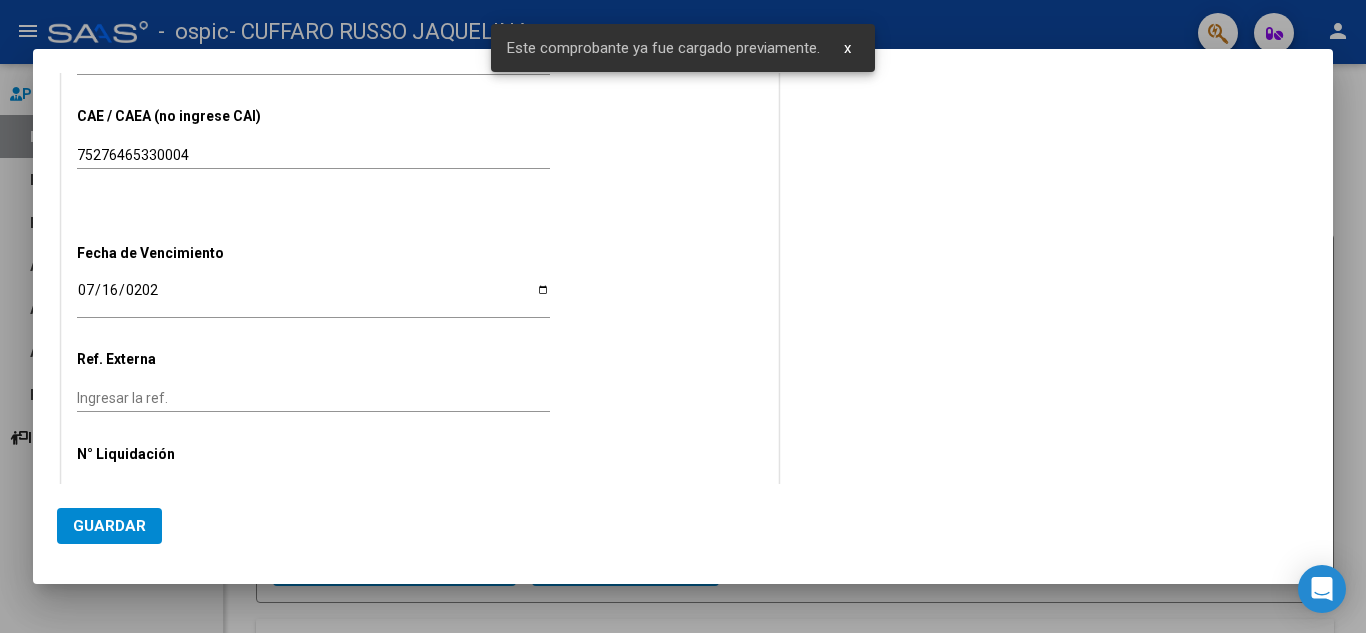 click on "Este comprobante ya fue cargado previamente. x" at bounding box center [683, 48] 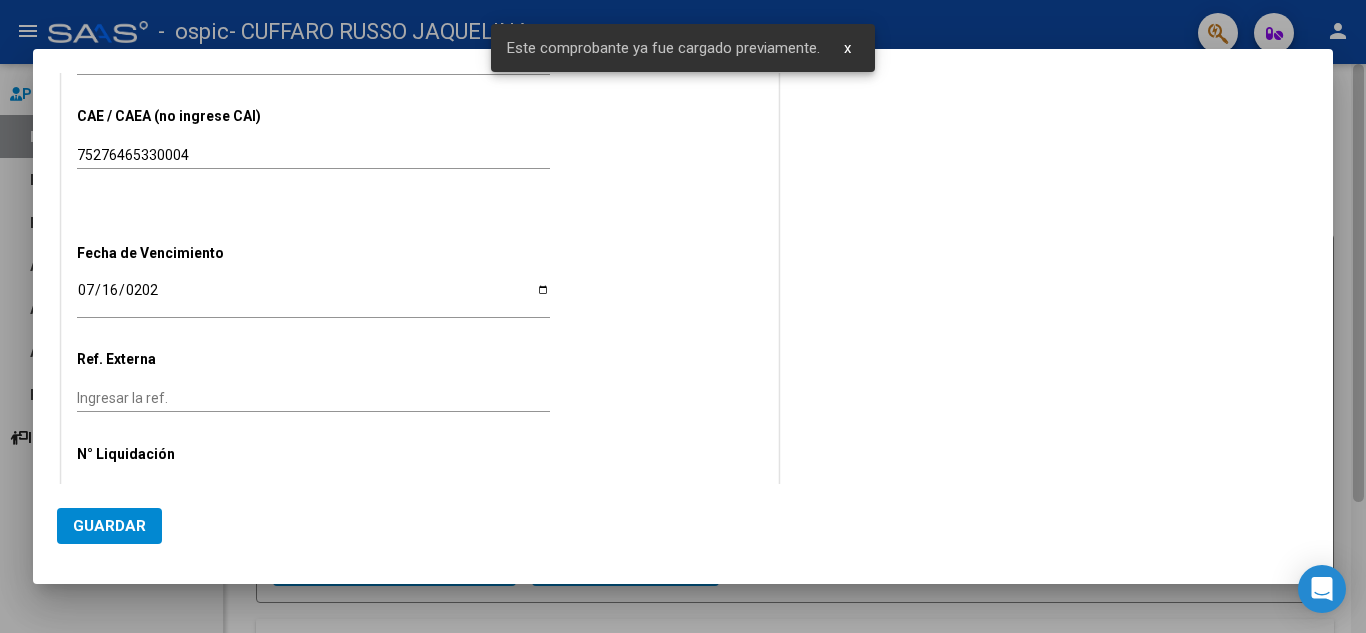 click at bounding box center [683, 316] 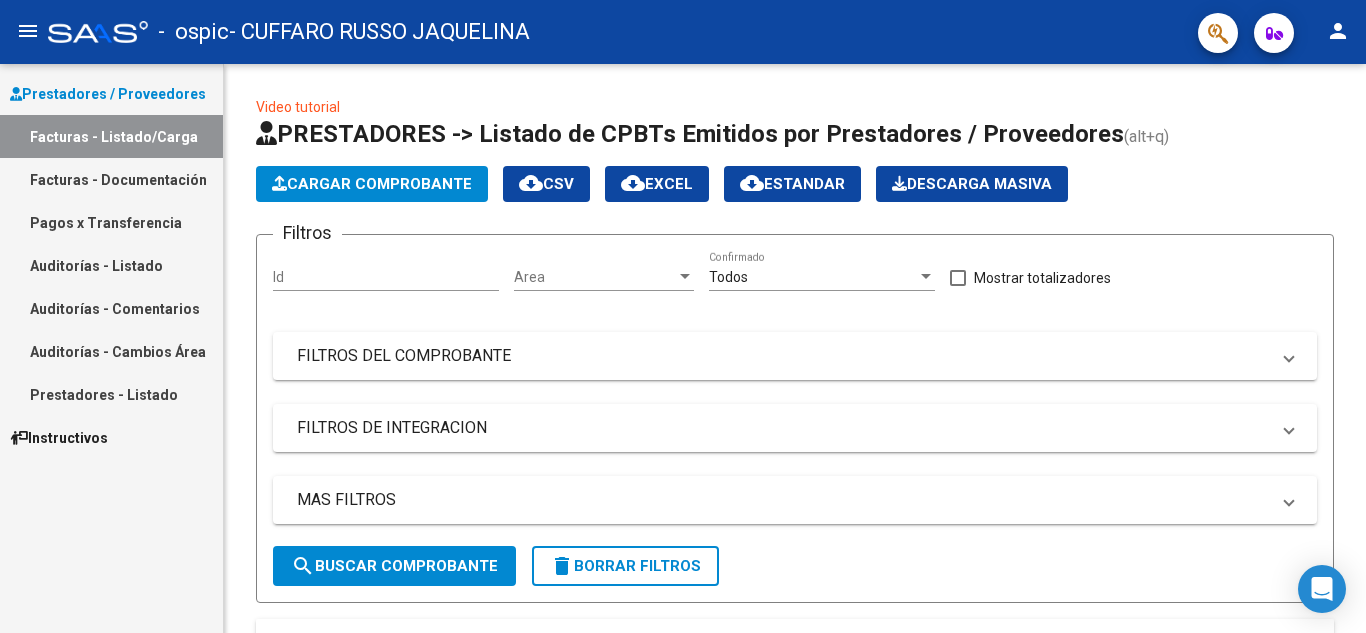 click on "menu -   ospic   - CUFFARO RUSSO JAQUELINA person" 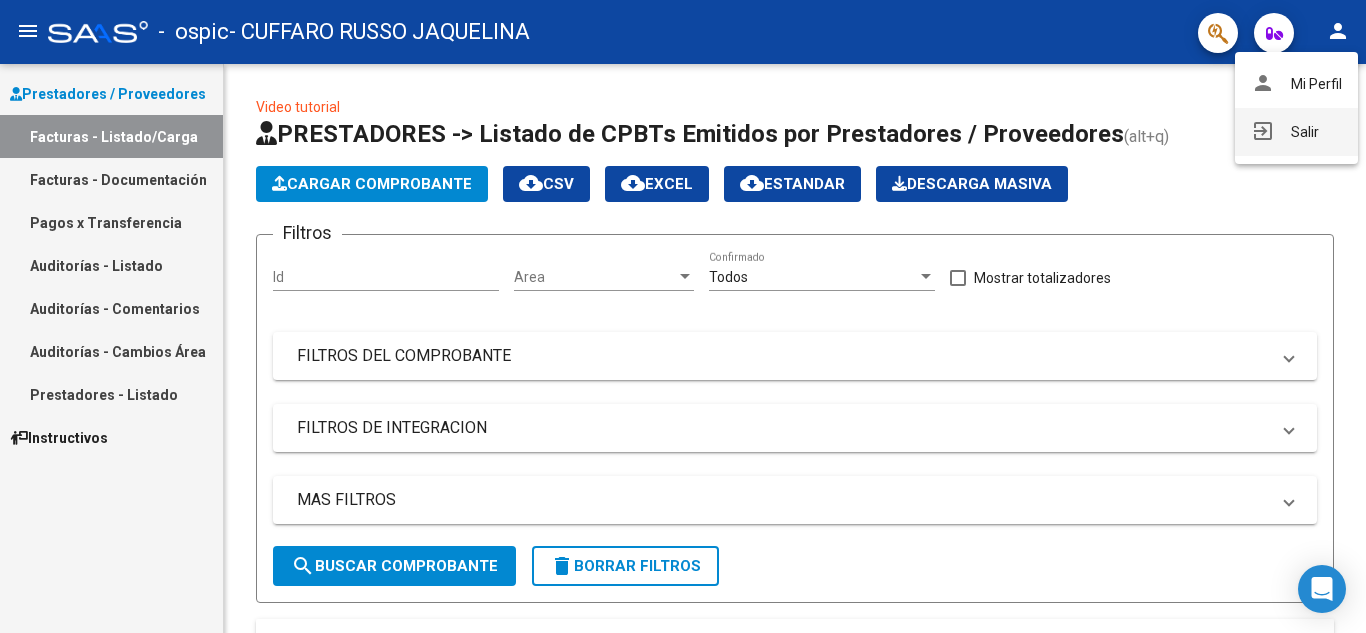 click on "exit_to_app  Salir" at bounding box center (1296, 132) 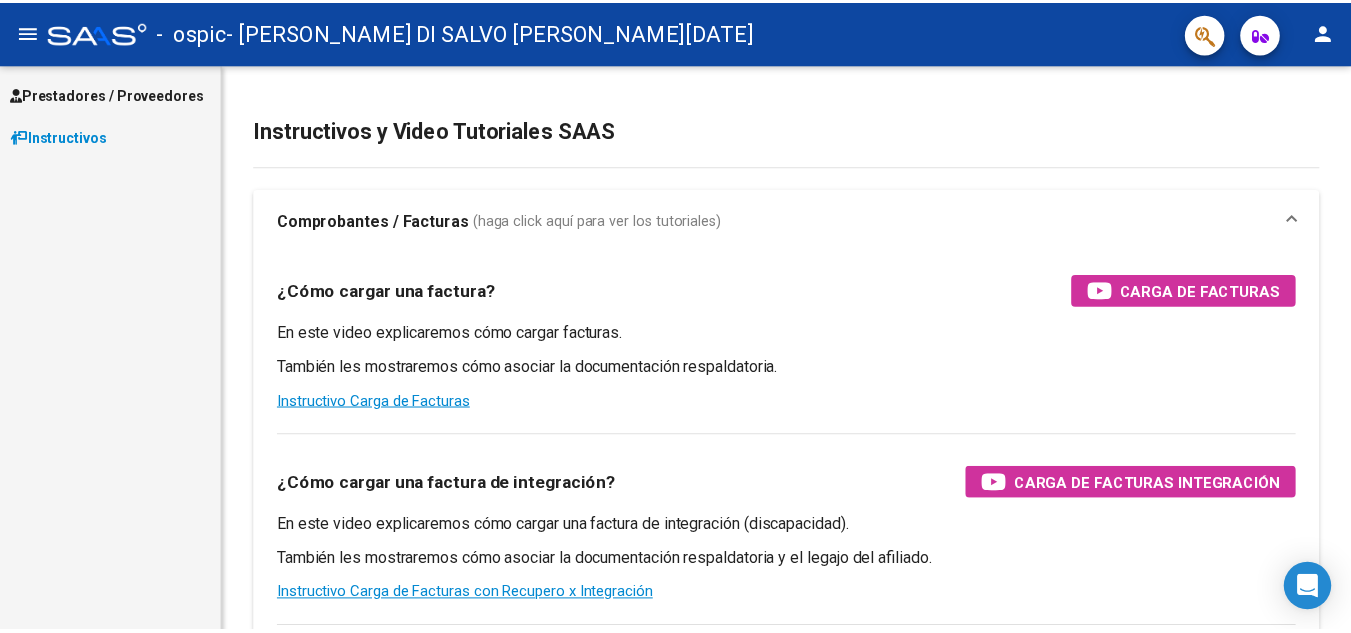 scroll, scrollTop: 0, scrollLeft: 0, axis: both 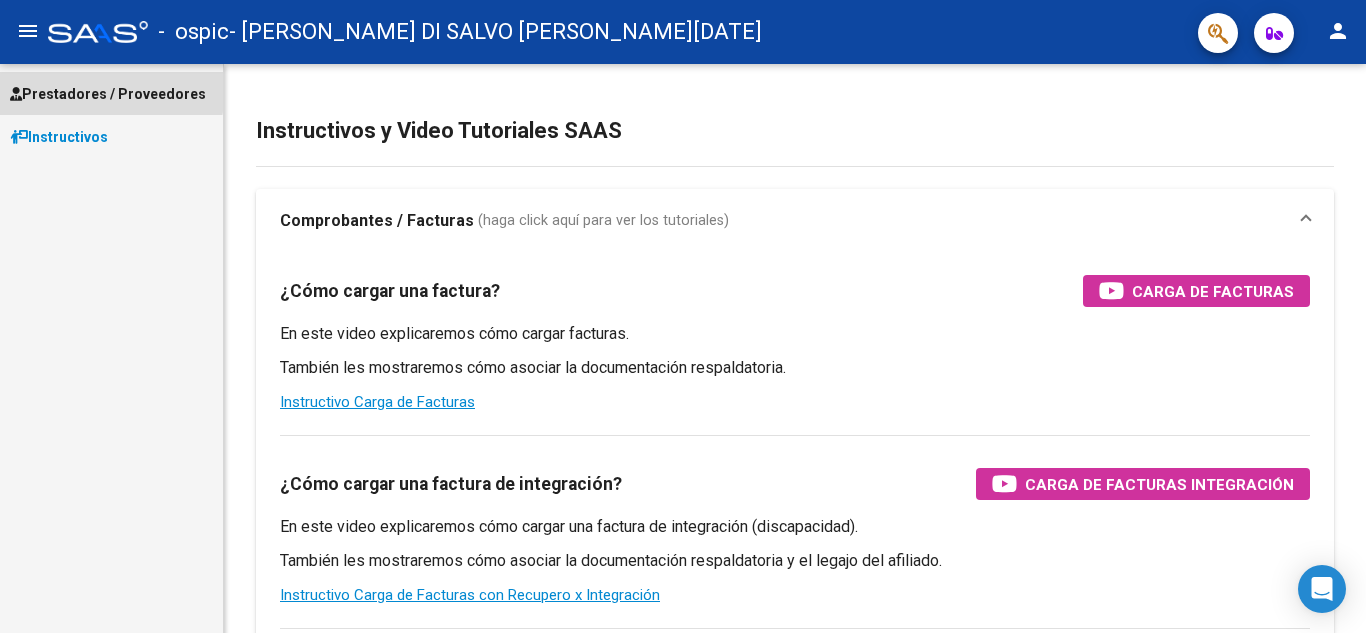click on "Prestadores / Proveedores" at bounding box center (108, 94) 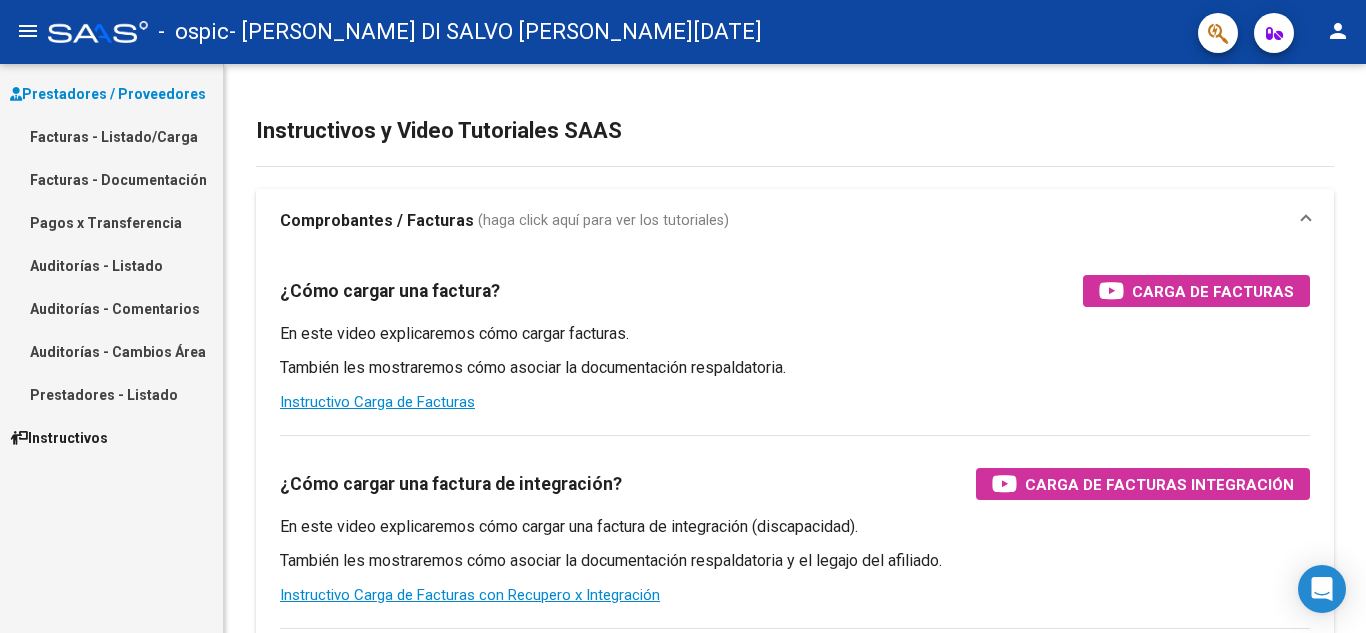 click on "Facturas - Listado/Carga" at bounding box center (111, 136) 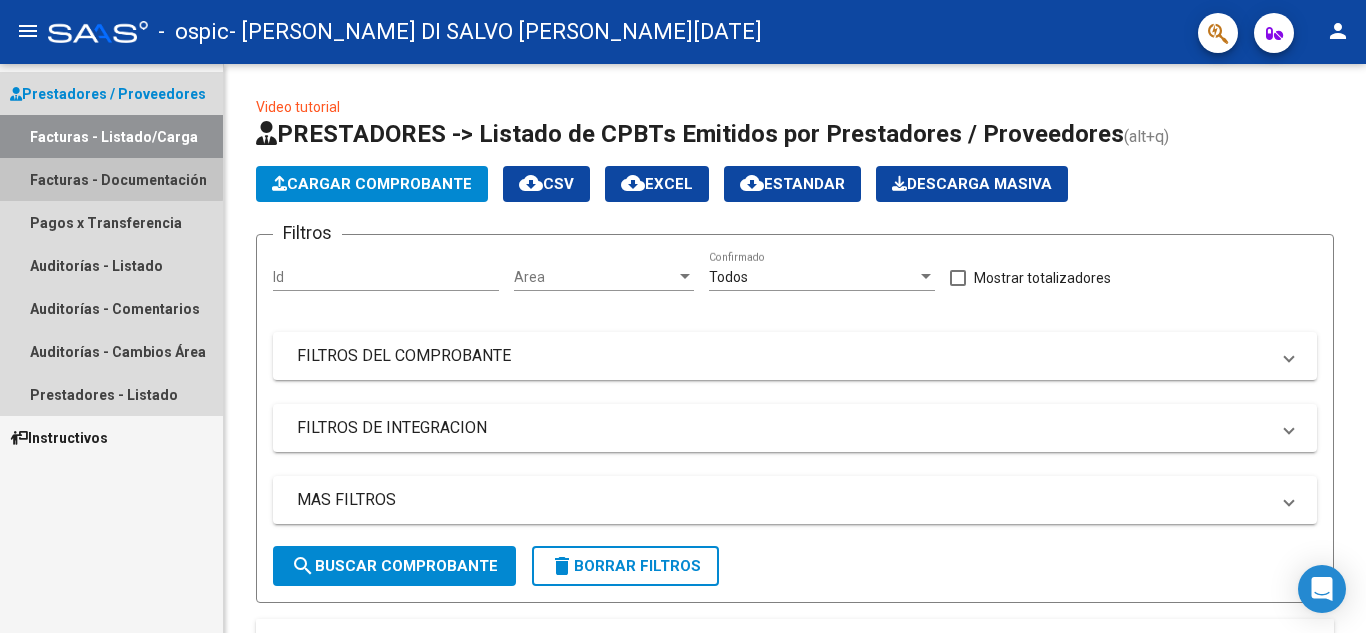 click on "Facturas - Documentación" at bounding box center [111, 179] 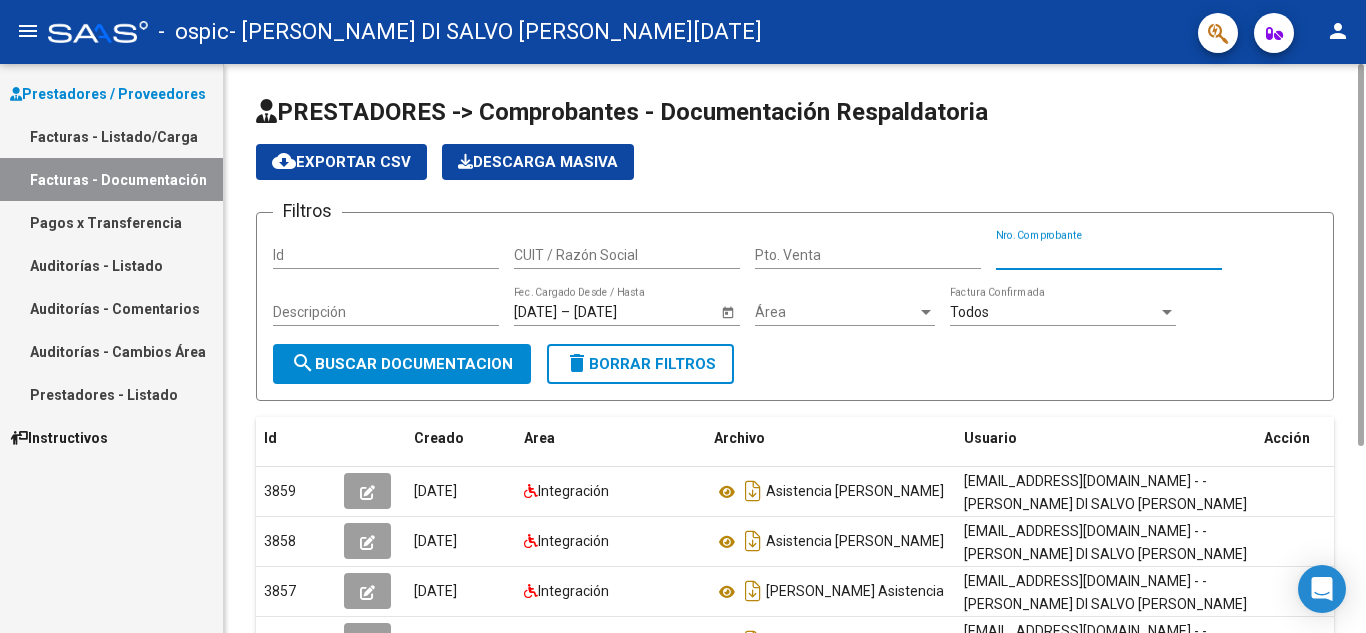 click on "Nro. Comprobante" at bounding box center (1109, 255) 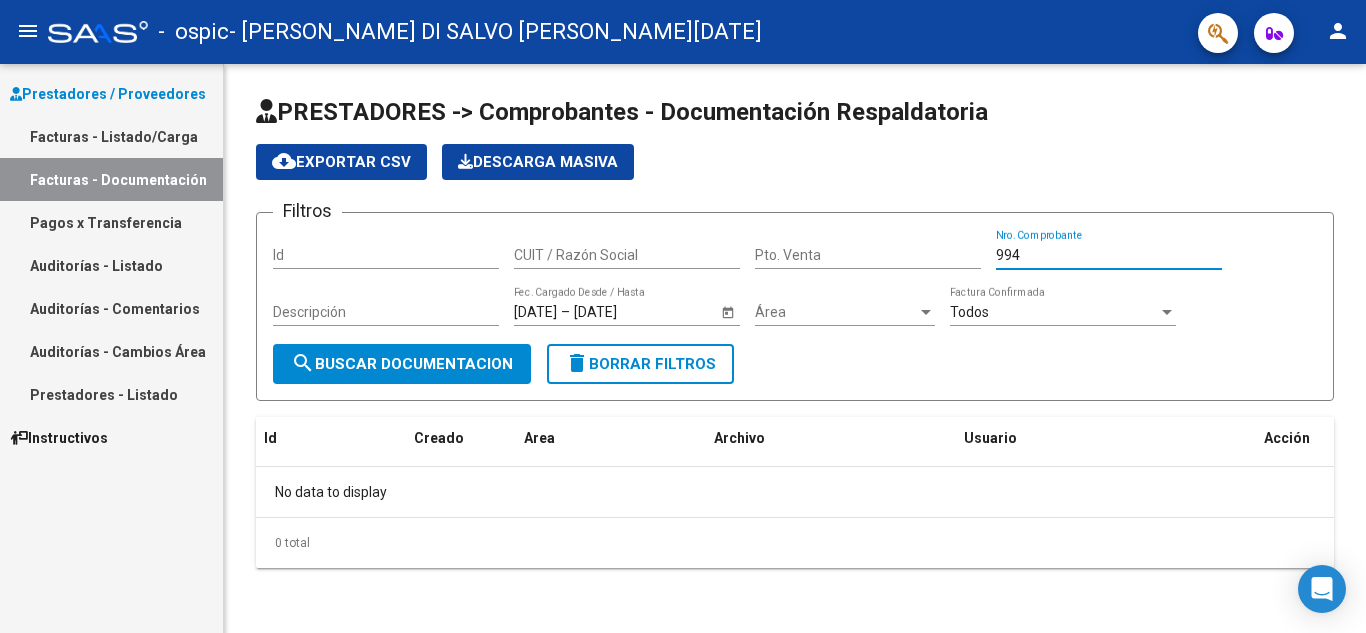 type on "994" 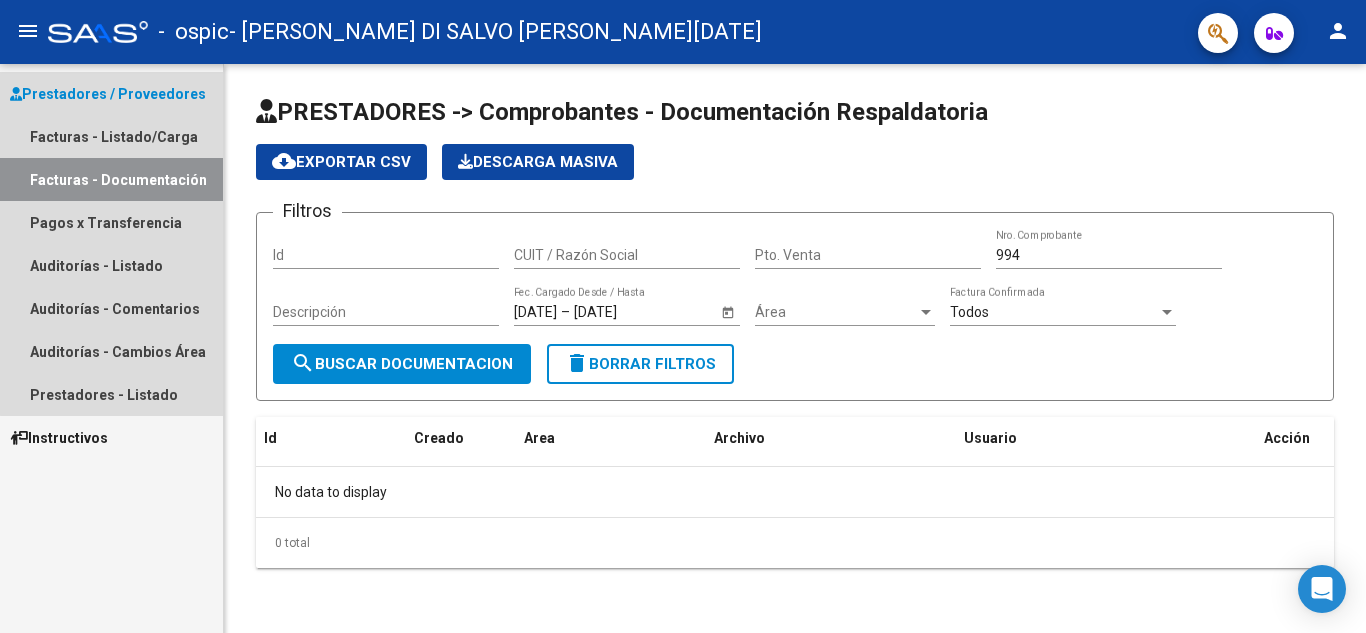 click on "Facturas - Documentación" at bounding box center [111, 179] 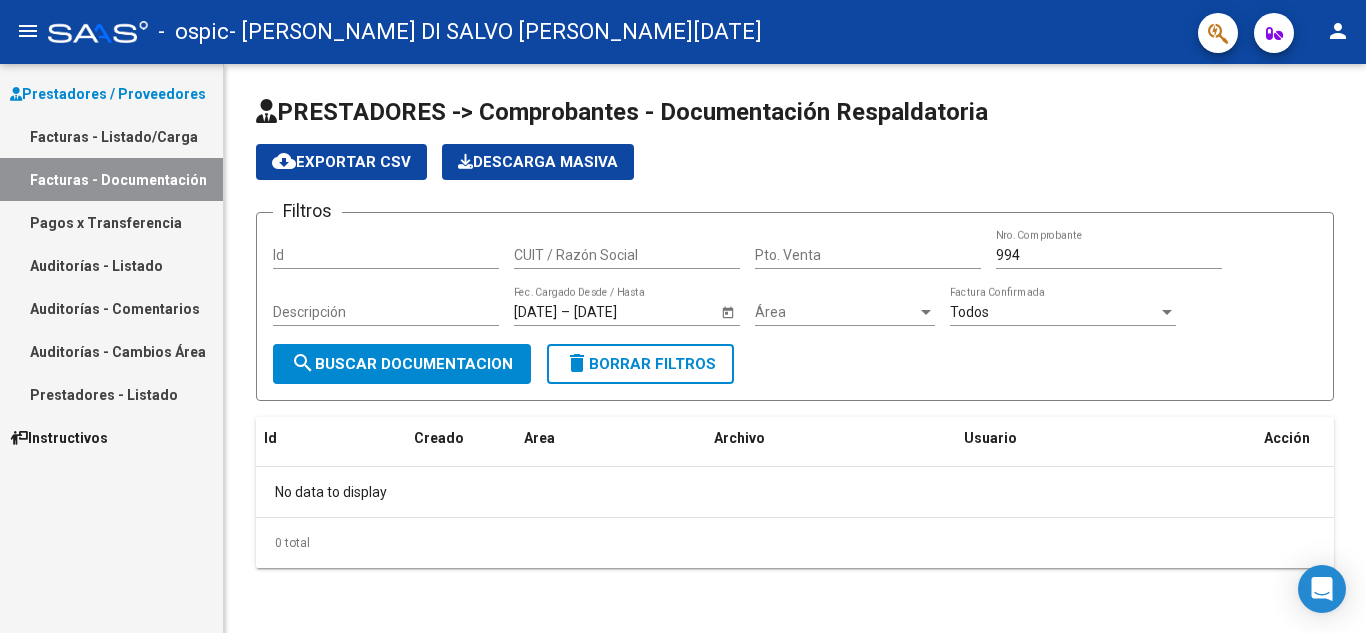click on "Facturas - Listado/Carga" at bounding box center (111, 136) 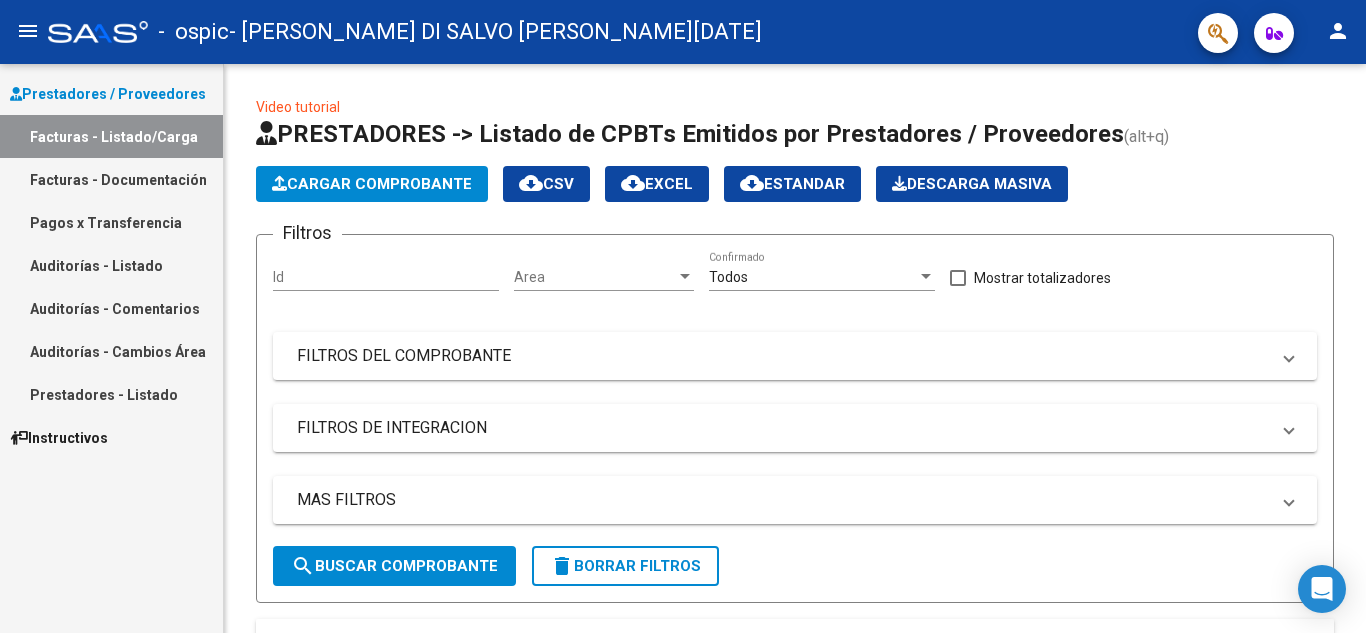 click on "Facturas - Listado/Carga" at bounding box center (111, 136) 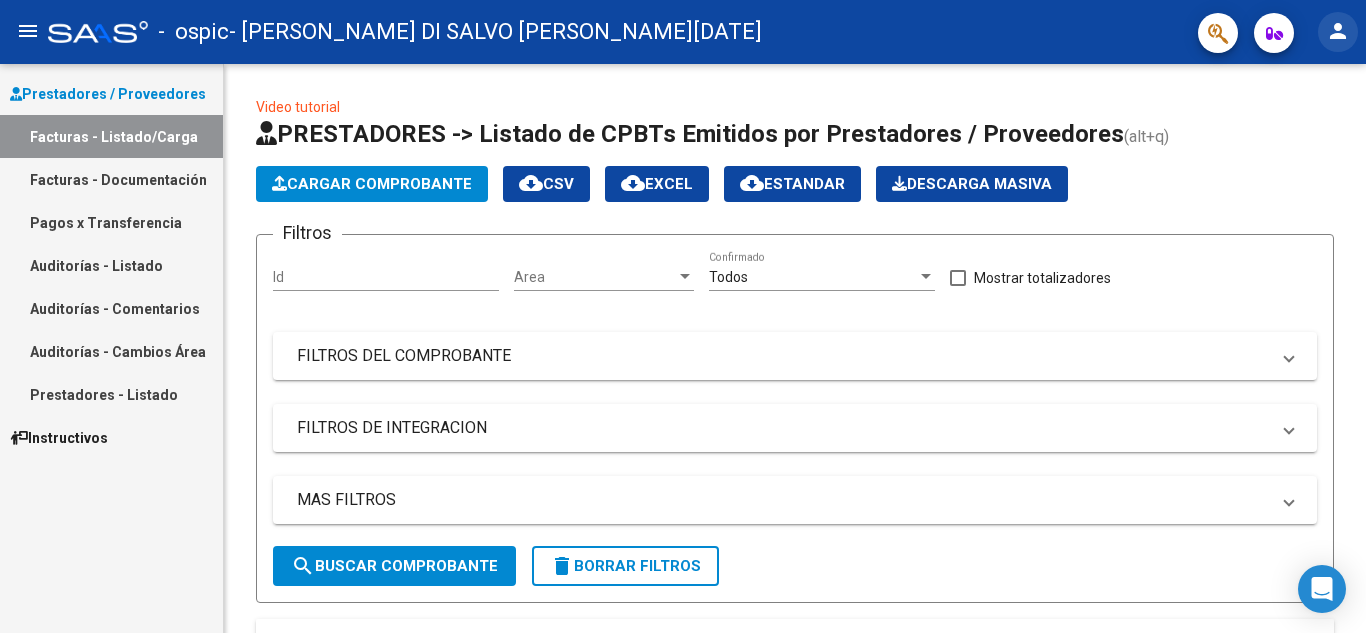 click on "person" 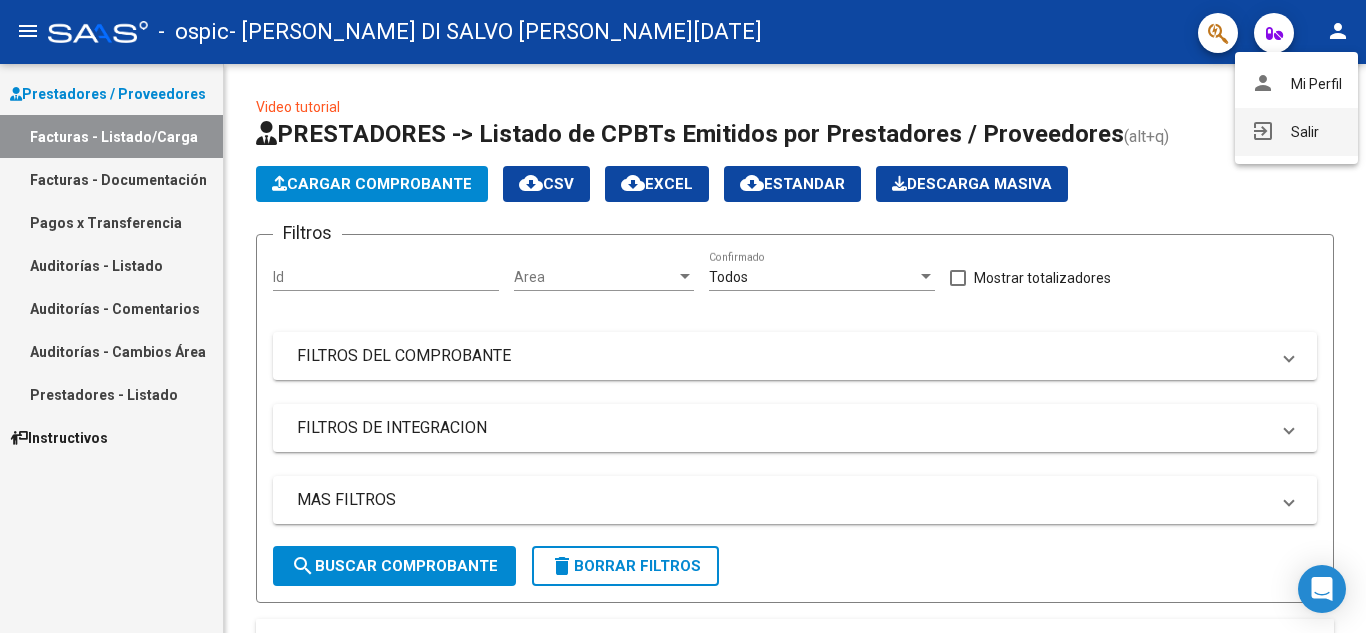 click on "exit_to_app  Salir" at bounding box center (1296, 132) 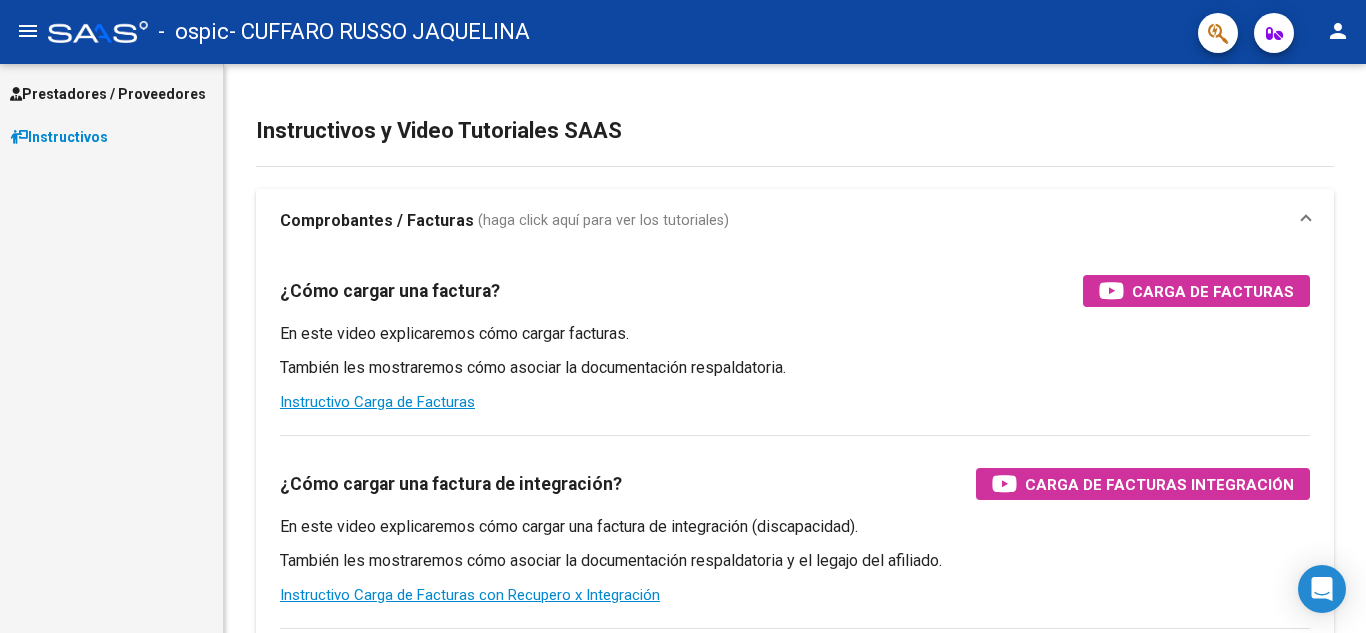 scroll, scrollTop: 0, scrollLeft: 0, axis: both 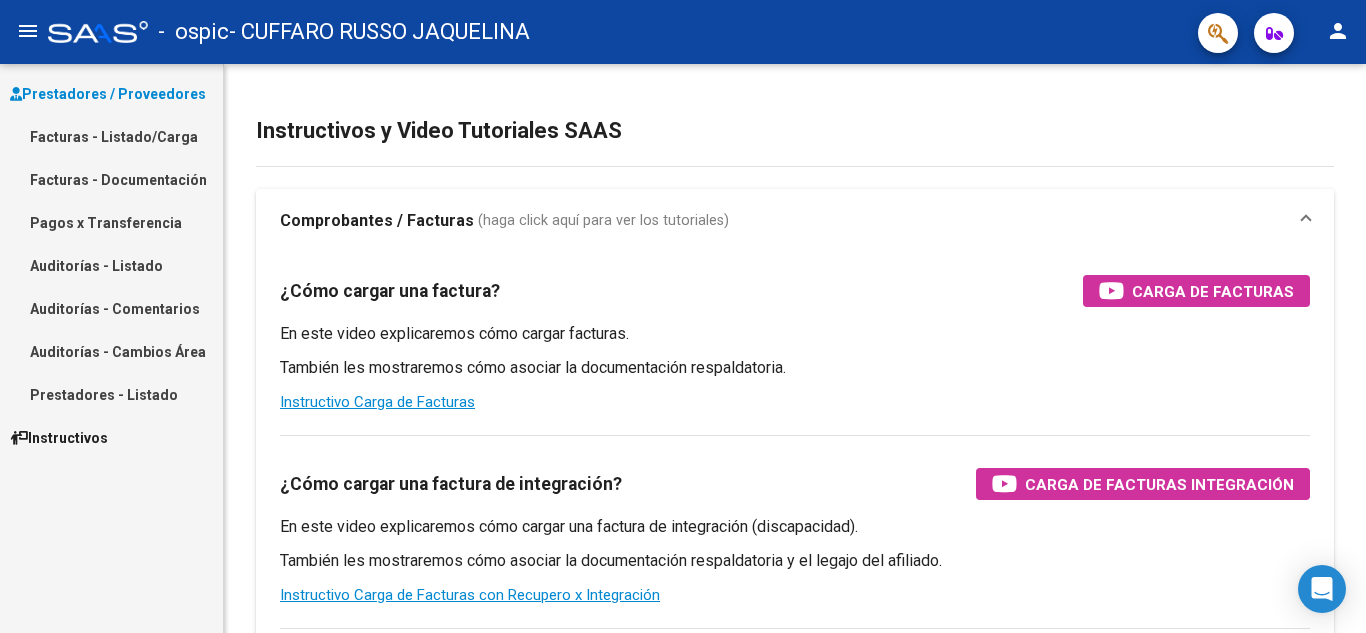 click on "Pagos x Transferencia" at bounding box center (111, 222) 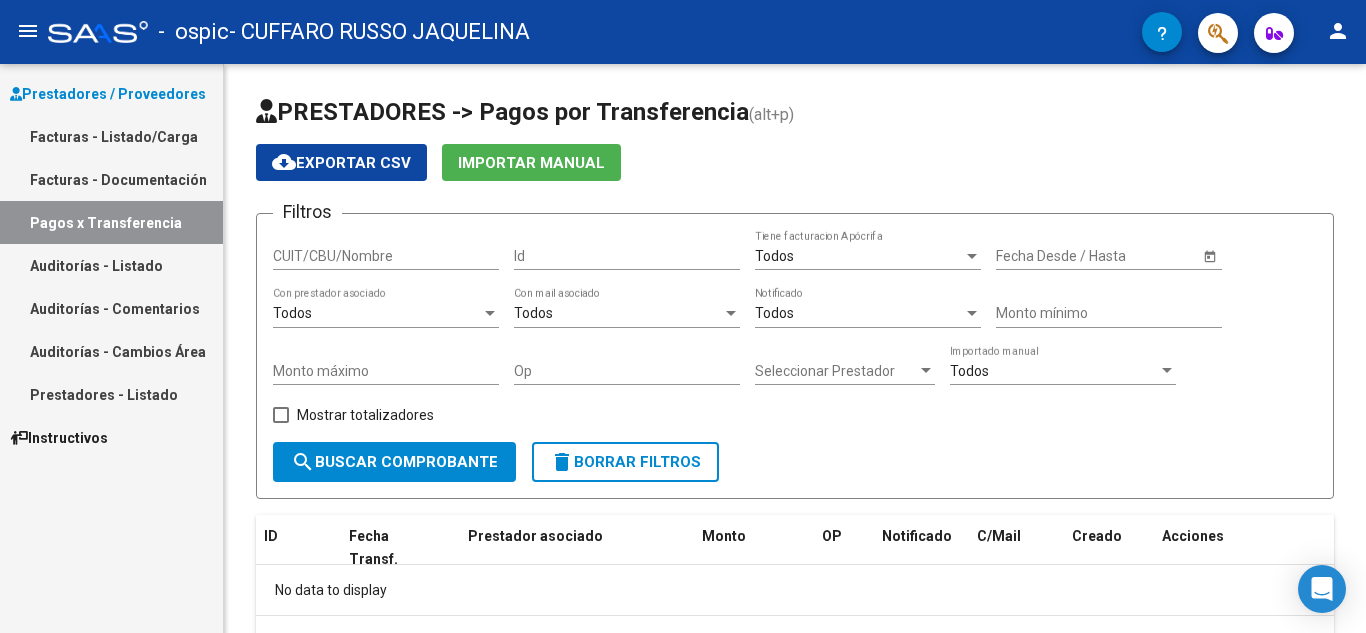click on "Facturas - Documentación" at bounding box center (111, 179) 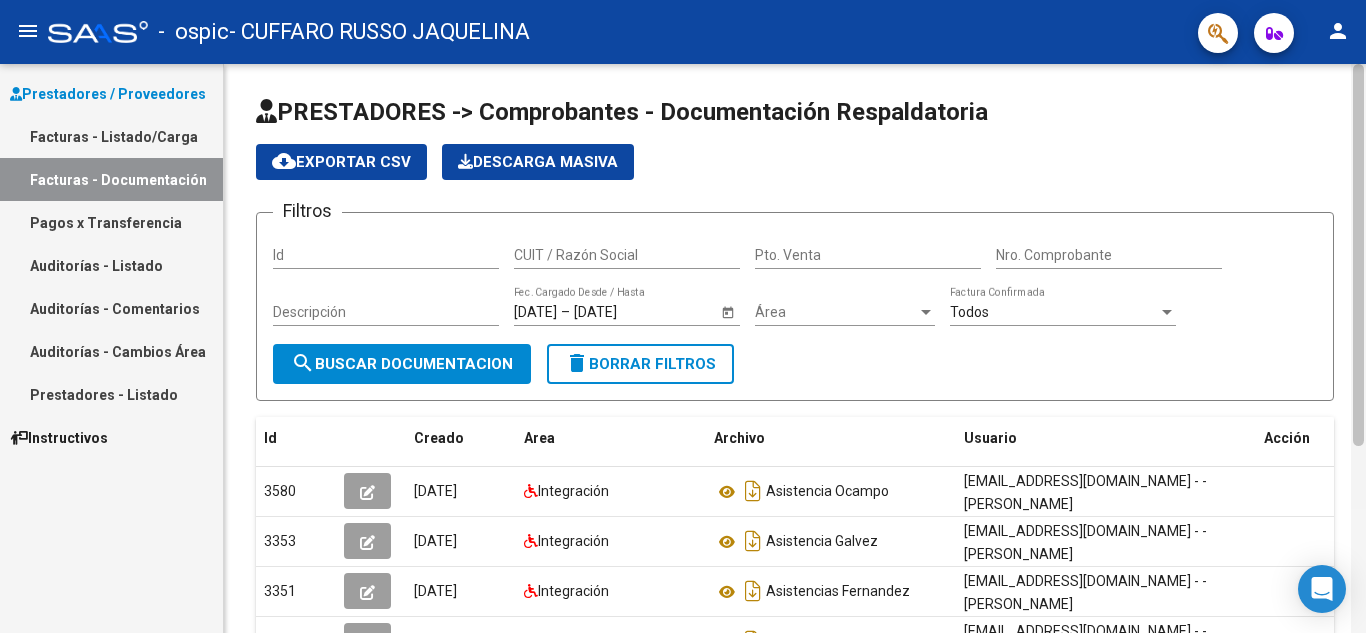 scroll, scrollTop: 471, scrollLeft: 0, axis: vertical 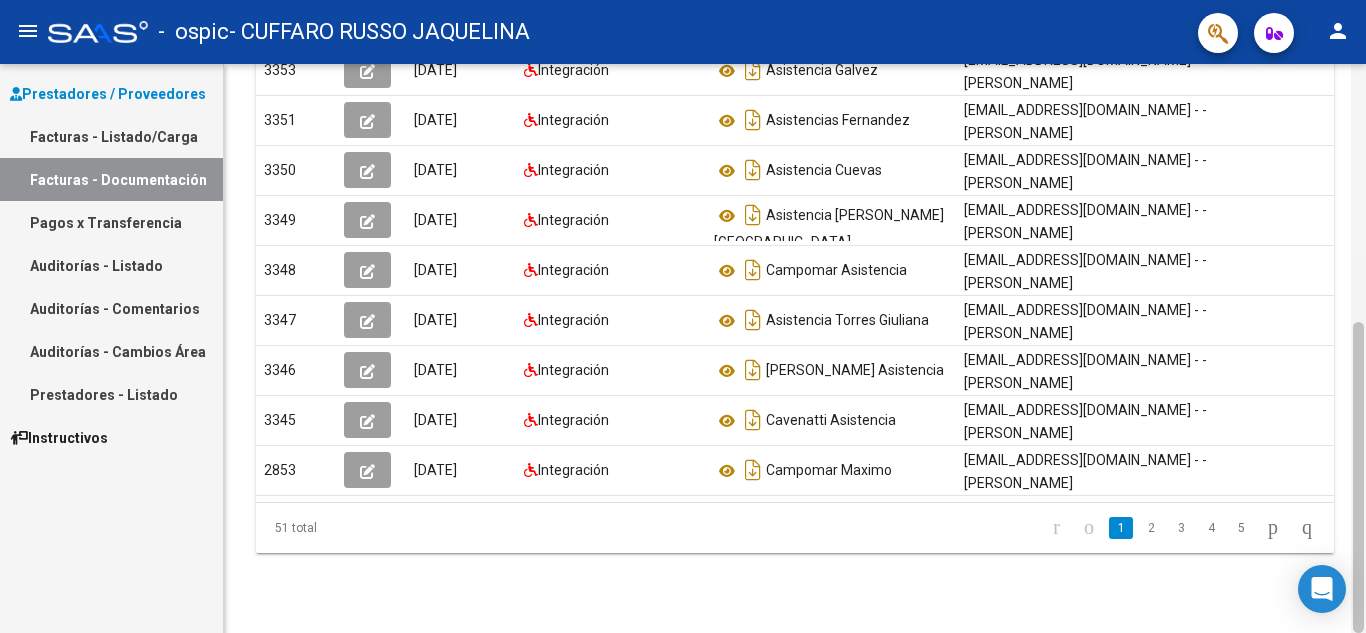 drag, startPoint x: 1365, startPoint y: 283, endPoint x: 1365, endPoint y: 295, distance: 12 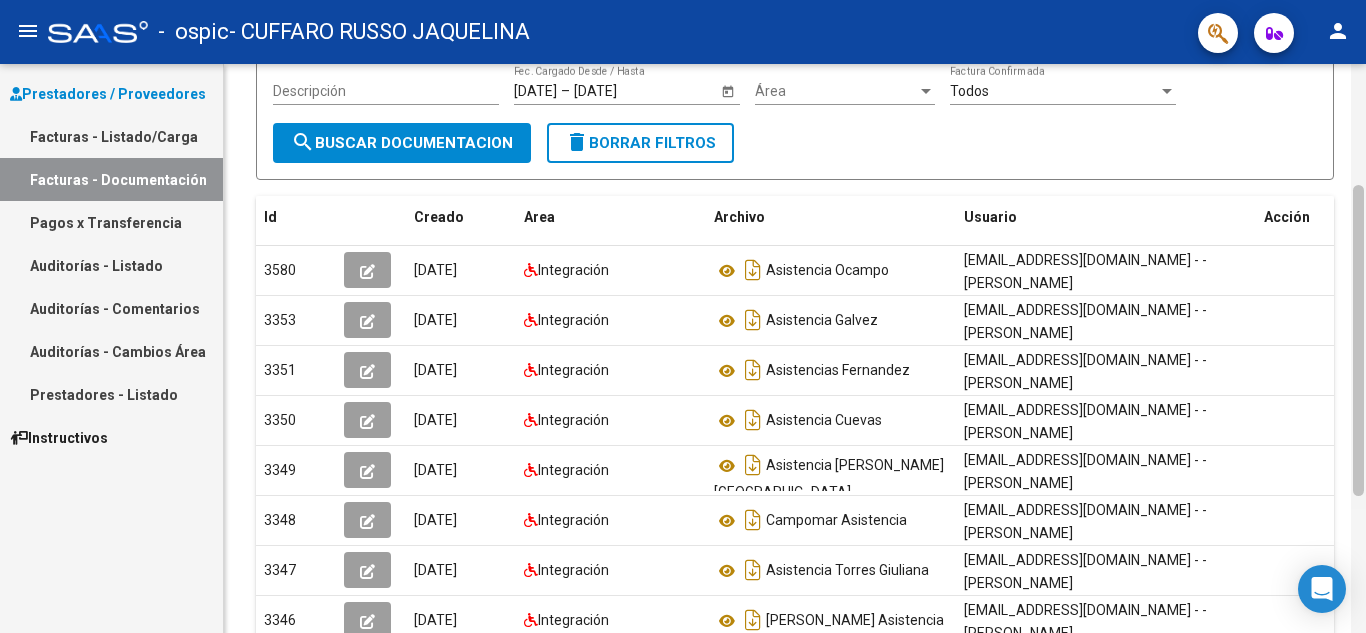 scroll, scrollTop: 219, scrollLeft: 0, axis: vertical 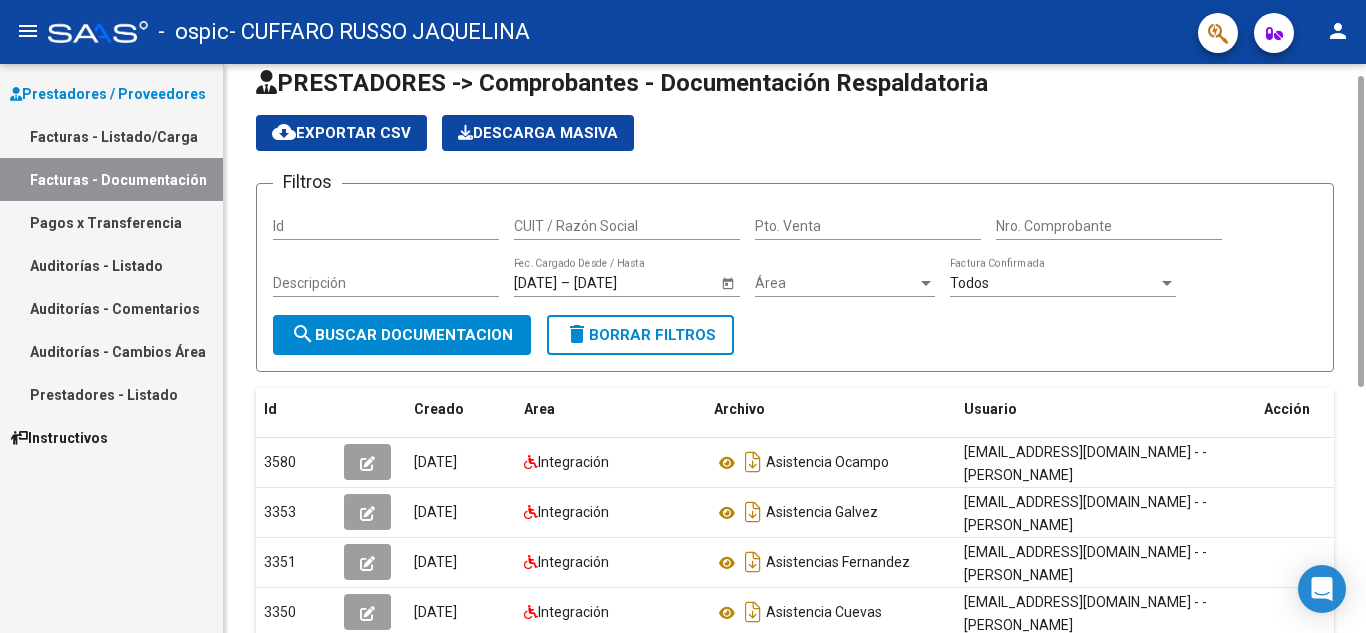 drag, startPoint x: 1362, startPoint y: 464, endPoint x: 1319, endPoint y: 213, distance: 254.65663 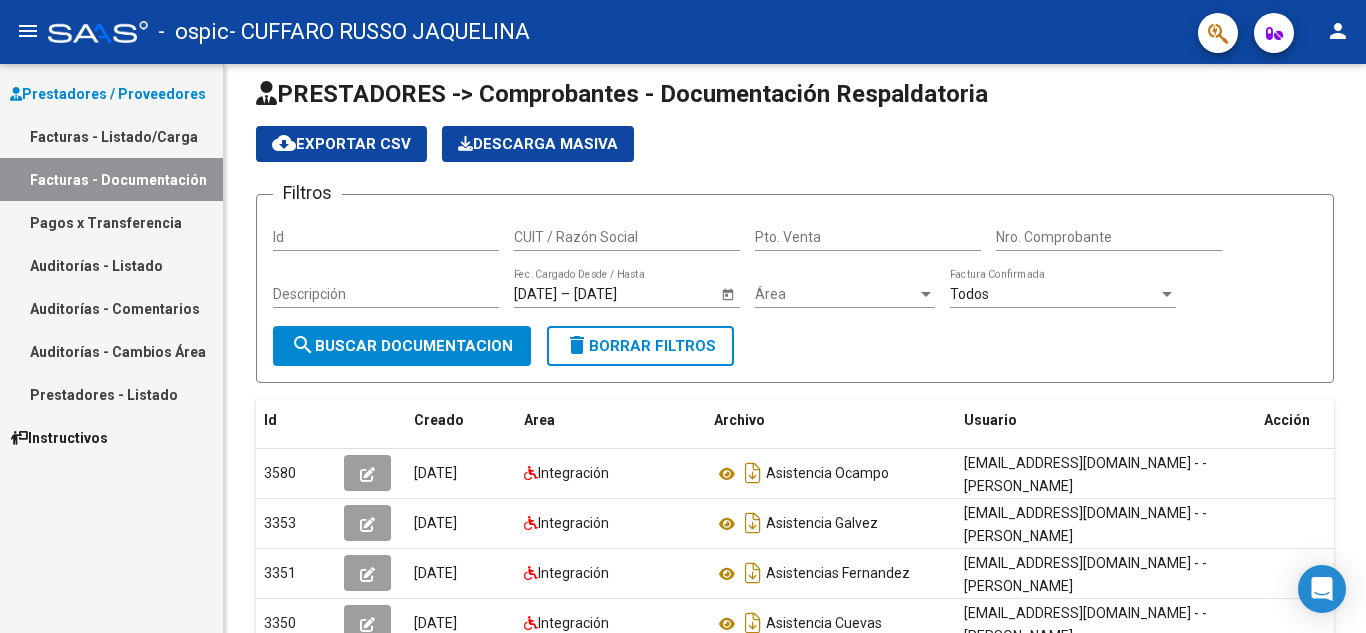 click on "Facturas - Listado/Carga" at bounding box center [111, 136] 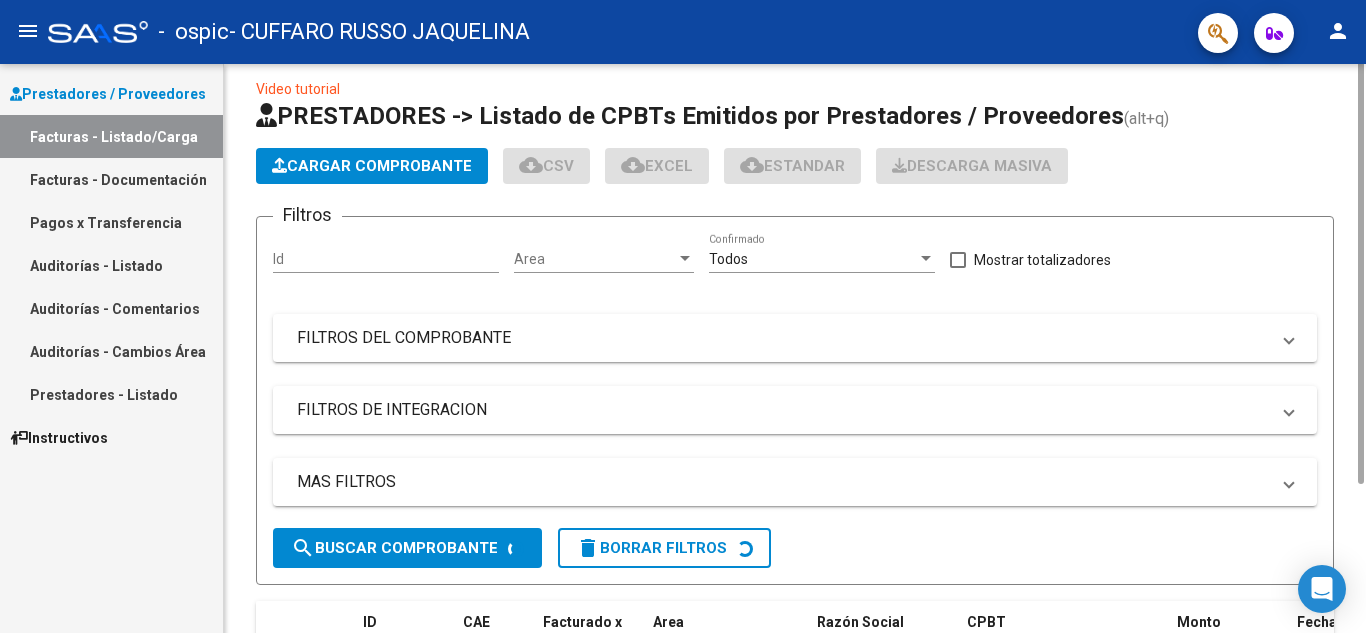 scroll, scrollTop: 0, scrollLeft: 0, axis: both 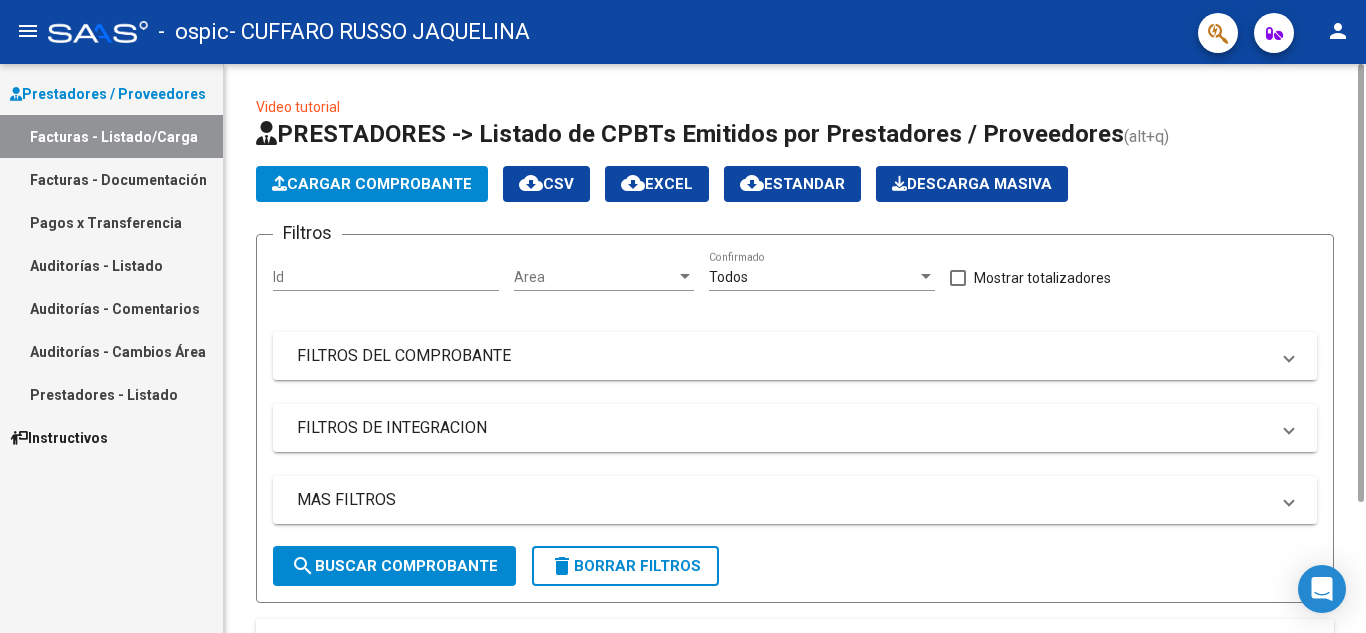 click on "Cargar Comprobante" 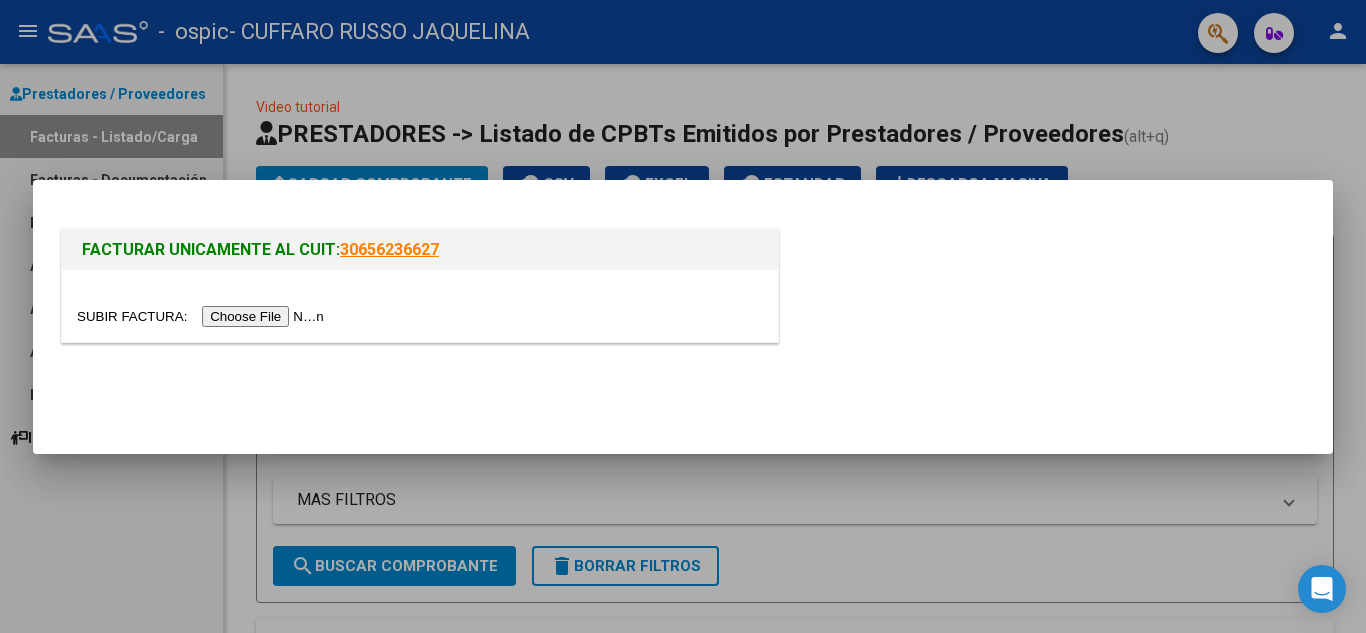 click at bounding box center (203, 316) 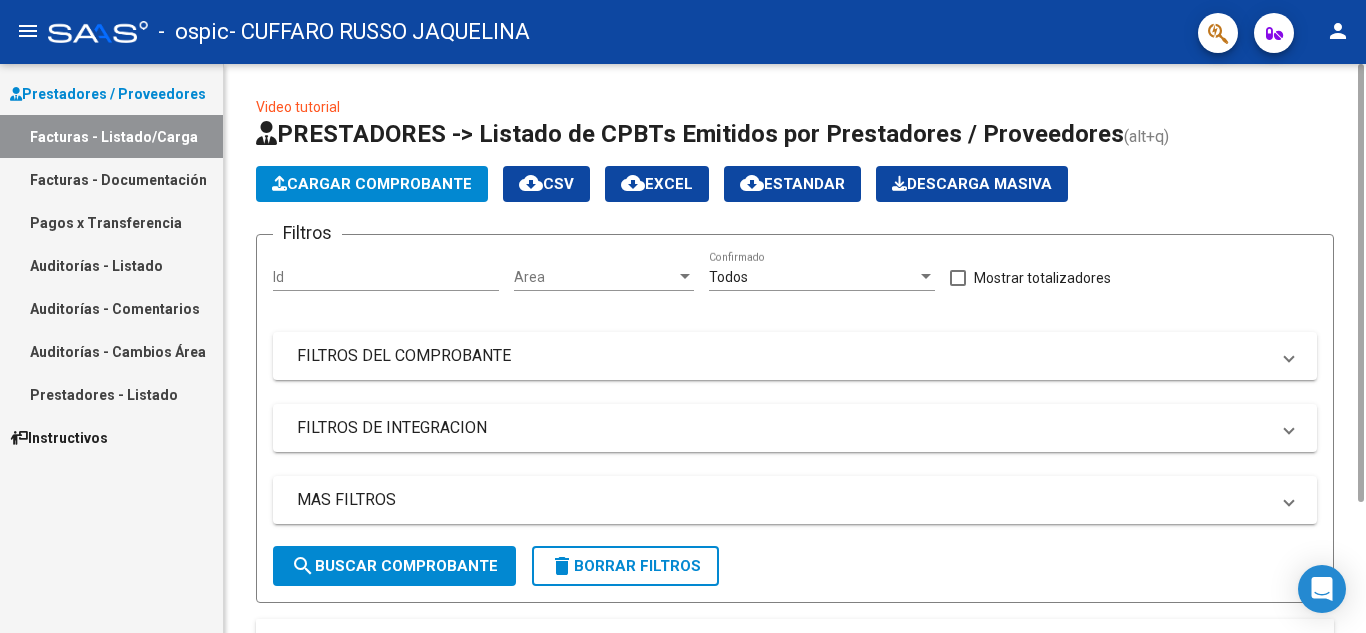 click on "Cargar Comprobante" 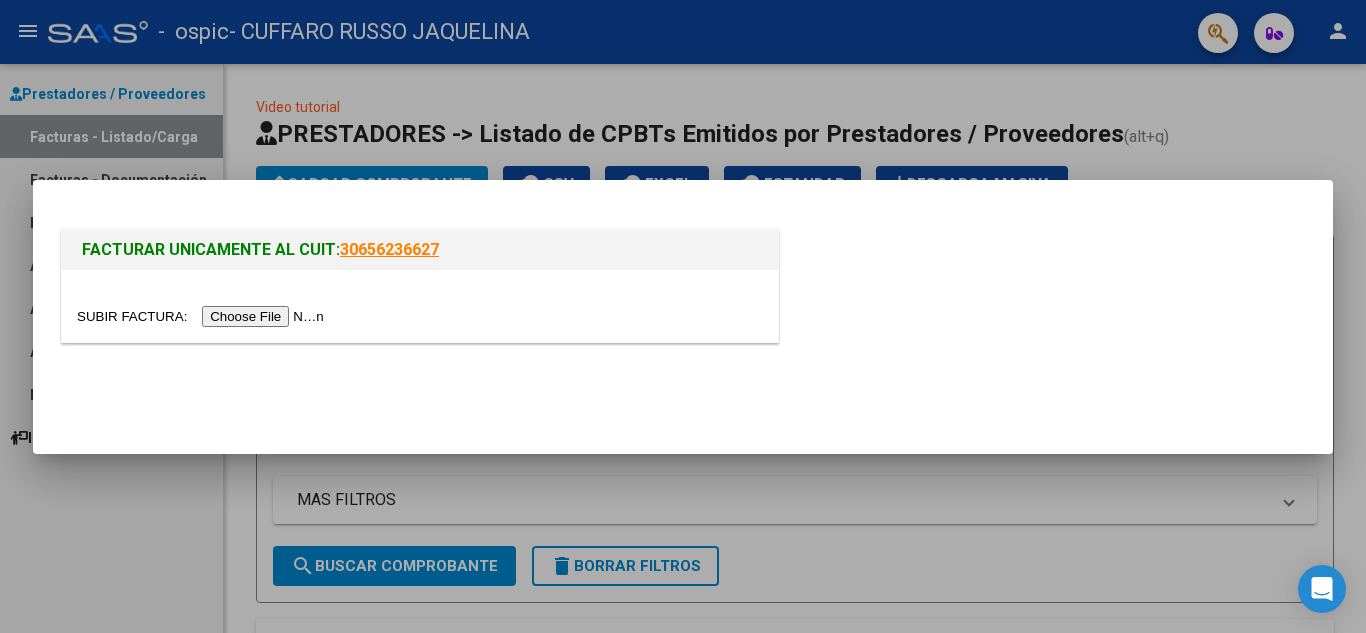 click at bounding box center (203, 316) 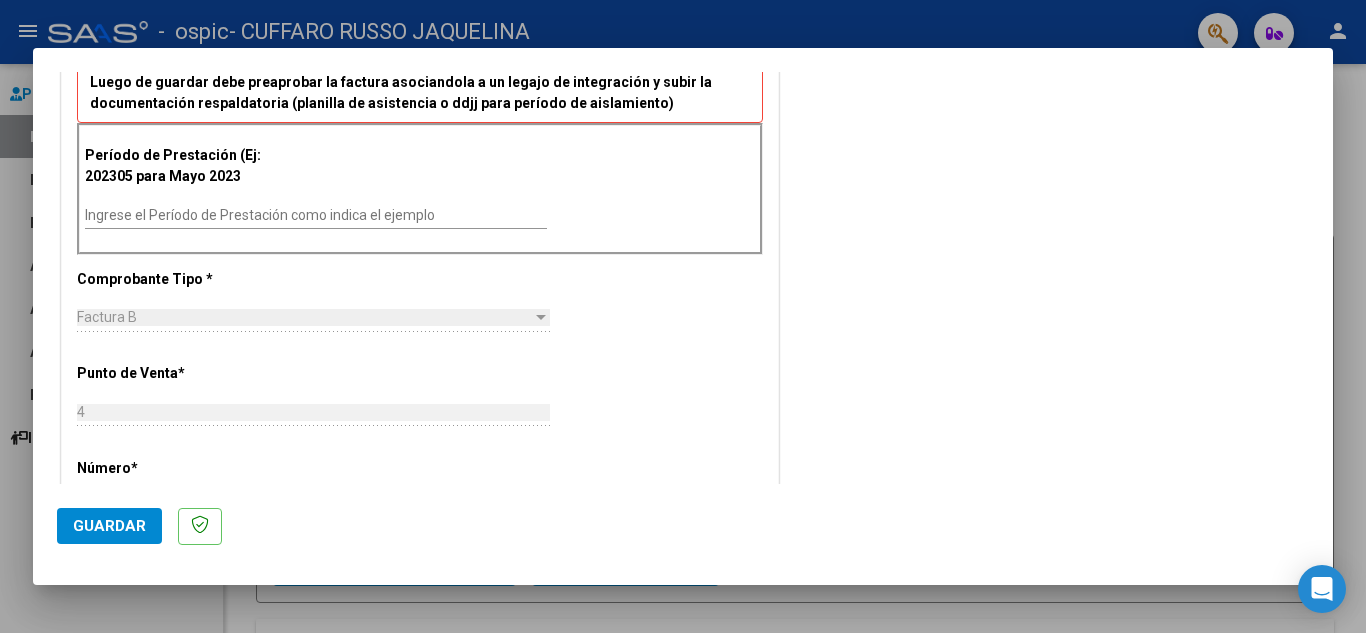 scroll, scrollTop: 595, scrollLeft: 0, axis: vertical 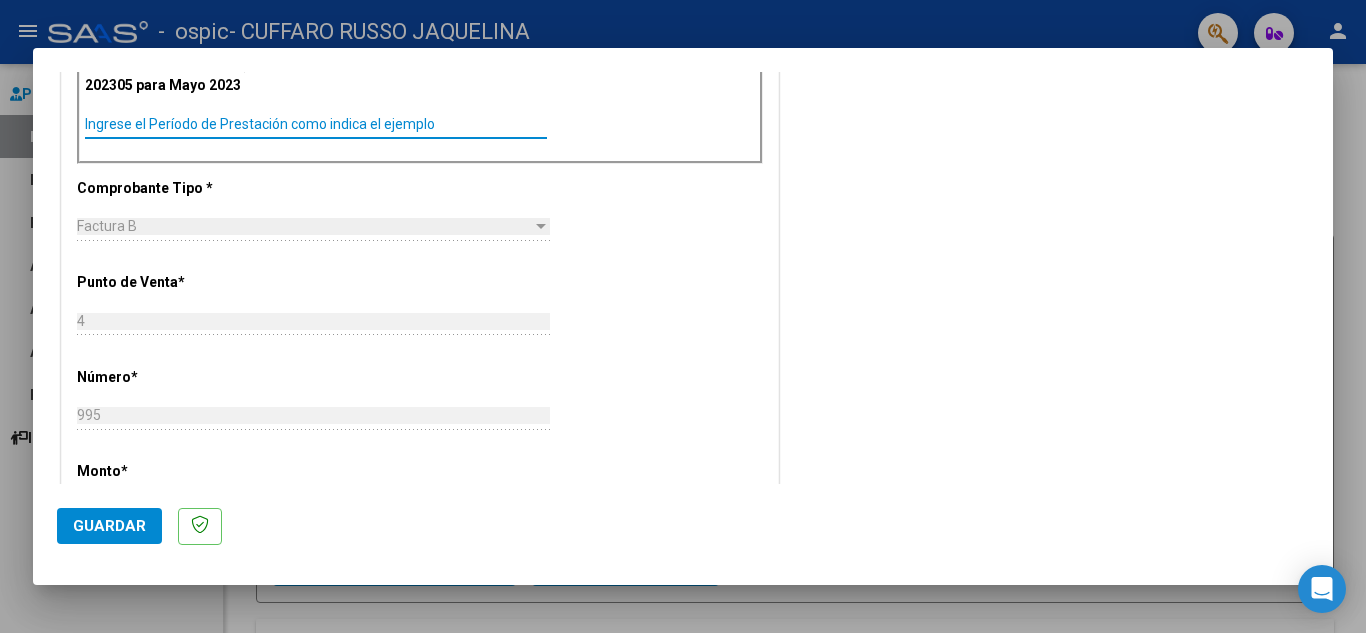 click on "Ingrese el Período de Prestación como indica el ejemplo" at bounding box center (316, 124) 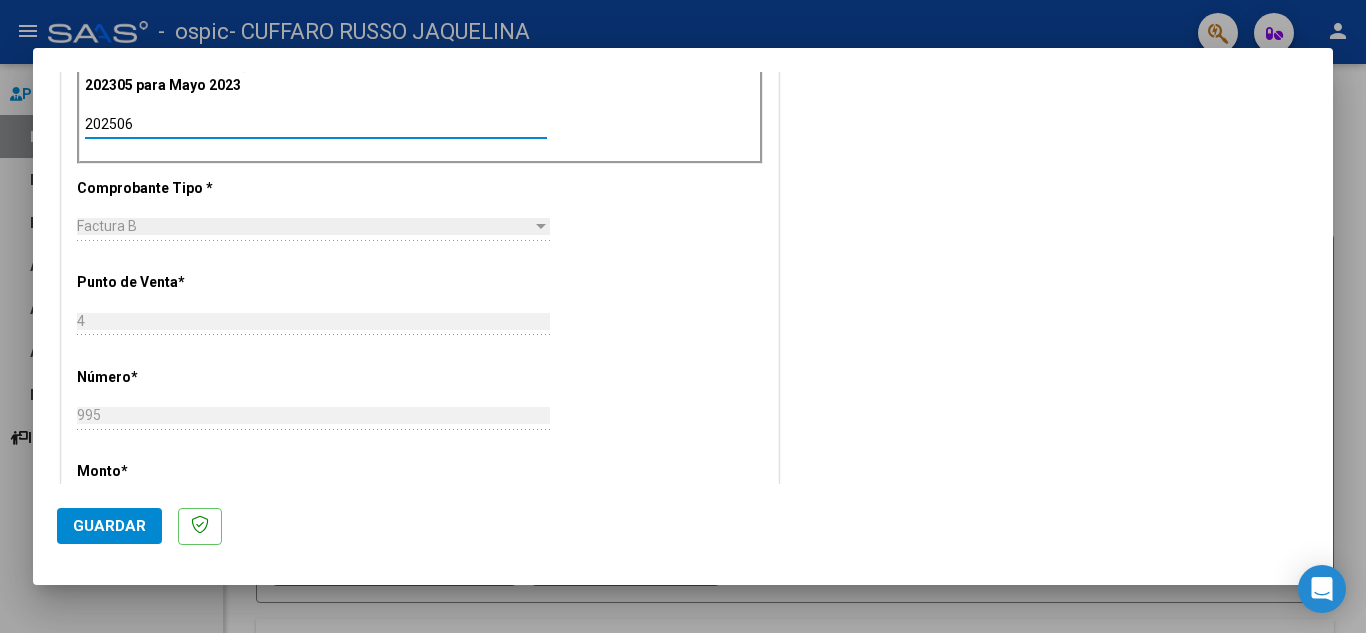 type on "202506" 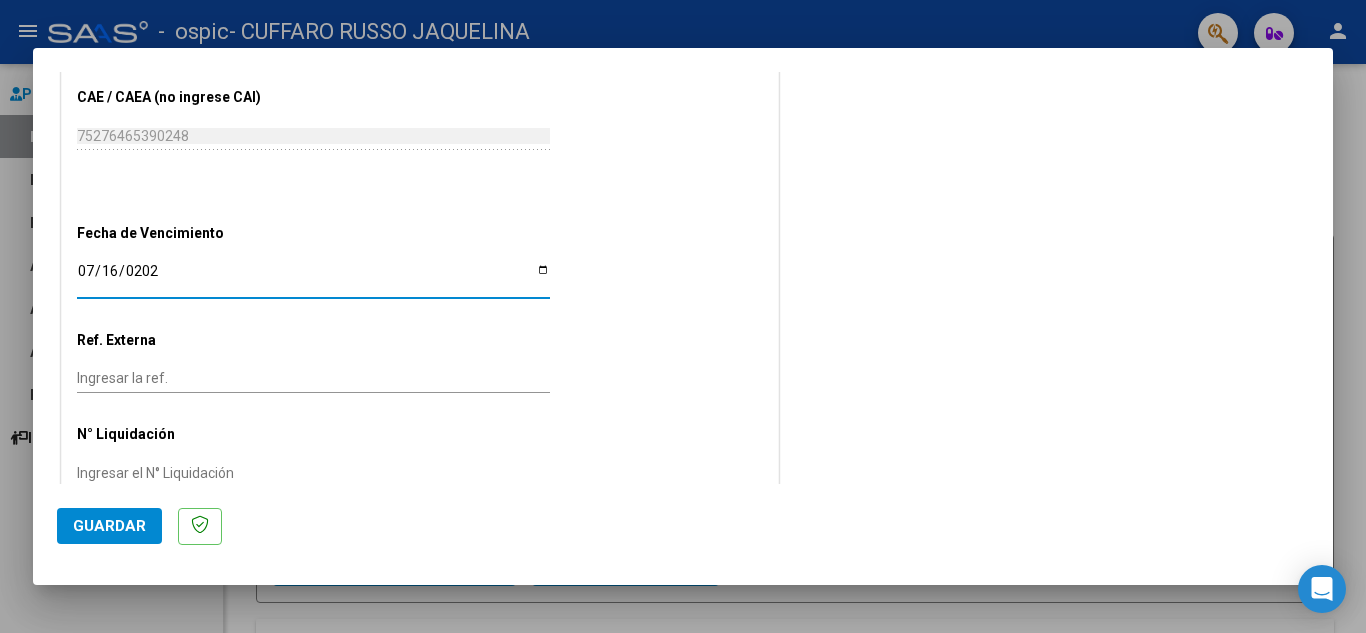 type on "[DATE]" 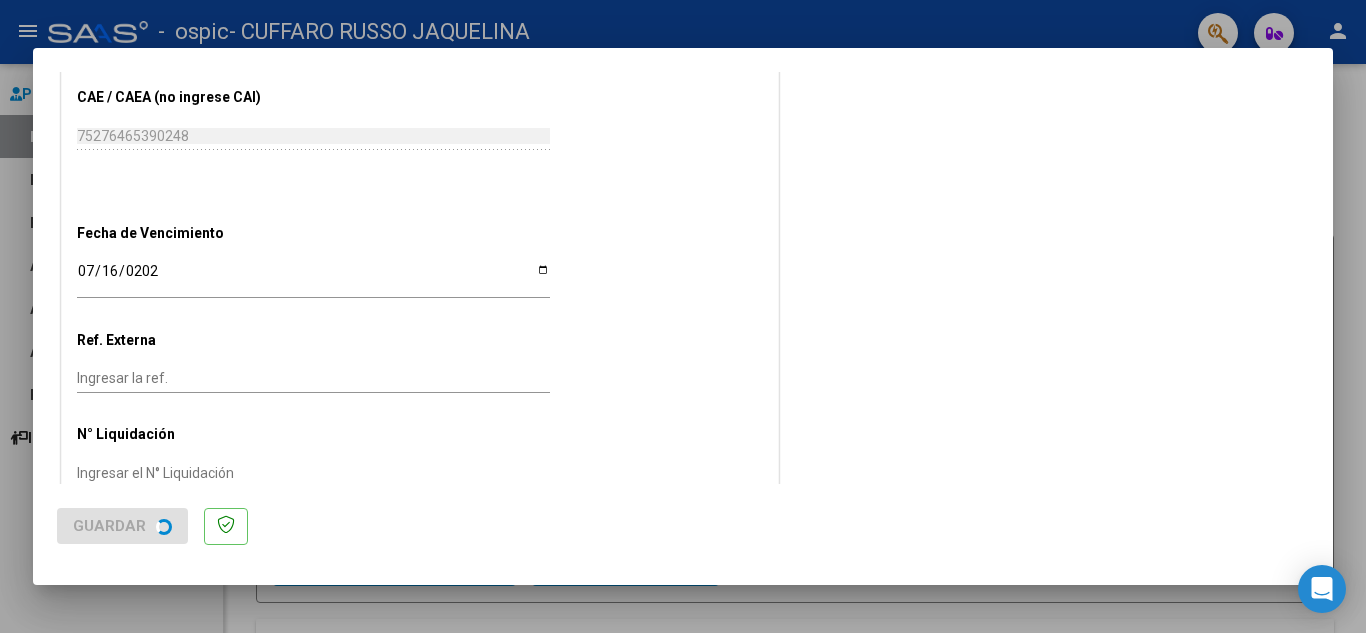 scroll, scrollTop: 0, scrollLeft: 0, axis: both 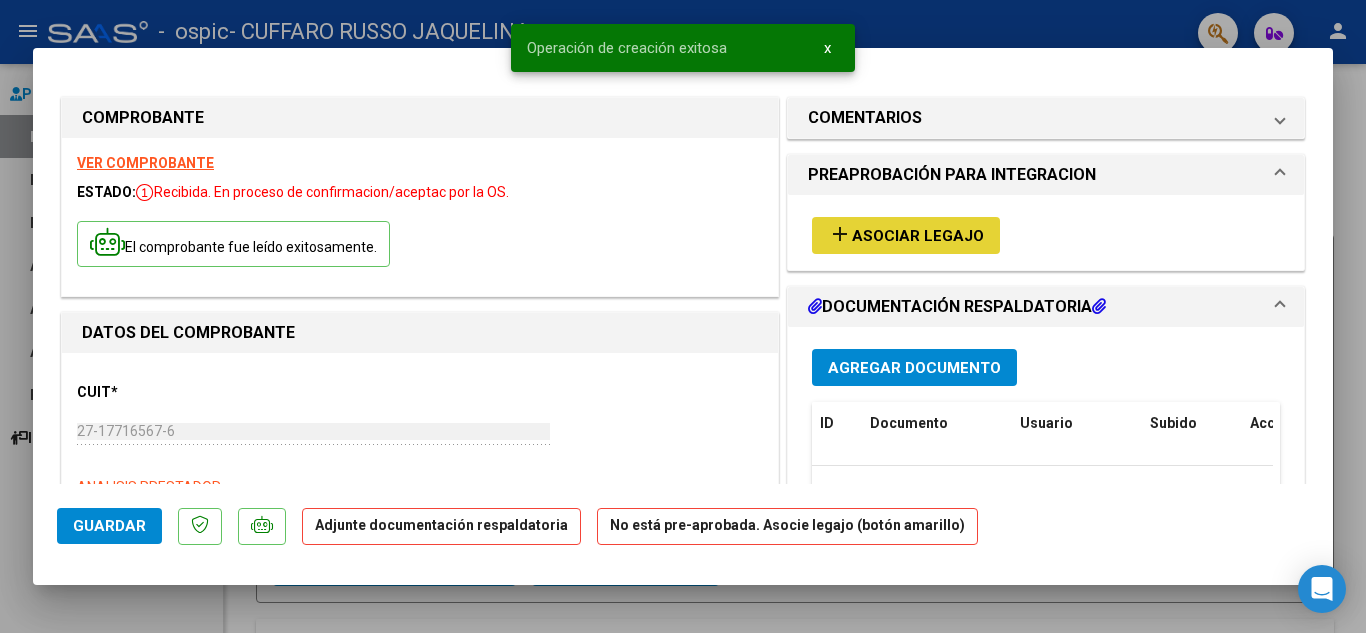 click on "Asociar Legajo" at bounding box center [918, 236] 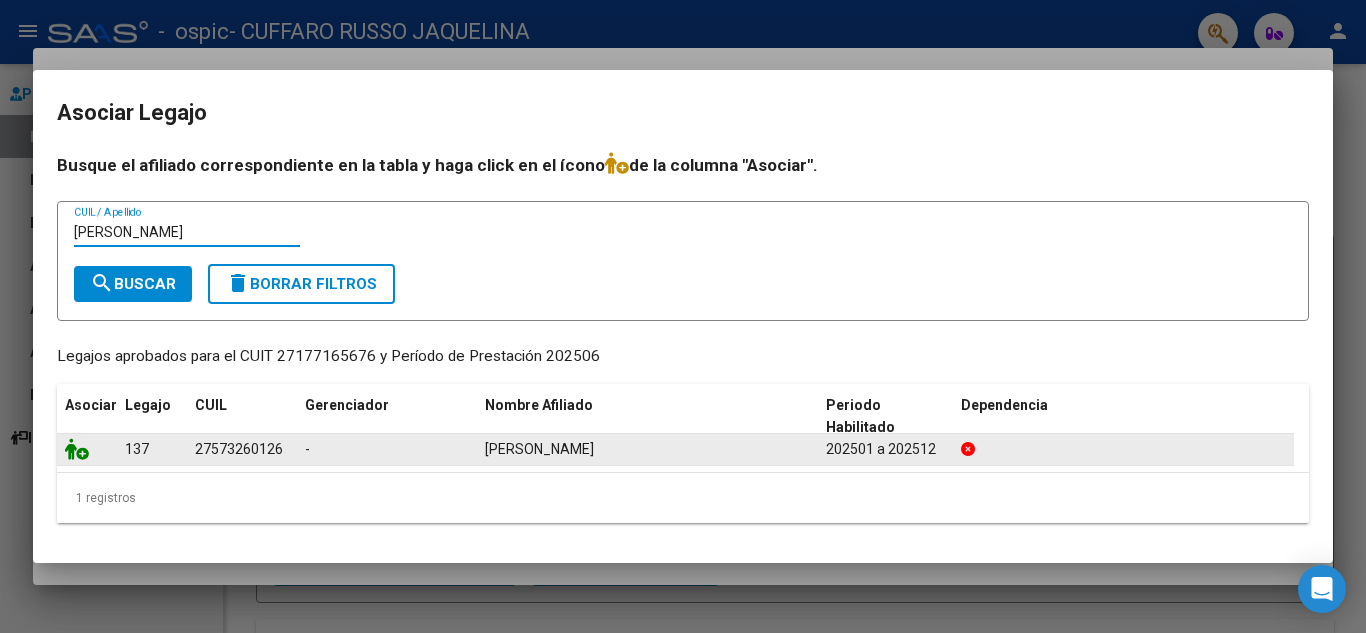 type on "[PERSON_NAME]" 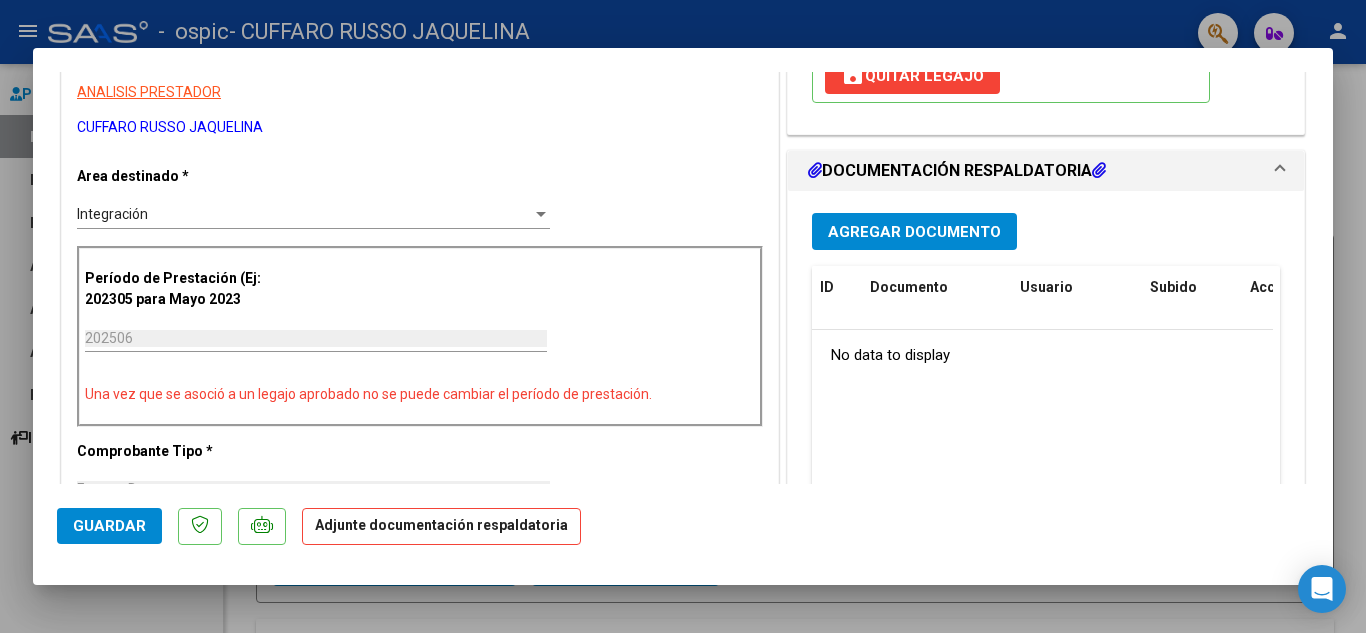 scroll, scrollTop: 431, scrollLeft: 0, axis: vertical 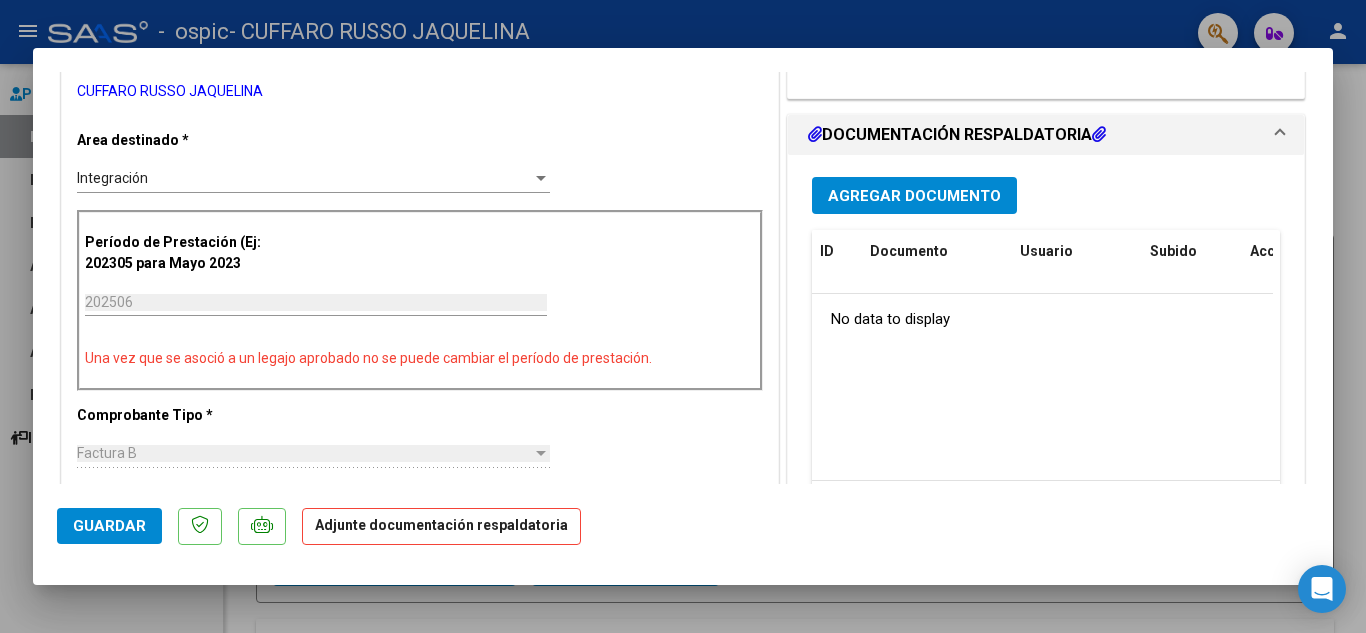 click on "Agregar Documento" at bounding box center [914, 196] 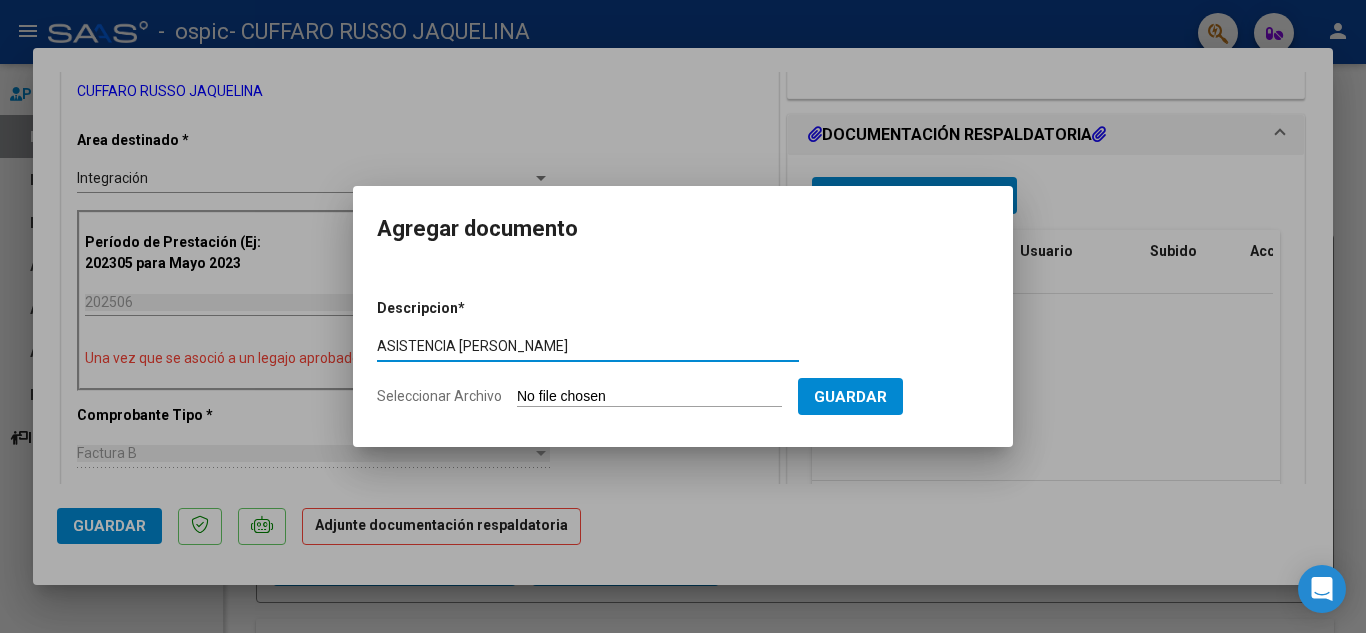 type on "ASISTENCIA [PERSON_NAME]" 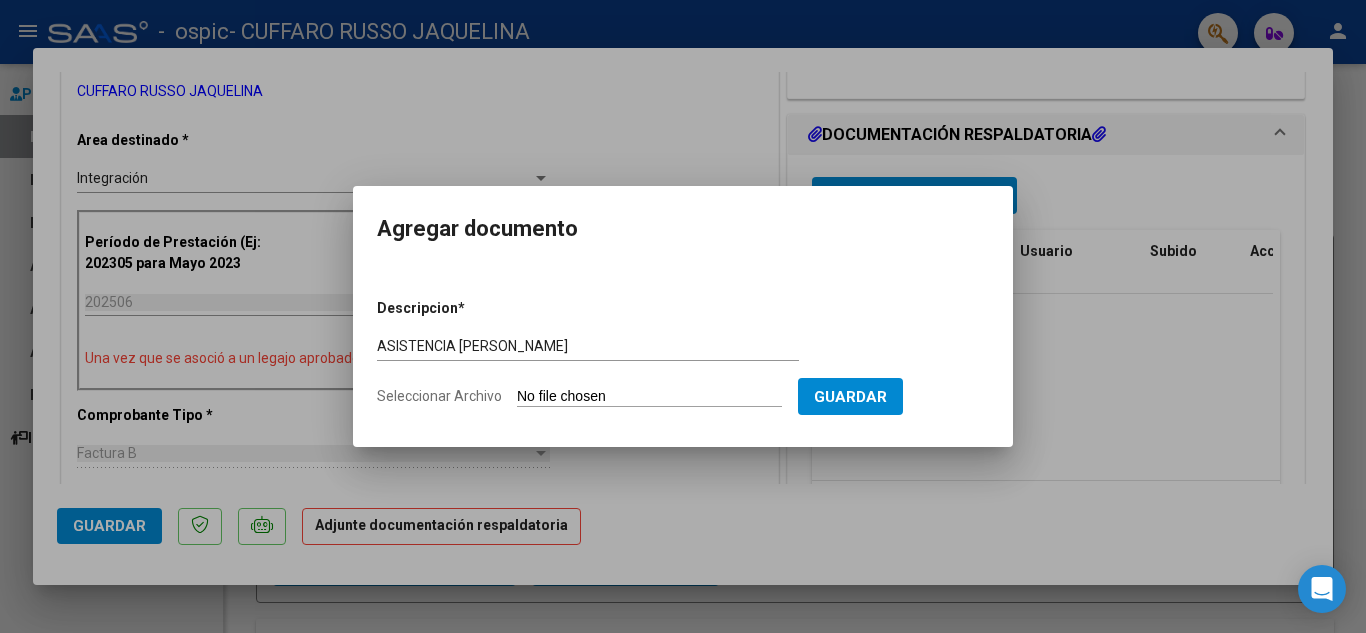 click on "Descripcion  *   ASISTENCIA [PERSON_NAME] aquí una descripcion  Seleccionar Archivo Guardar" at bounding box center [683, 353] 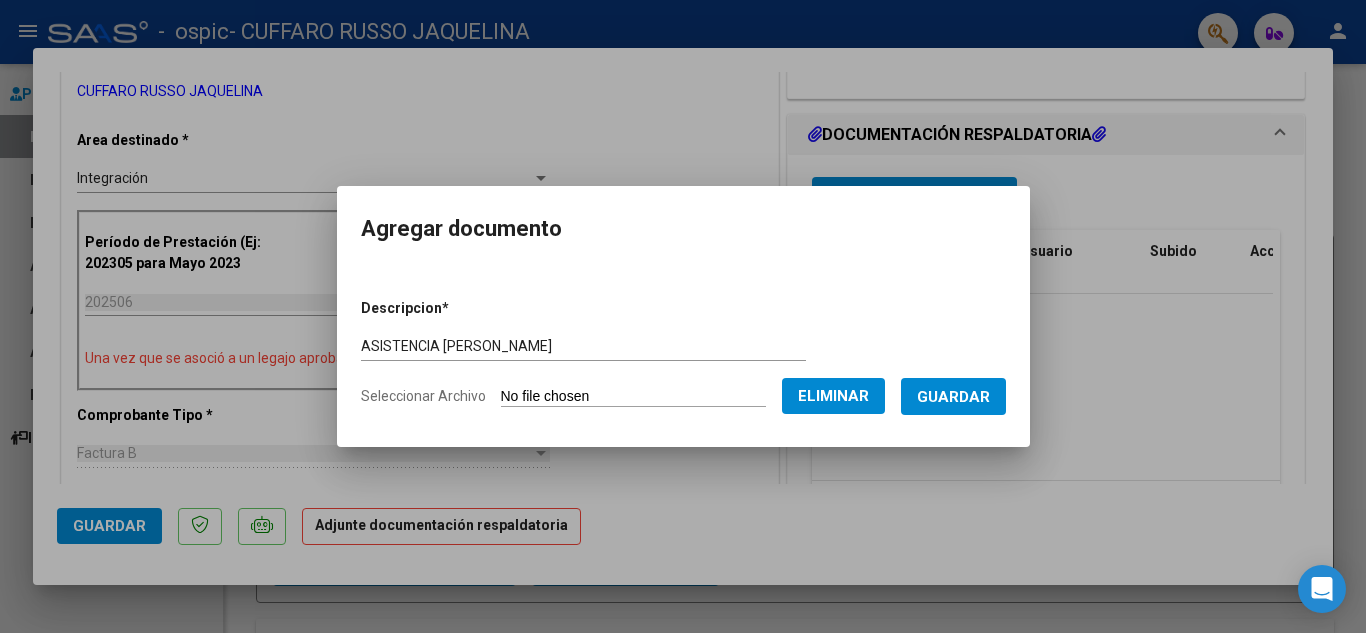 click on "Guardar" at bounding box center [953, 397] 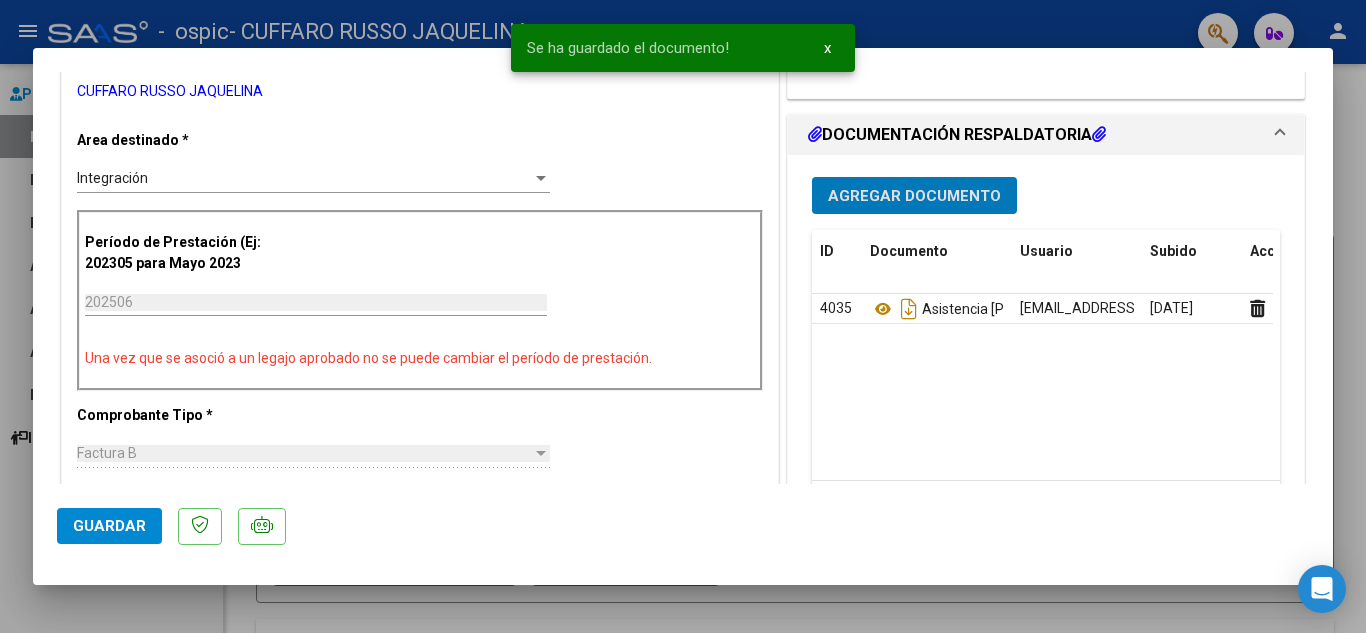 click on "Guardar" 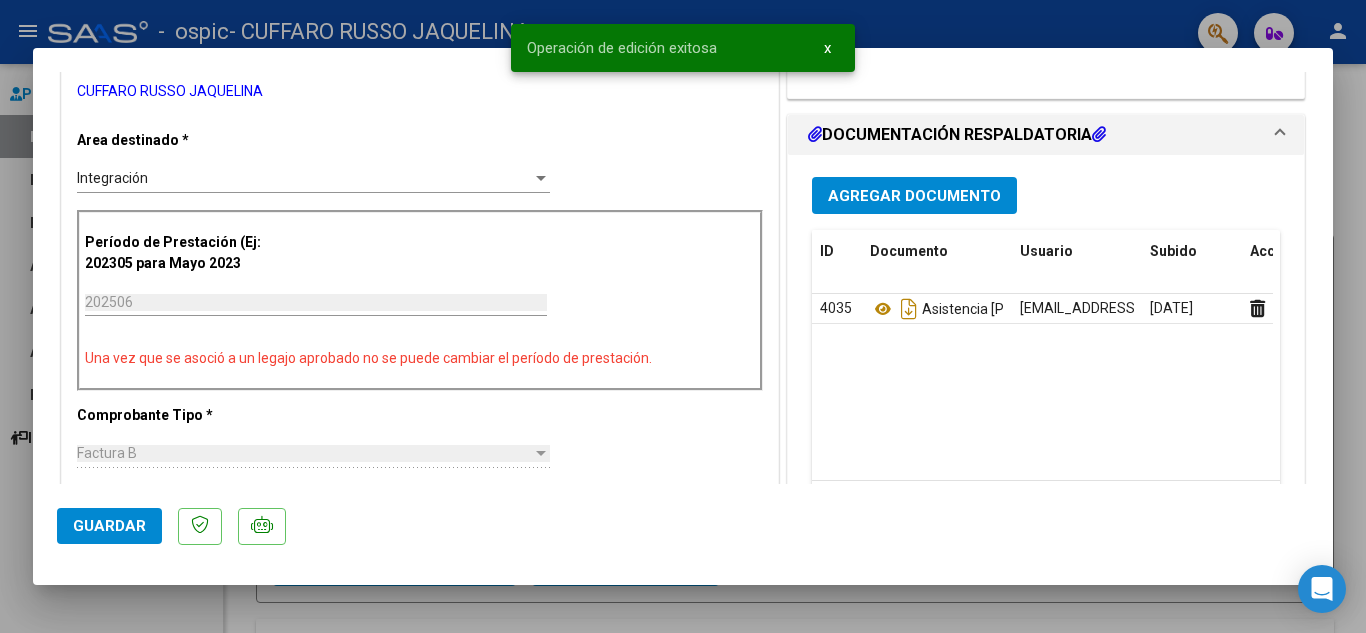 click on "COMPROBANTE VER COMPROBANTE       ESTADO:   Recibida. En proceso de confirmacion/aceptac por la OS.     El comprobante fue leído exitosamente.  DATOS DEL COMPROBANTE CUIT  *   27-17716567-6 Ingresar CUIT  ANALISIS PRESTADOR  [PERSON_NAME]  ARCA Padrón  Area destinado * Integración Seleccionar Area Período de Prestación (Ej: 202305 para [DATE]    202506 Ingrese el Período de Prestación como indica el ejemplo   Una vez que se asoció a un legajo aprobado no se puede cambiar el período de prestación.   Comprobante Tipo * Factura B Seleccionar Tipo Punto de Venta  *   4 Ingresar el Nro.  Número  *   995 Ingresar el Nro.  Monto  *   $ 49.482,44 Ingresar el [GEOGRAPHIC_DATA].  *   [DATE] Ingresar la fecha  CAE / CAEA (no ingrese CAI)    75276465390248 Ingresar el CAE o CAEA (no ingrese CAI)  Fecha de Vencimiento    [DATE] Ingresar la fecha  Ref. Externa    Ingresar la ref.  N° Liquidación    Ingresar el N° Liquidación  COMENTARIOS Comentarios del Prestador / Gerenciador:" at bounding box center [683, 316] 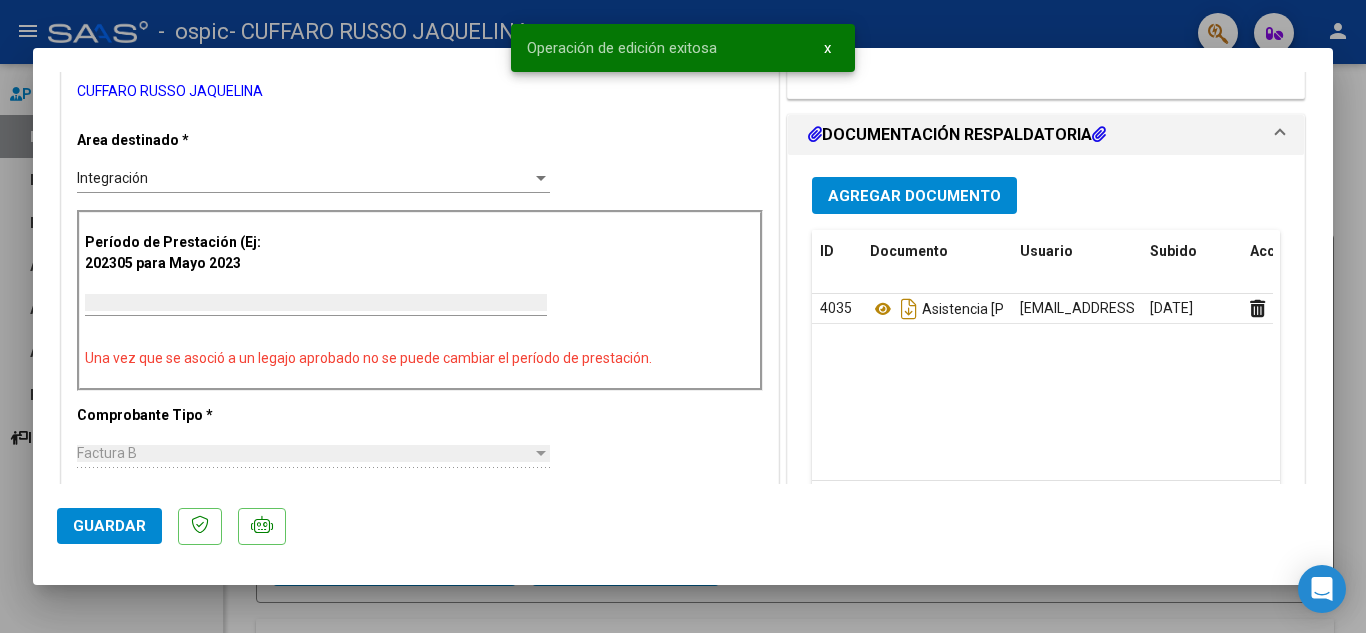 scroll, scrollTop: 0, scrollLeft: 0, axis: both 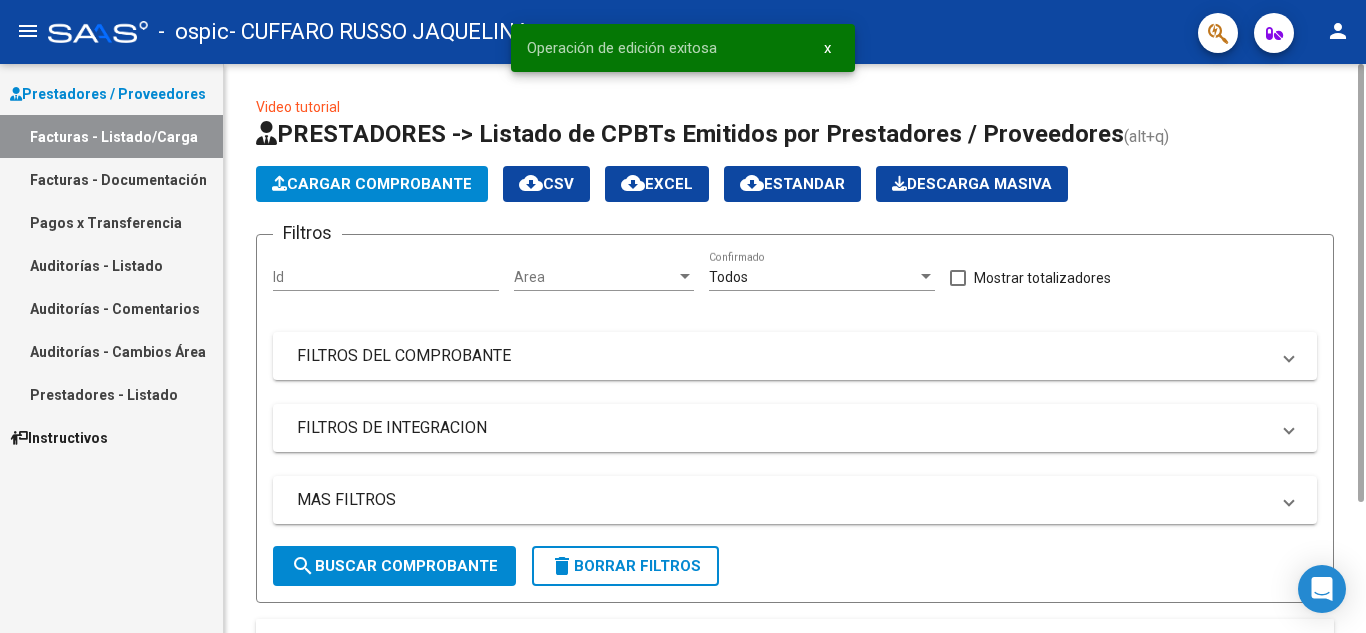 click on "Cargar Comprobante" 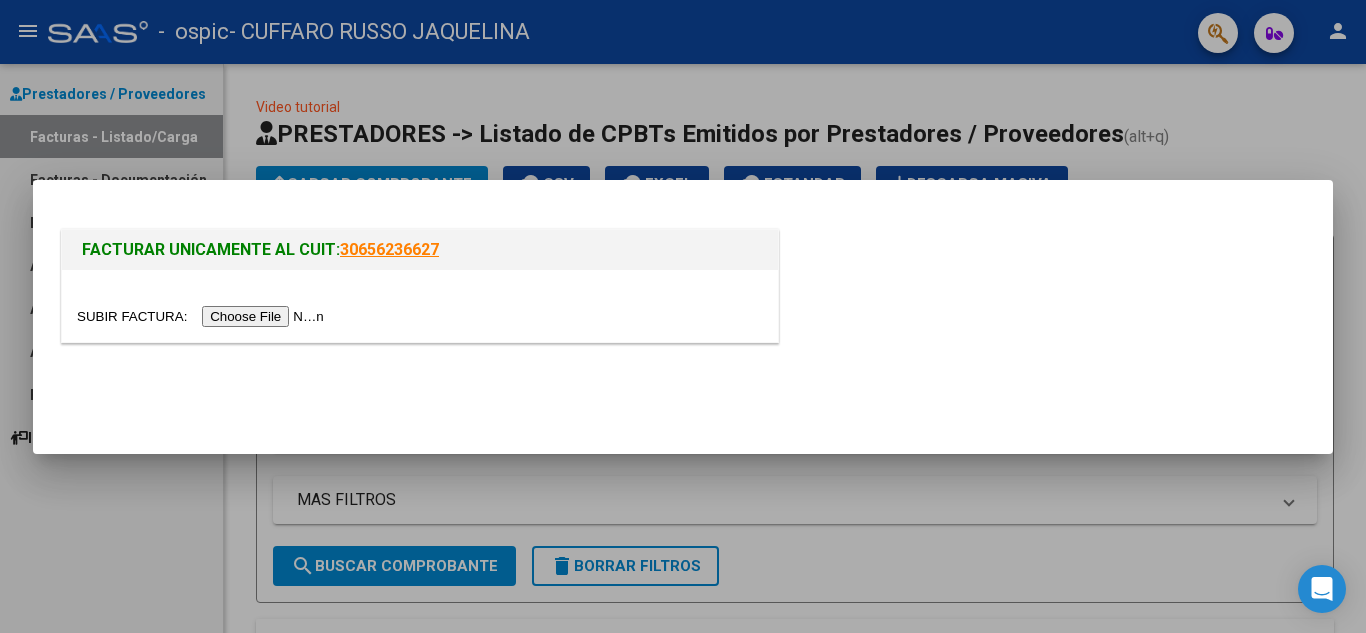 click at bounding box center [420, 306] 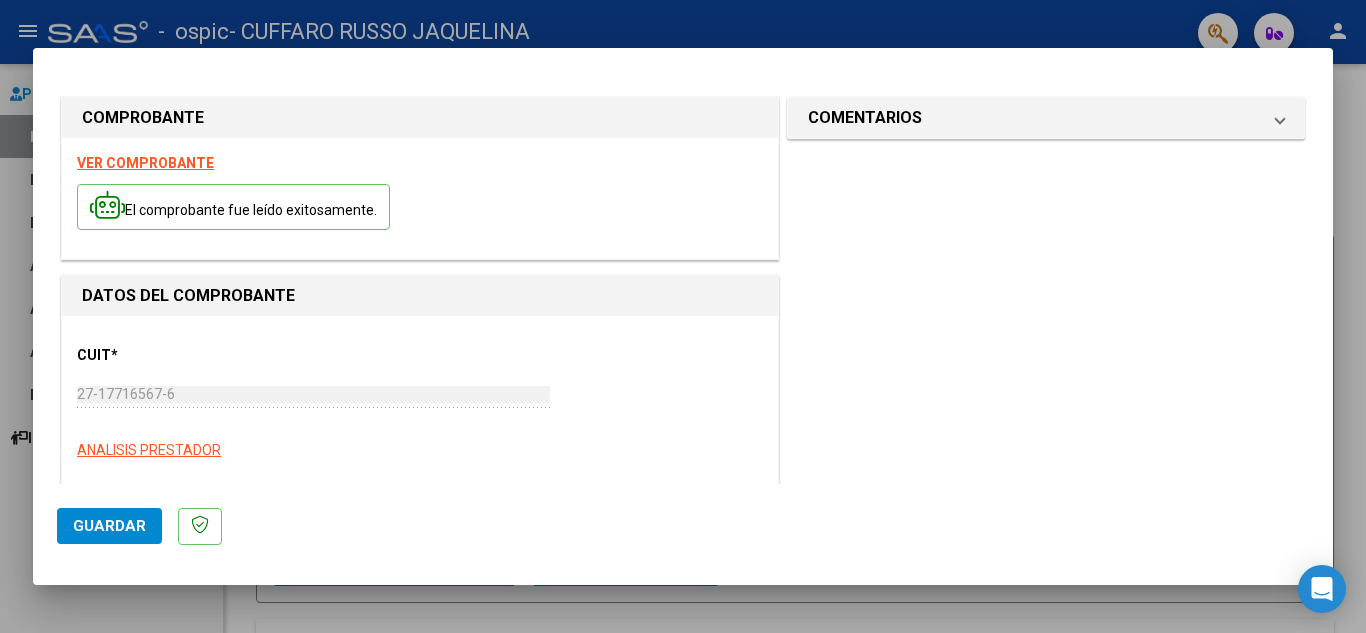 scroll, scrollTop: 260, scrollLeft: 0, axis: vertical 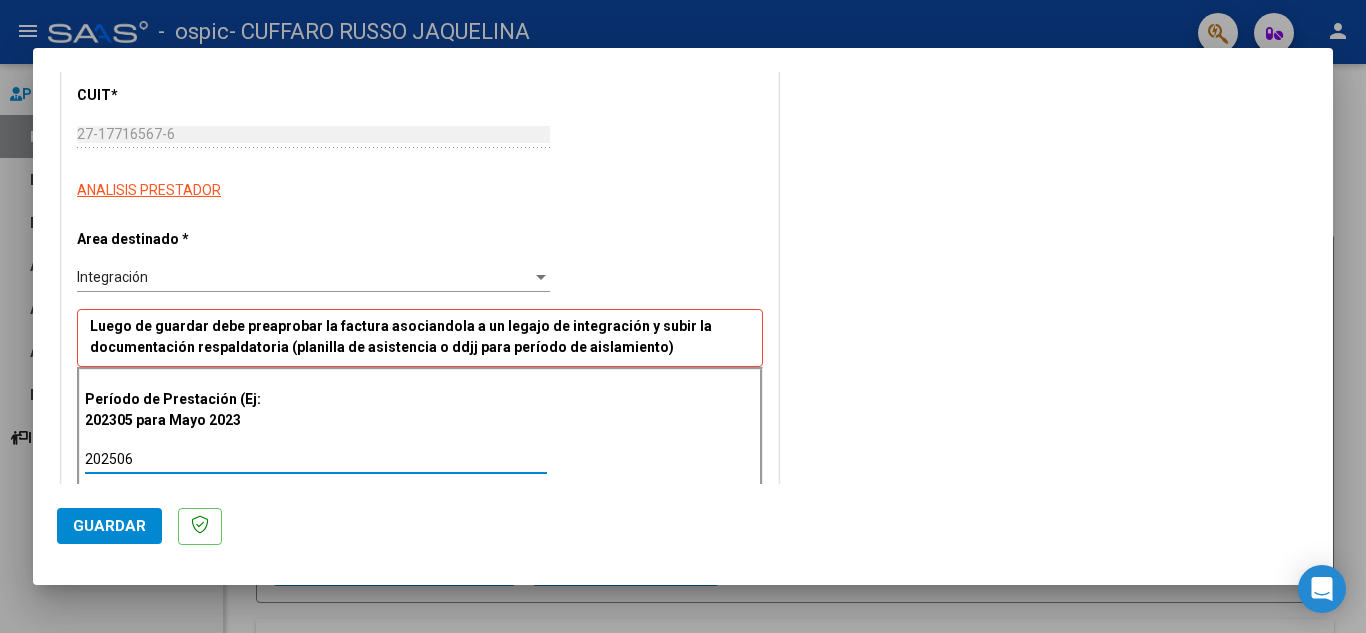 type on "202506" 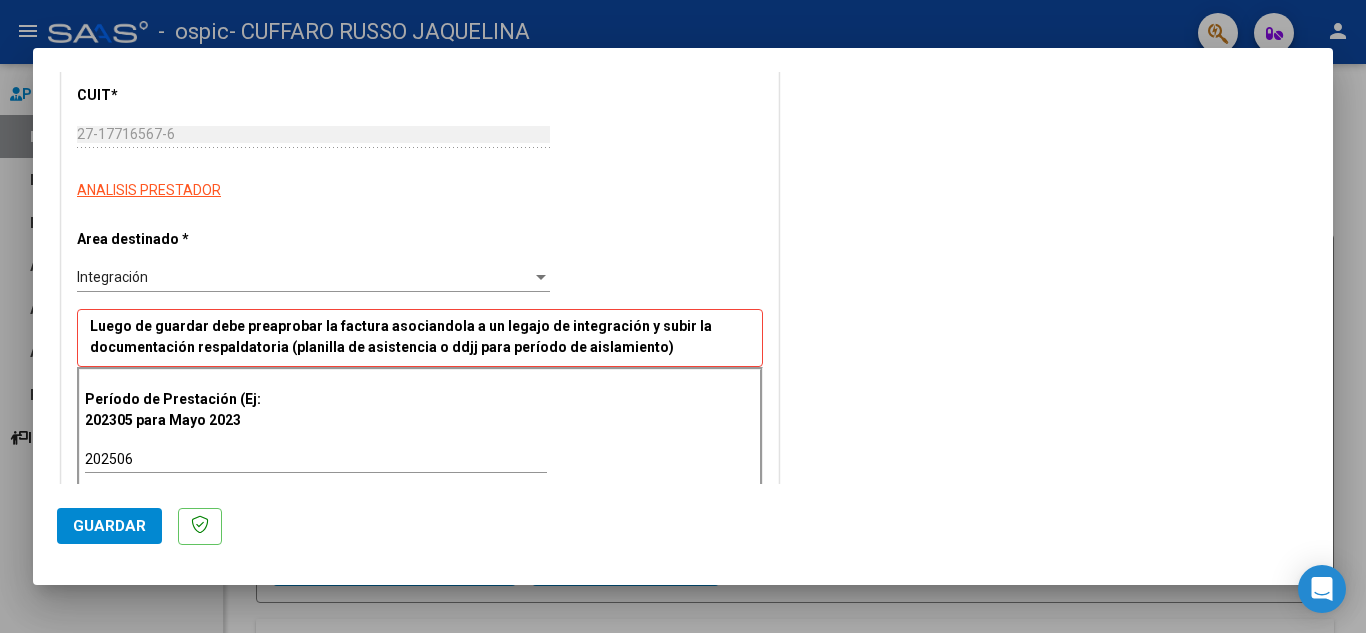 scroll, scrollTop: 1170, scrollLeft: 0, axis: vertical 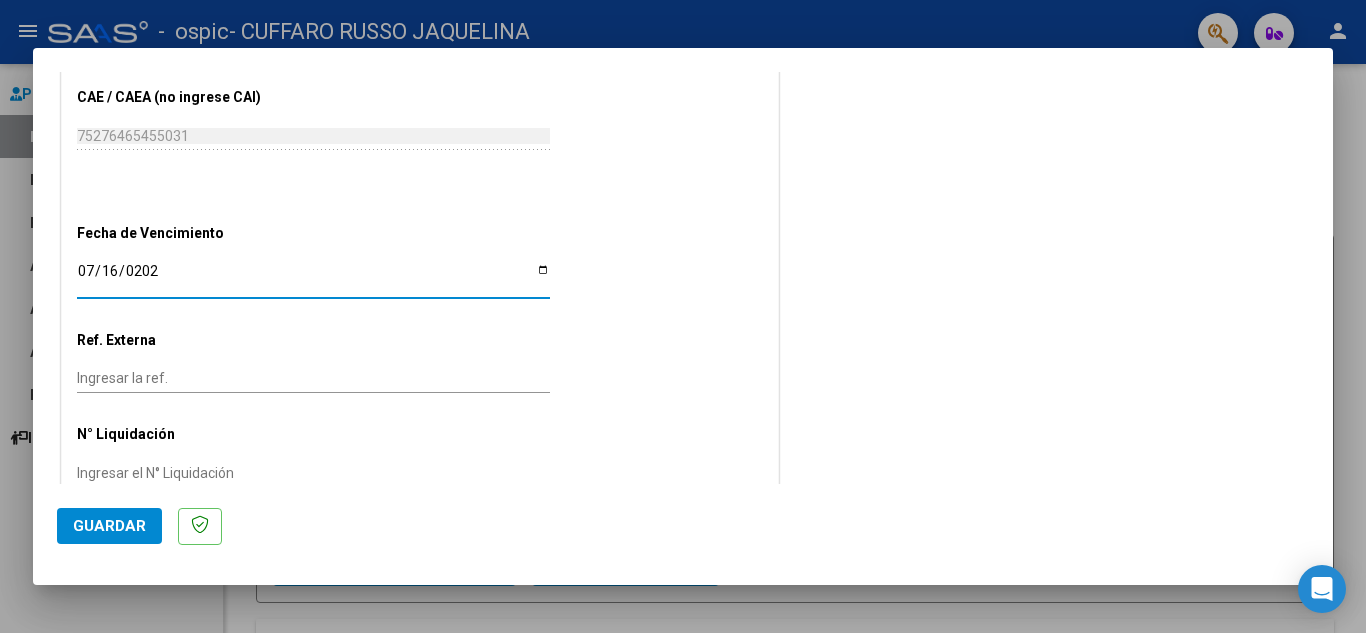 type on "[DATE]" 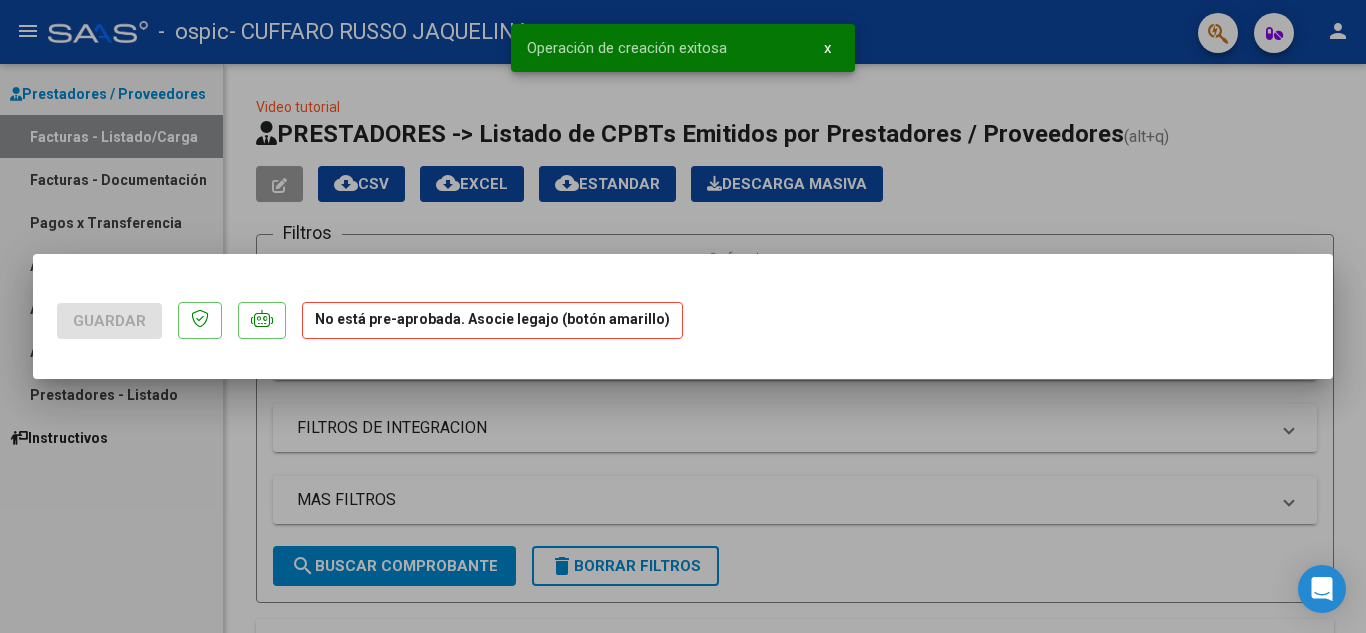 scroll, scrollTop: 0, scrollLeft: 0, axis: both 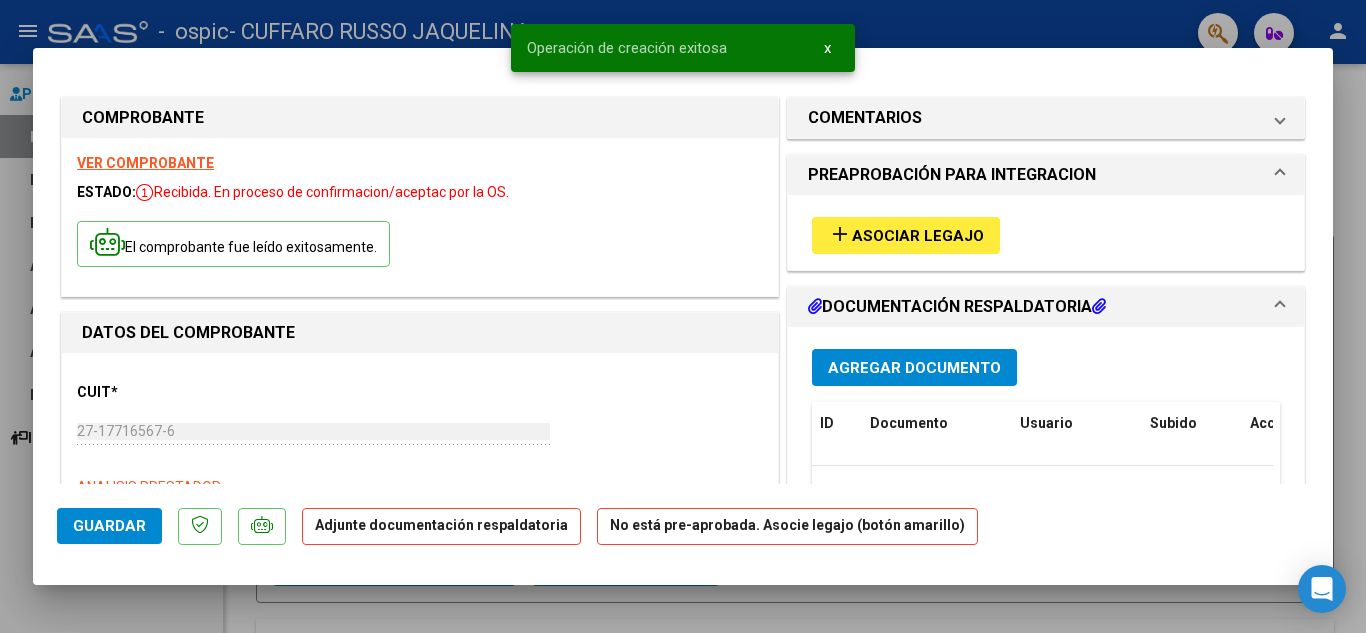 click on "Asociar Legajo" at bounding box center (918, 236) 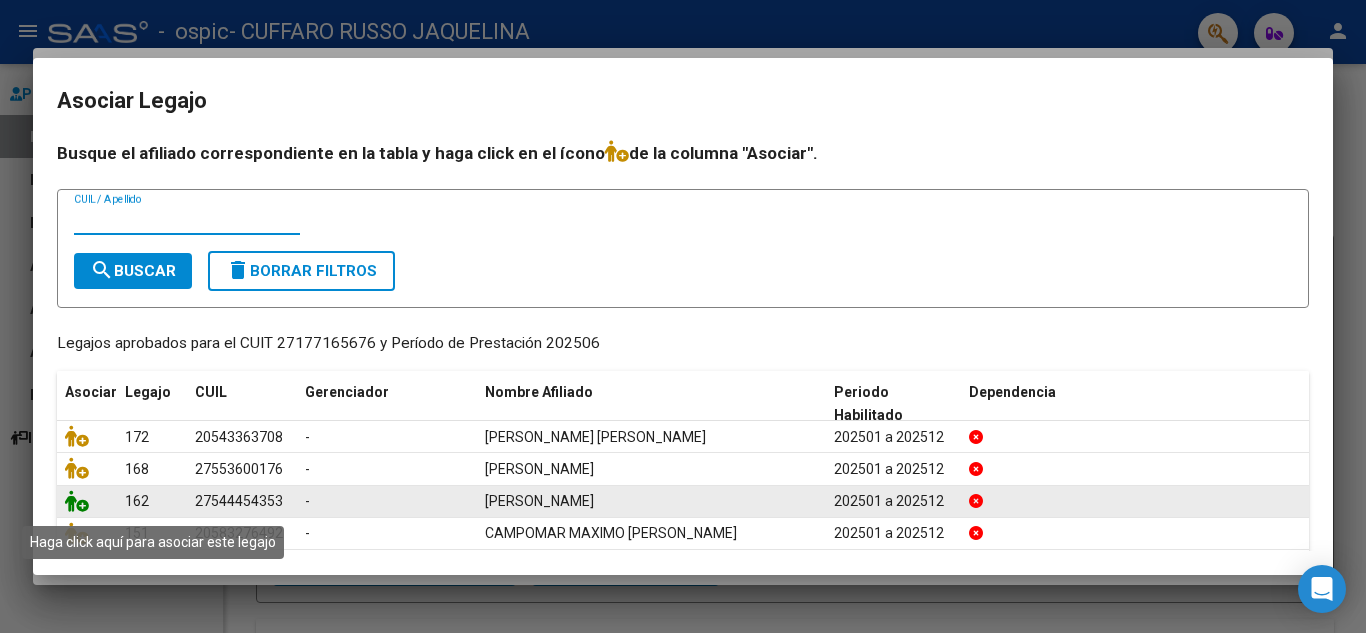 click 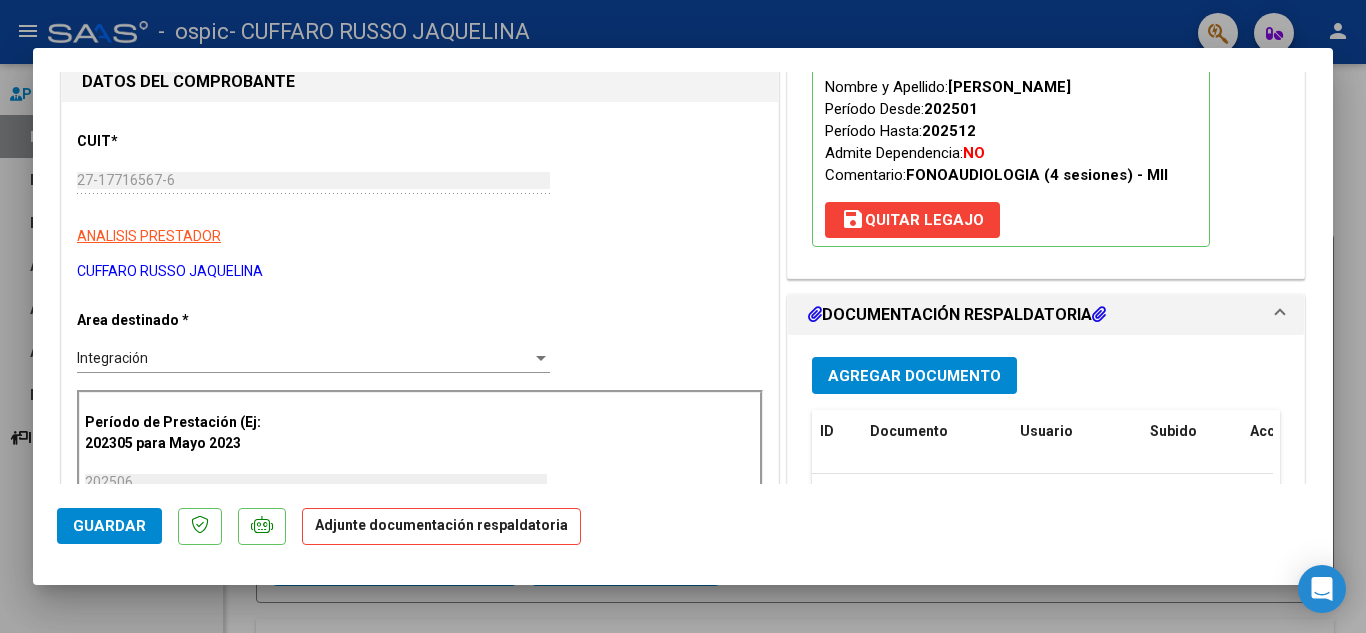 scroll, scrollTop: 292, scrollLeft: 0, axis: vertical 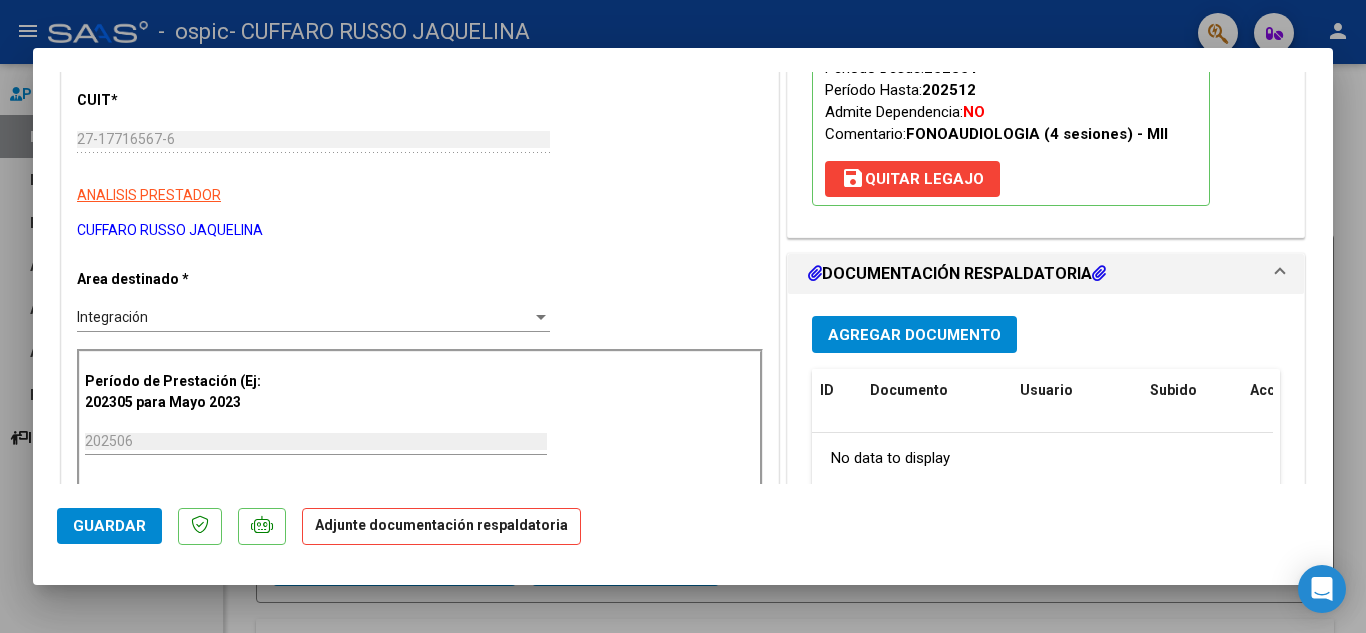 click on "Agregar Documento" at bounding box center [914, 335] 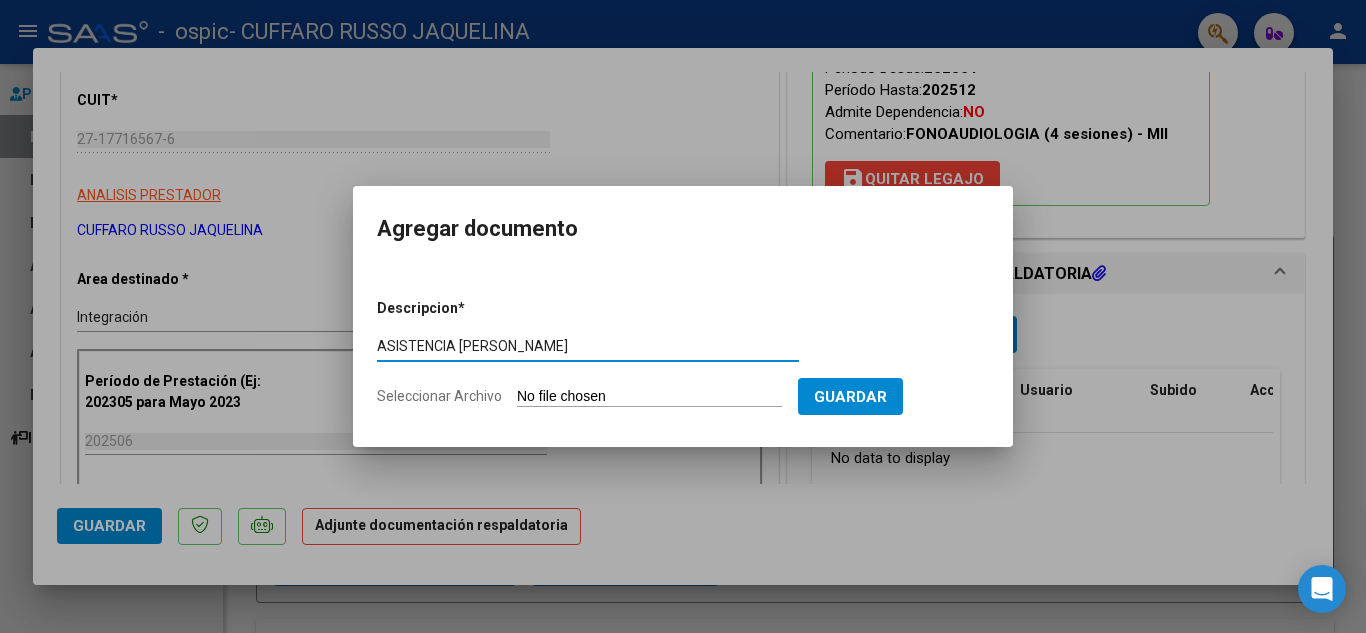 type on "ASISTENCIA [PERSON_NAME]" 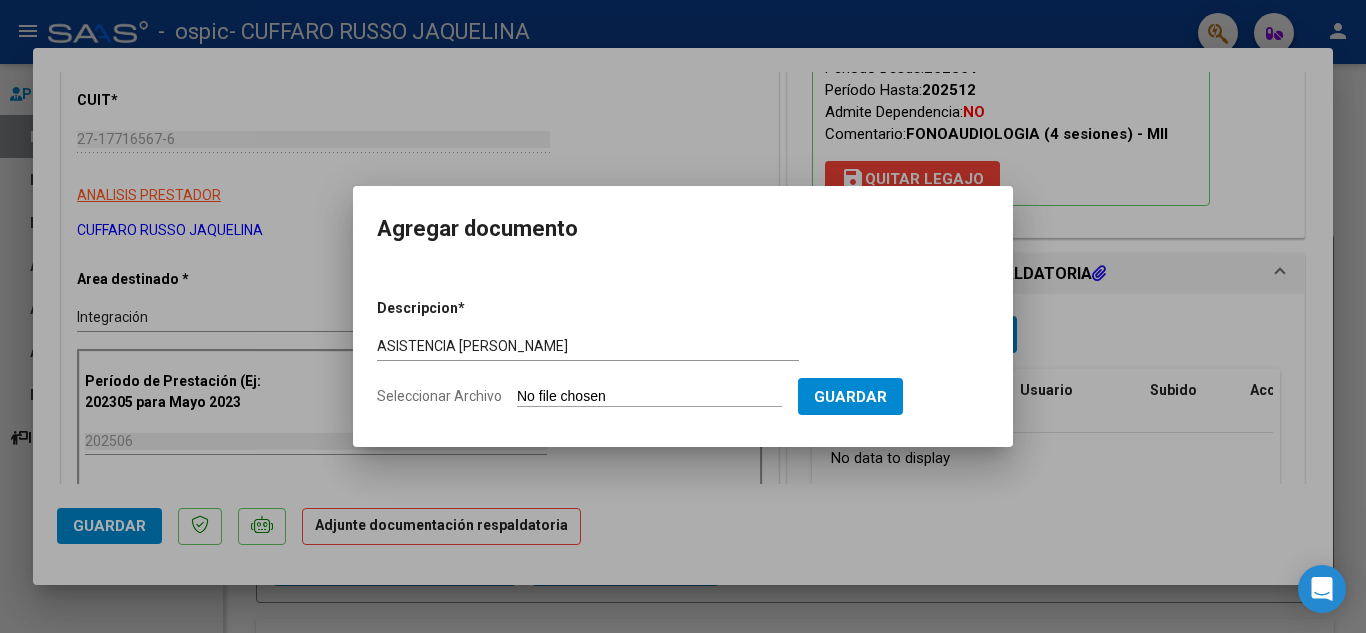 type on "C:\fakepath\[PERSON_NAME] ASISTENCIA.jpeg" 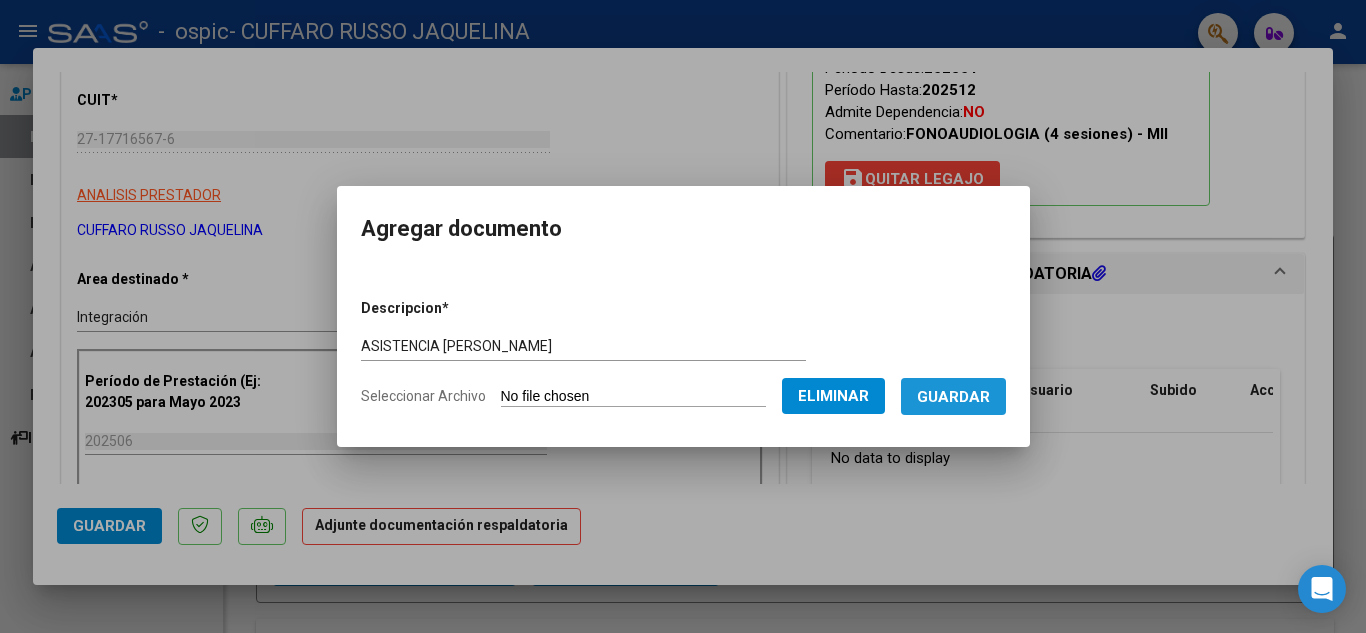 click on "Guardar" at bounding box center [953, 397] 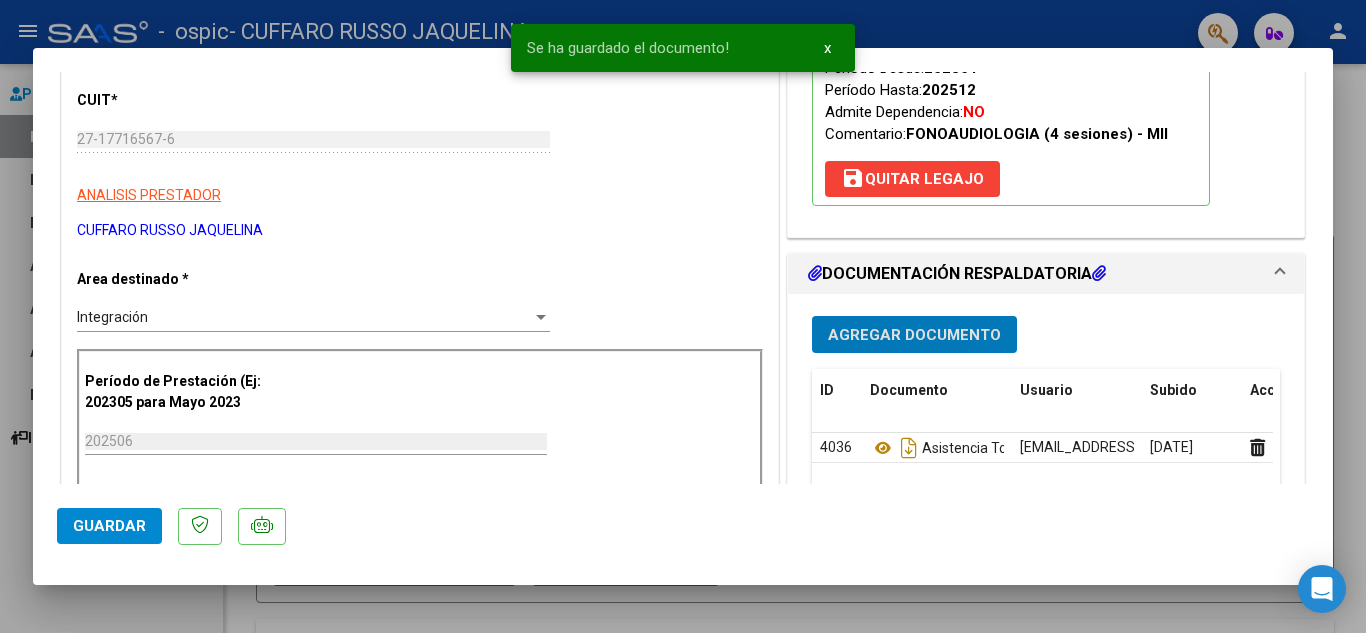 click on "Guardar" 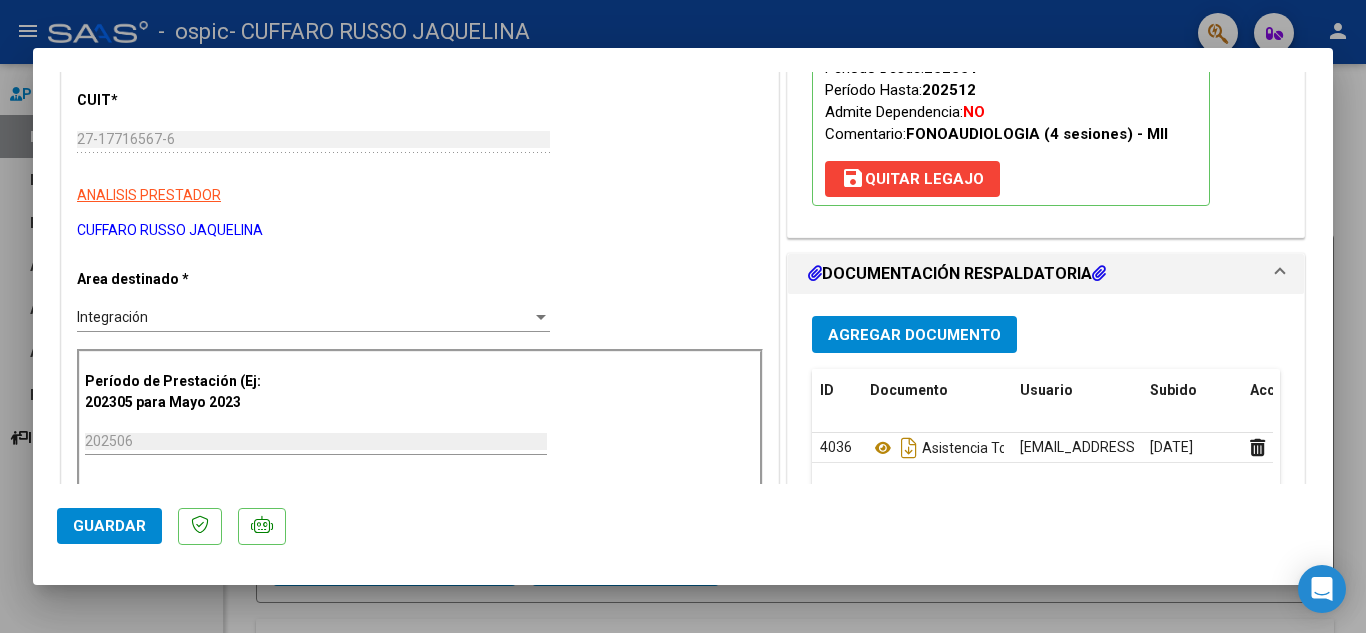 click at bounding box center (683, 316) 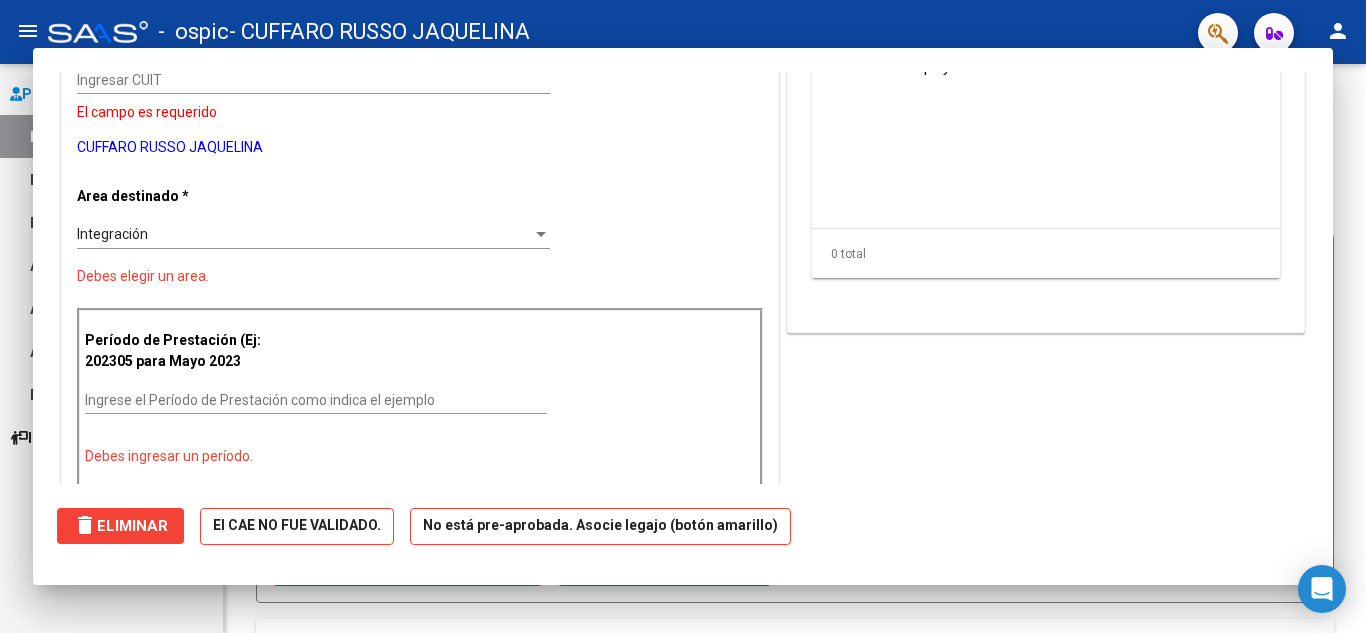 scroll, scrollTop: 233, scrollLeft: 0, axis: vertical 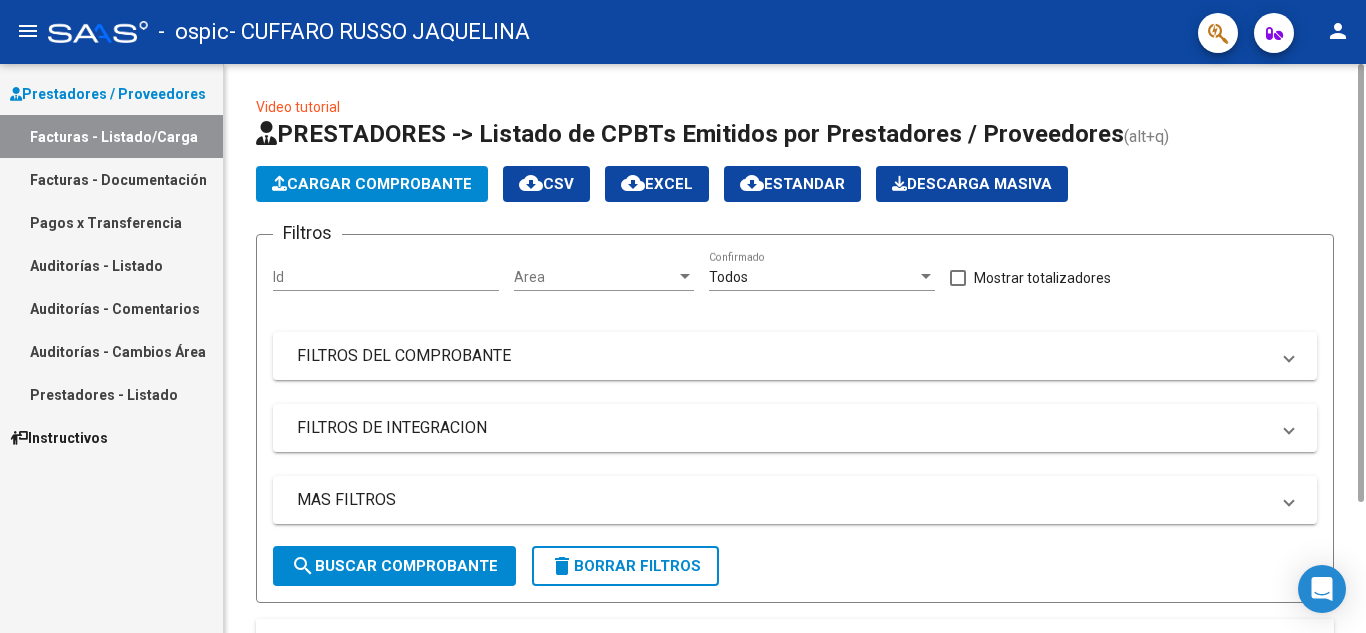 click on "Cargar Comprobante" 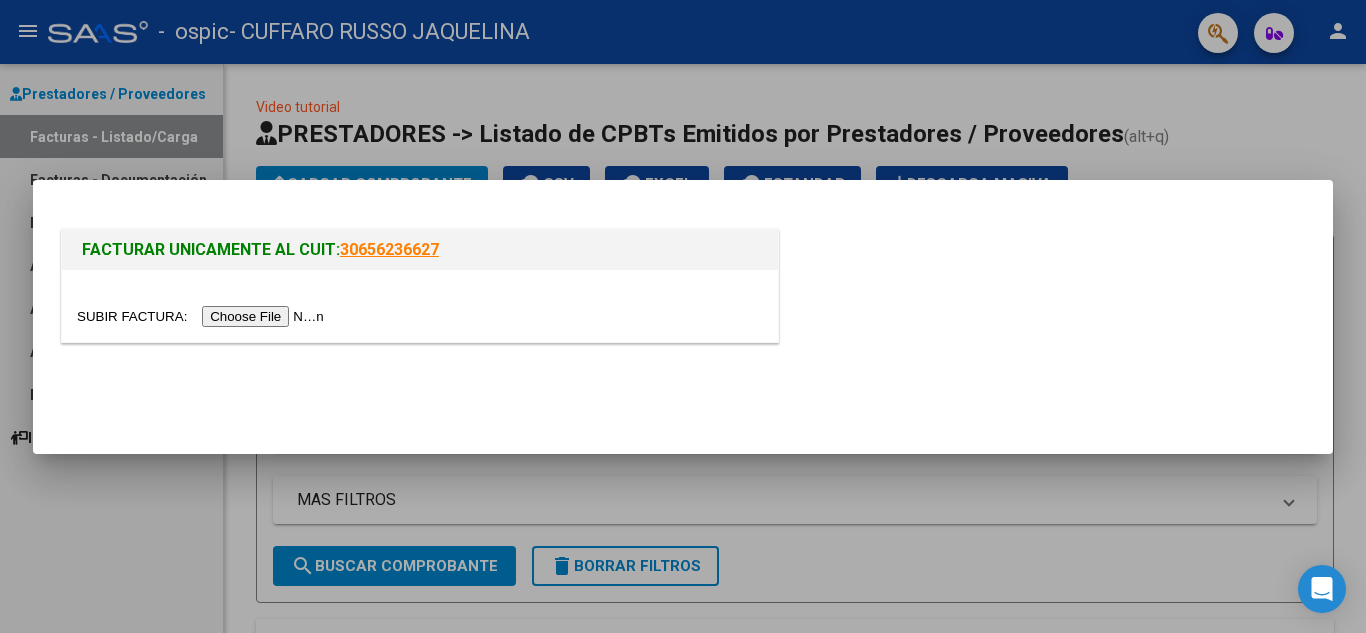 click at bounding box center (203, 316) 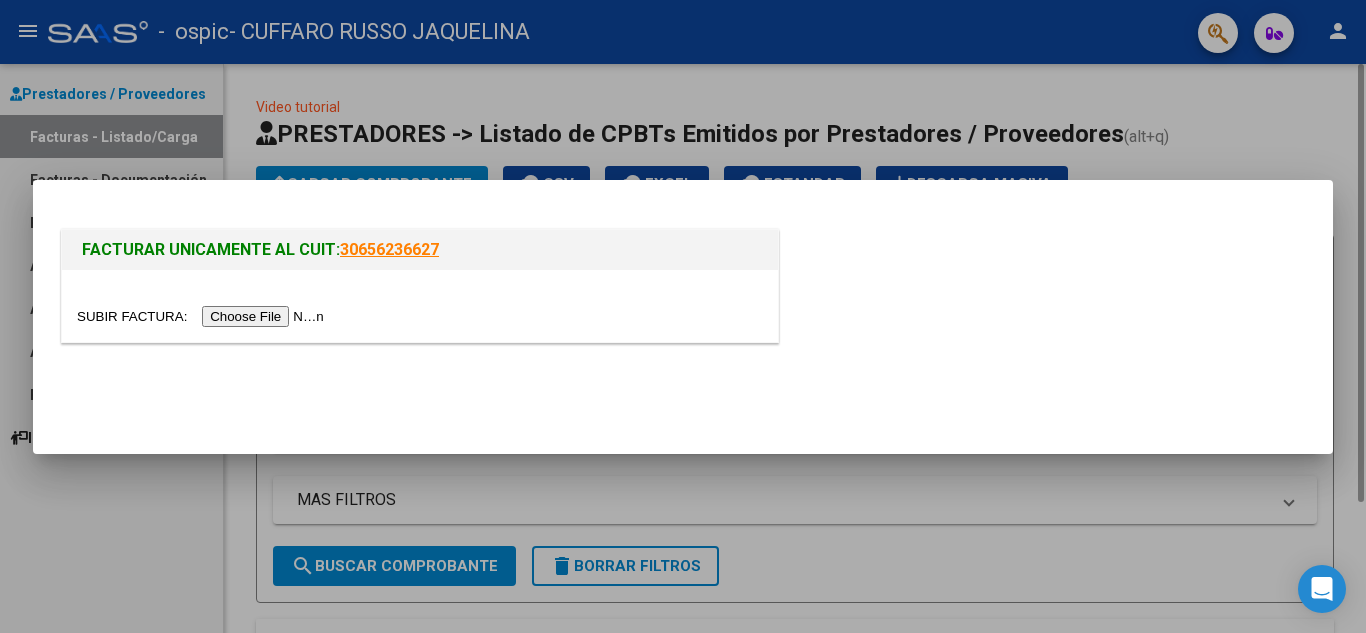 drag, startPoint x: 310, startPoint y: 321, endPoint x: 379, endPoint y: 135, distance: 198.38599 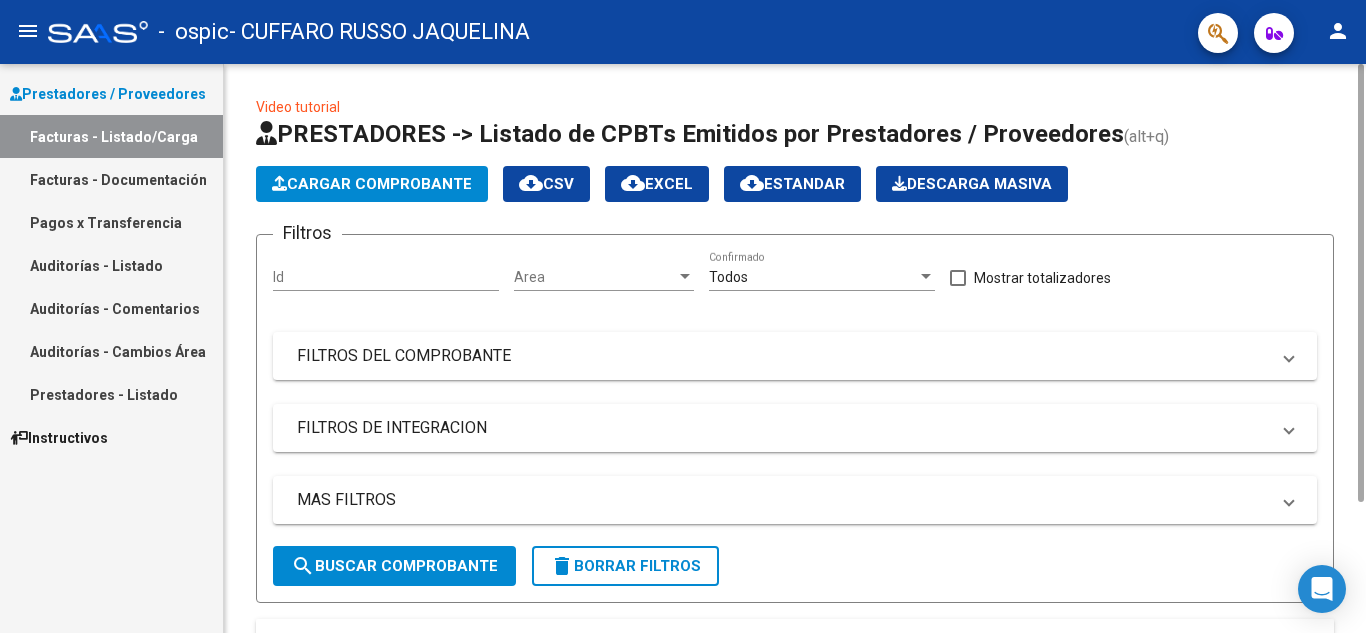 click on "Cargar Comprobante" 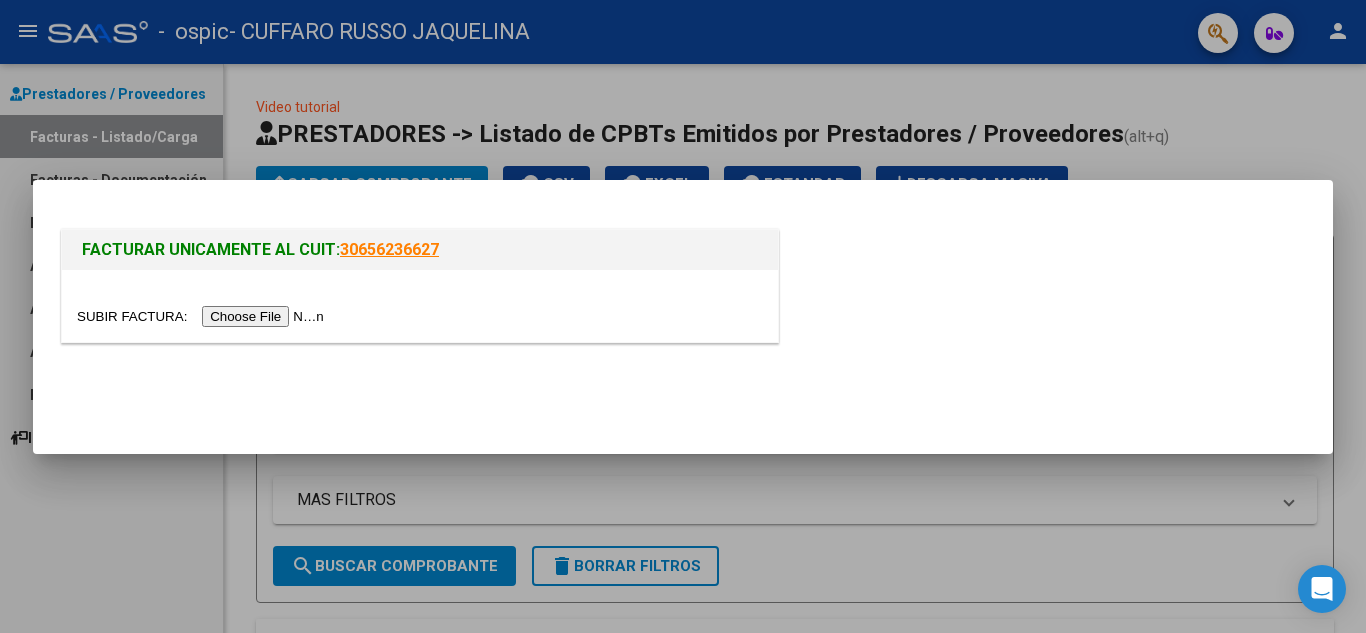 click at bounding box center (203, 316) 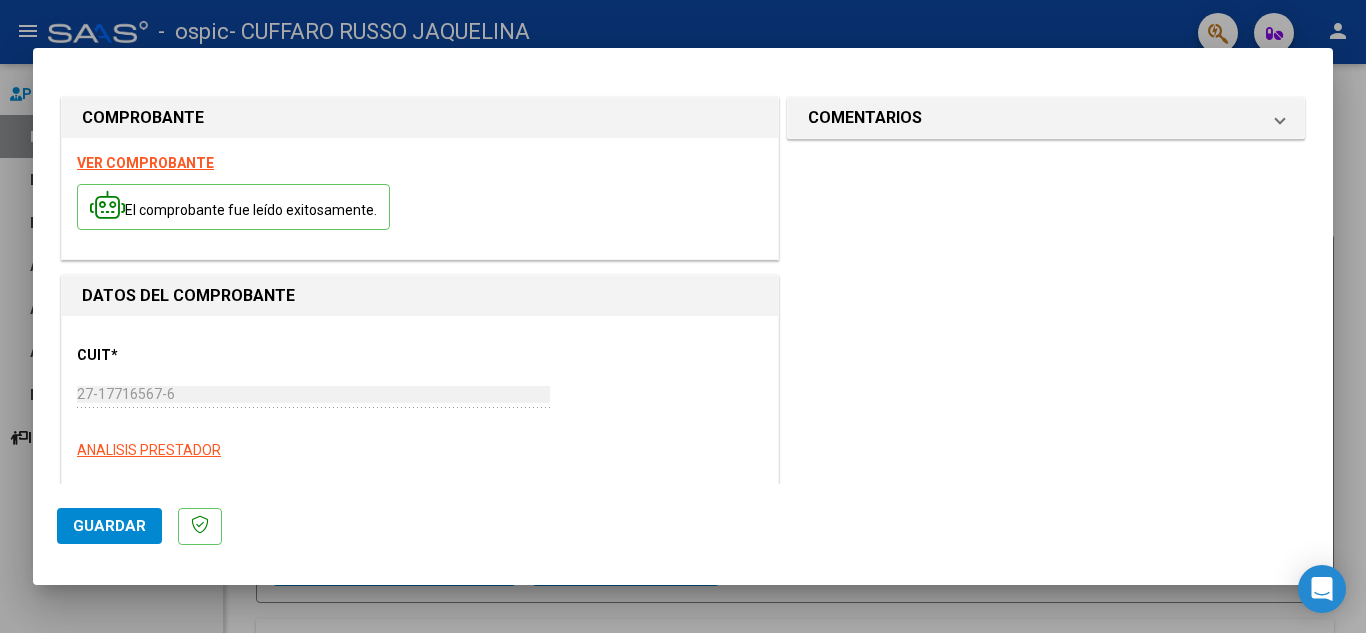 scroll, scrollTop: 260, scrollLeft: 0, axis: vertical 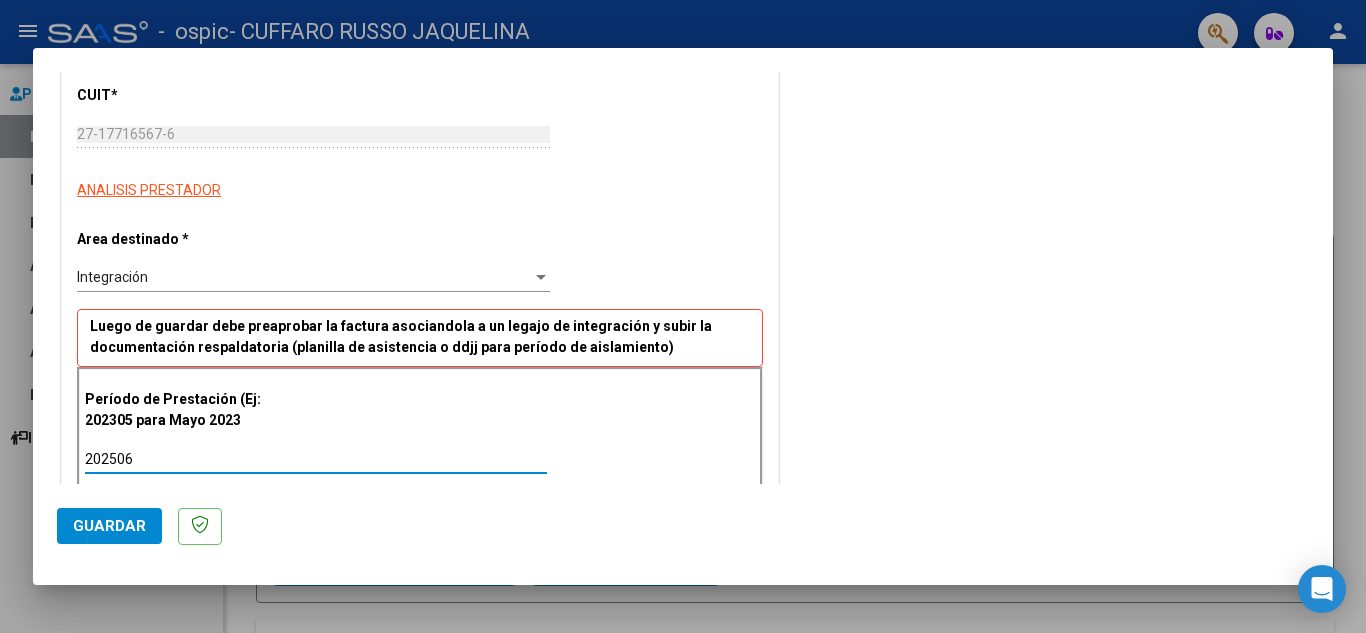 type on "202506" 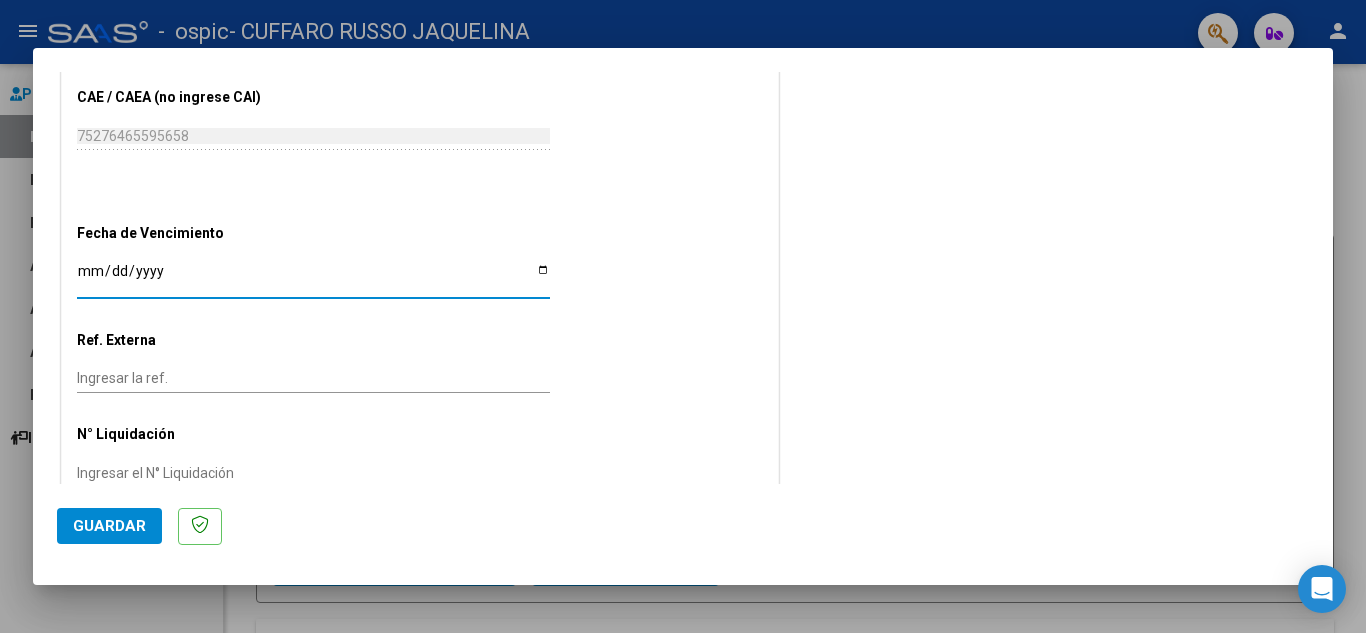 click on "Ingresar la fecha" at bounding box center (313, 278) 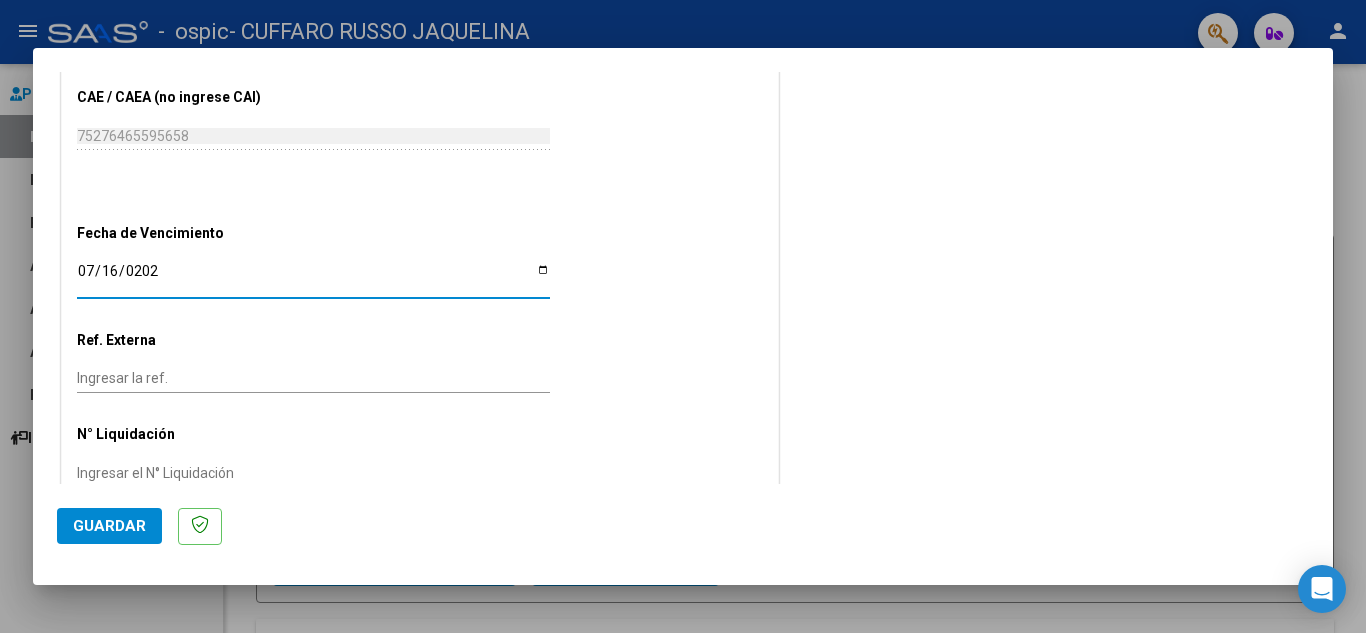 type on "[DATE]" 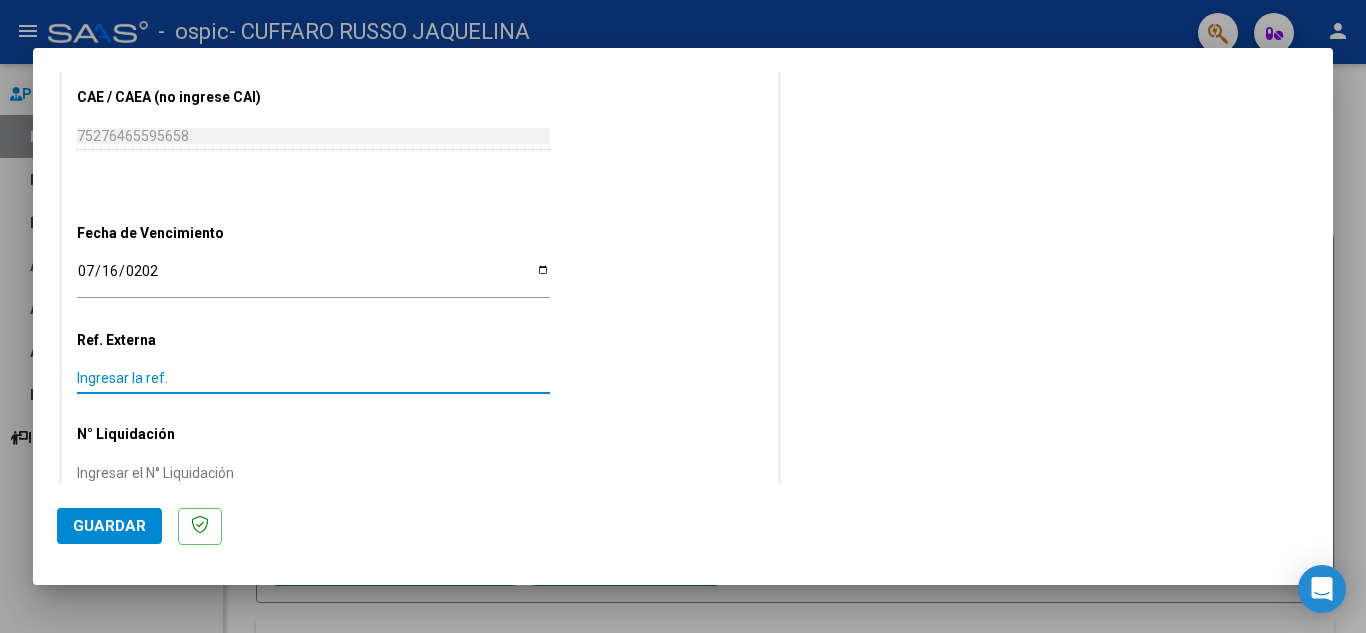 click on "Guardar" 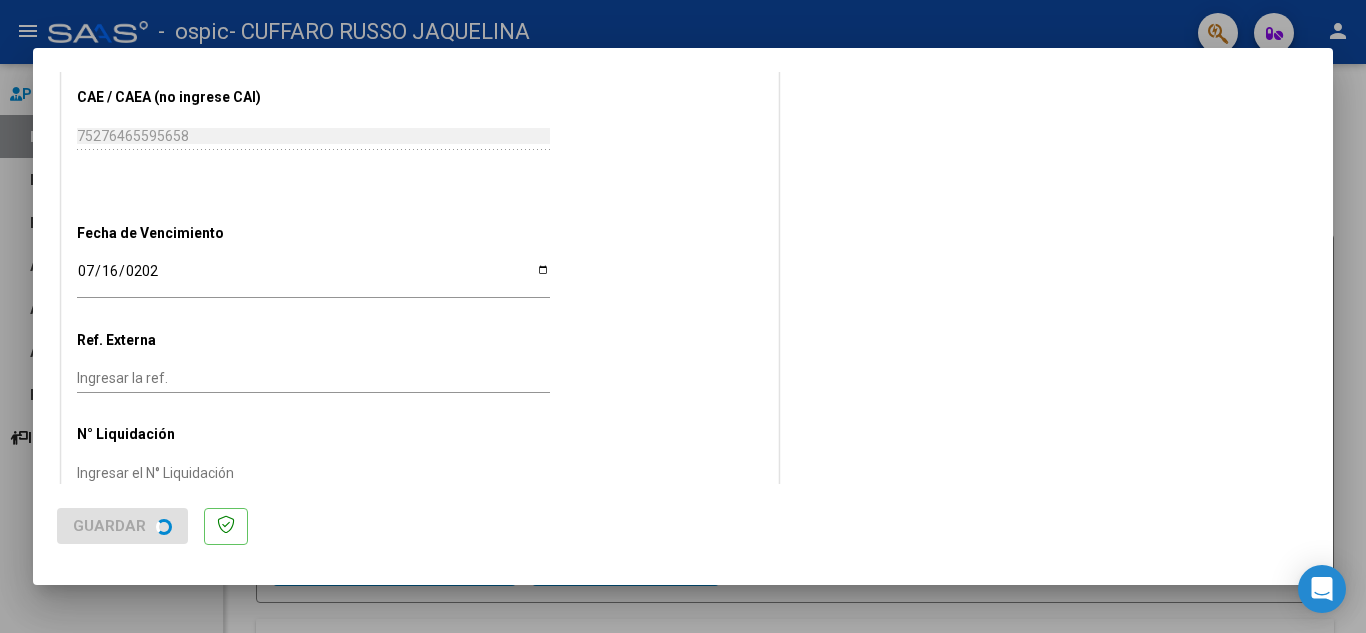 scroll, scrollTop: 0, scrollLeft: 0, axis: both 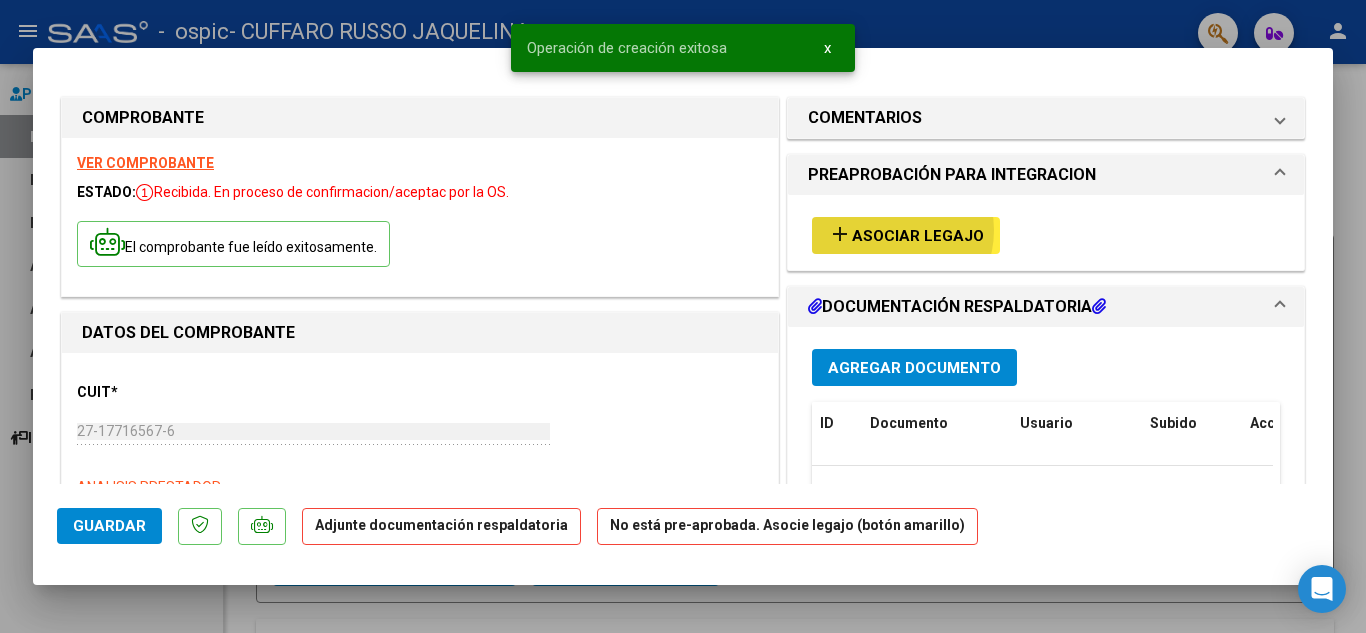 click on "Asociar Legajo" at bounding box center [918, 236] 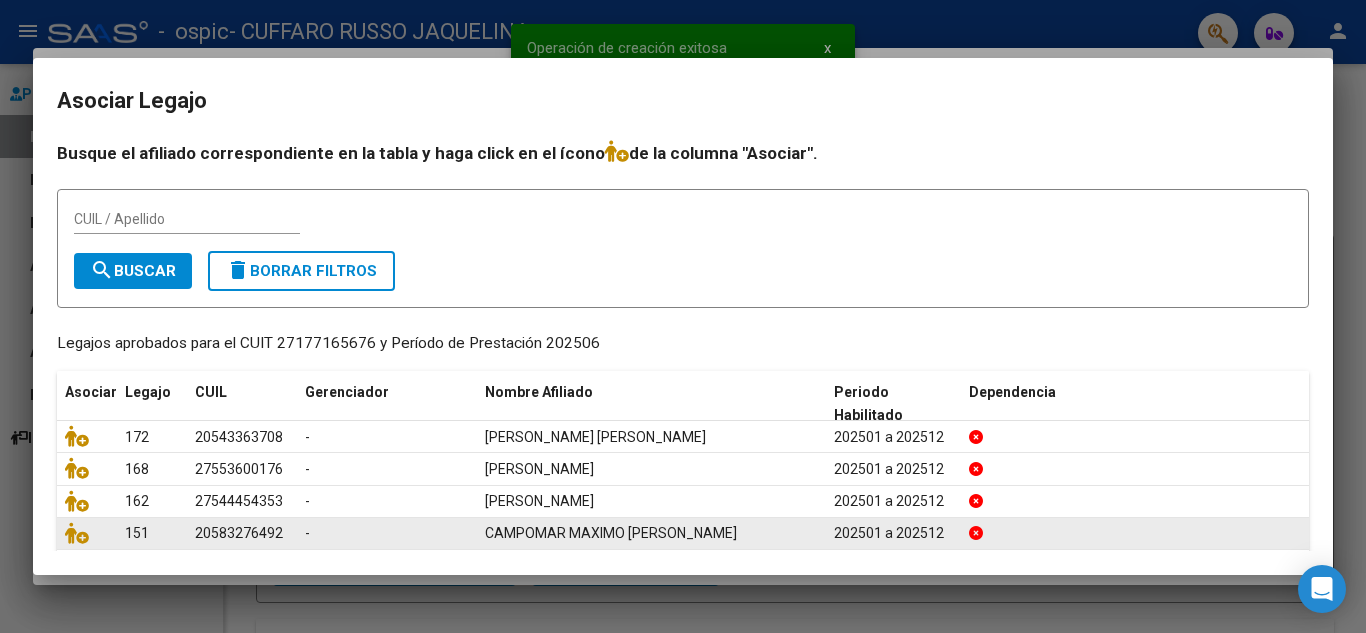 click 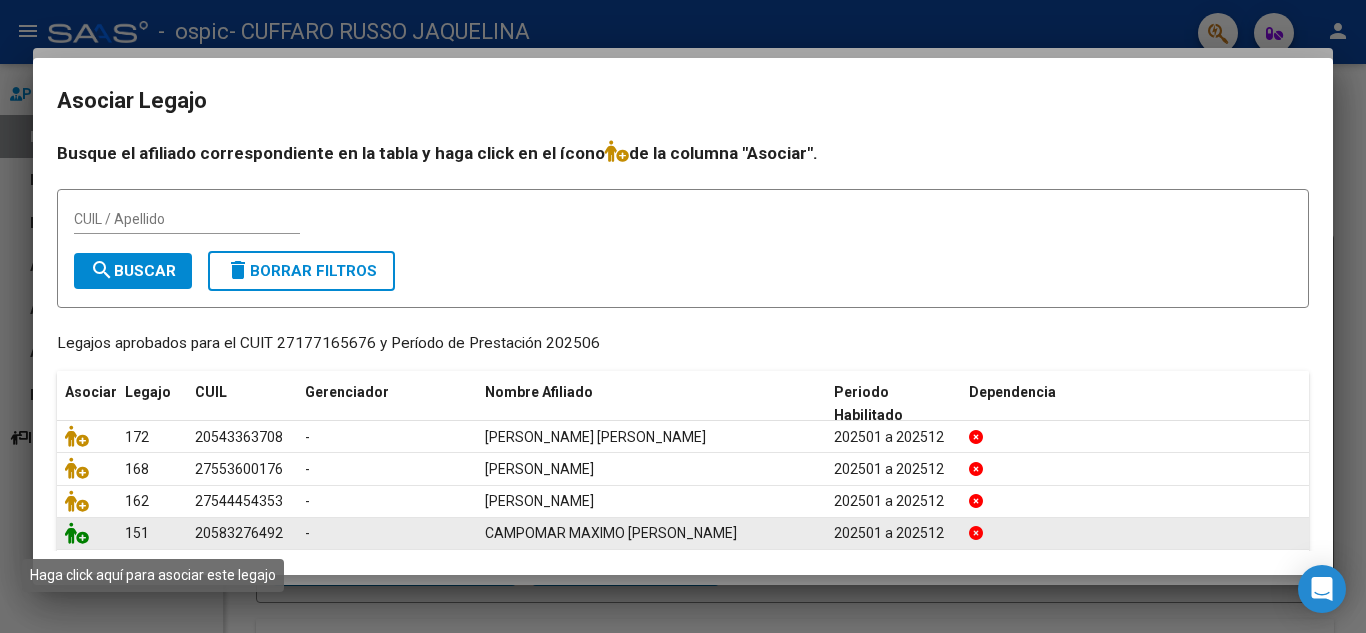 click 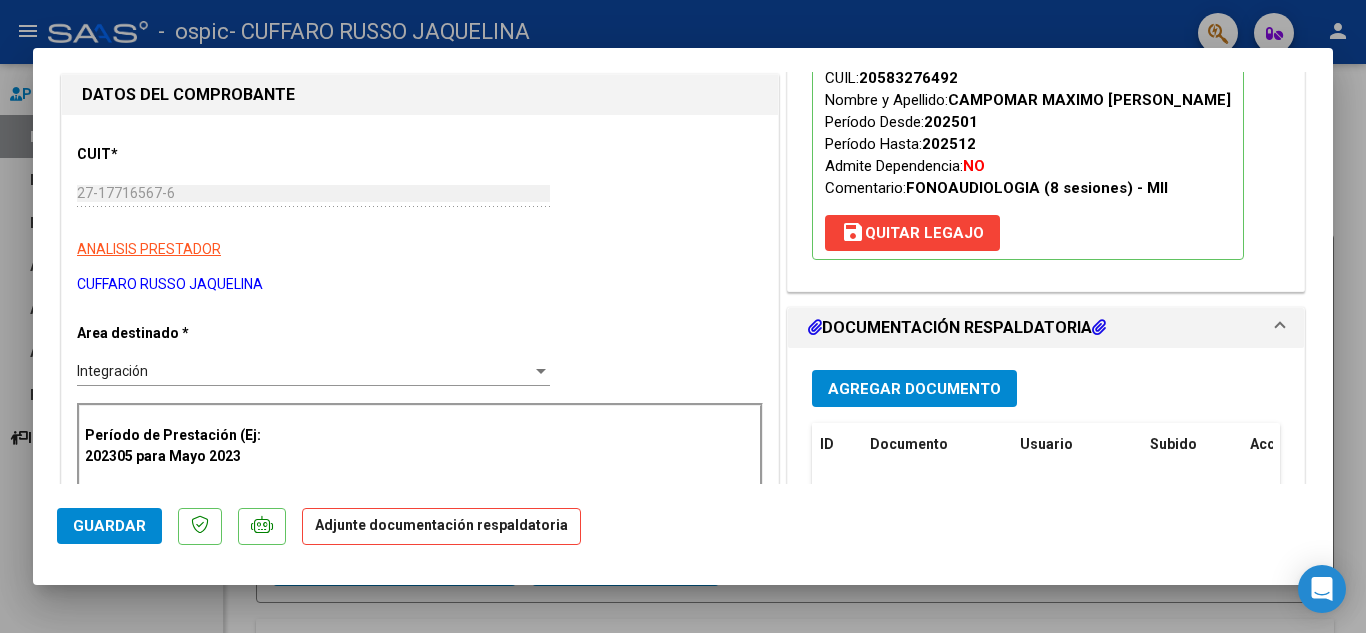scroll, scrollTop: 319, scrollLeft: 0, axis: vertical 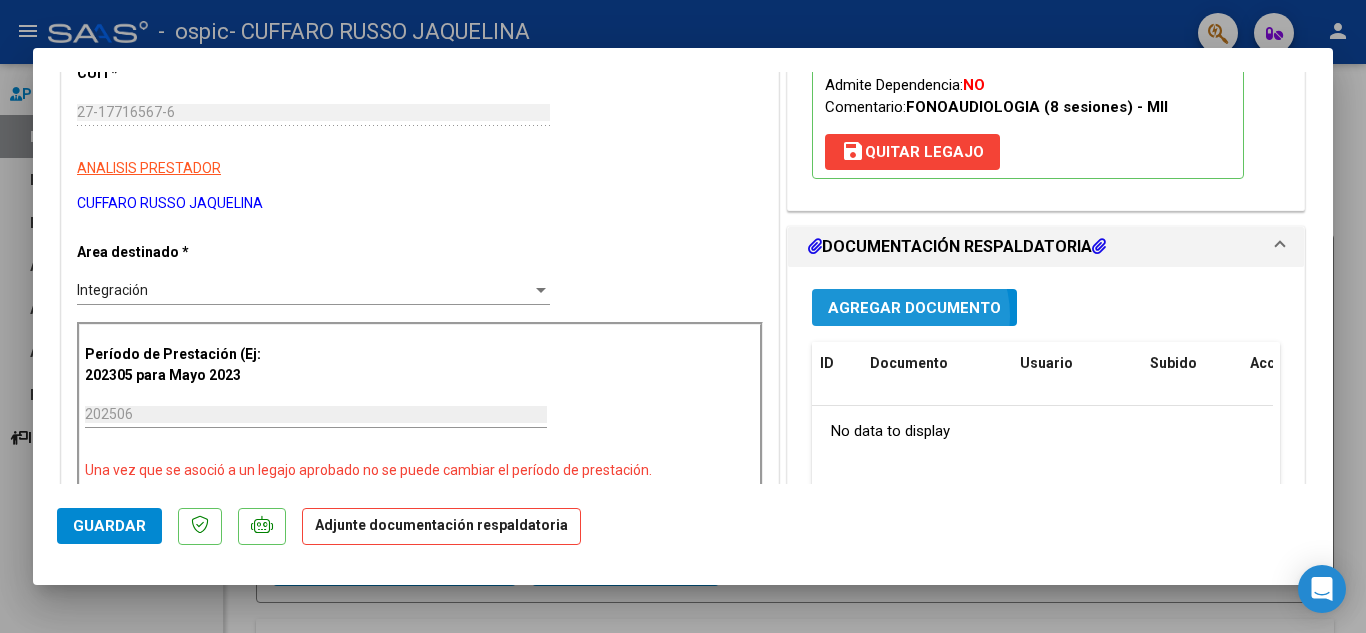 click on "Agregar Documento" at bounding box center [914, 308] 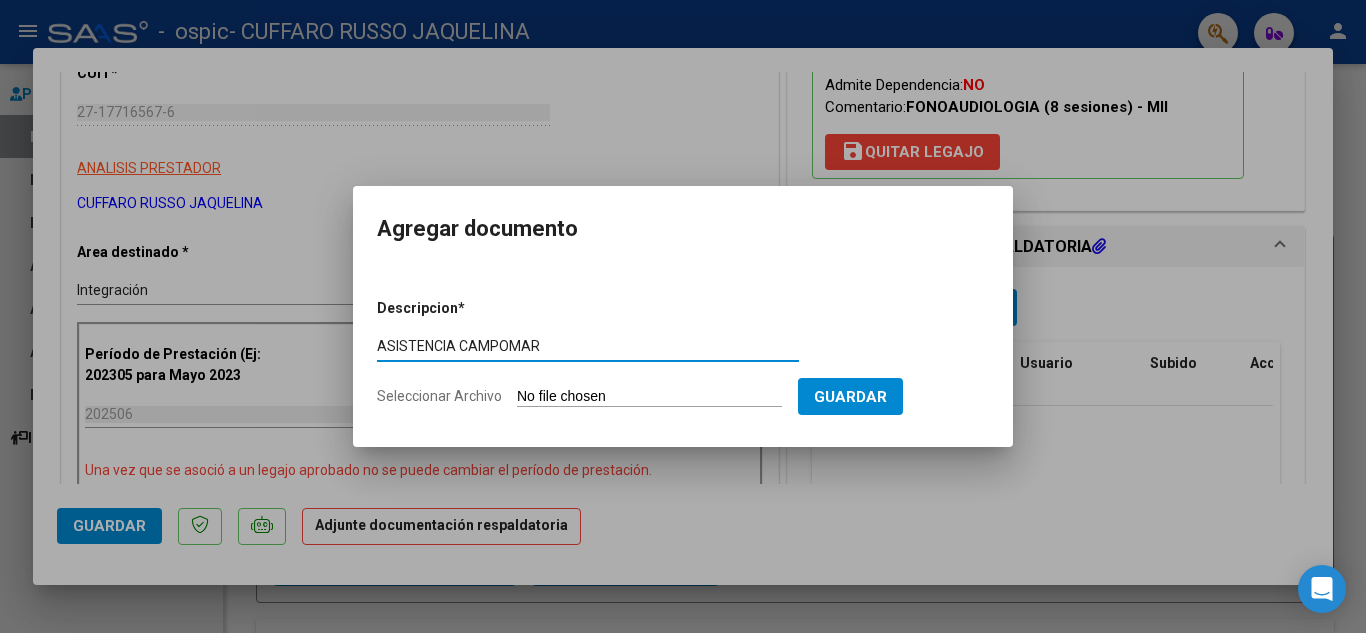 type on "ASISTENCIA CAMPOMAR" 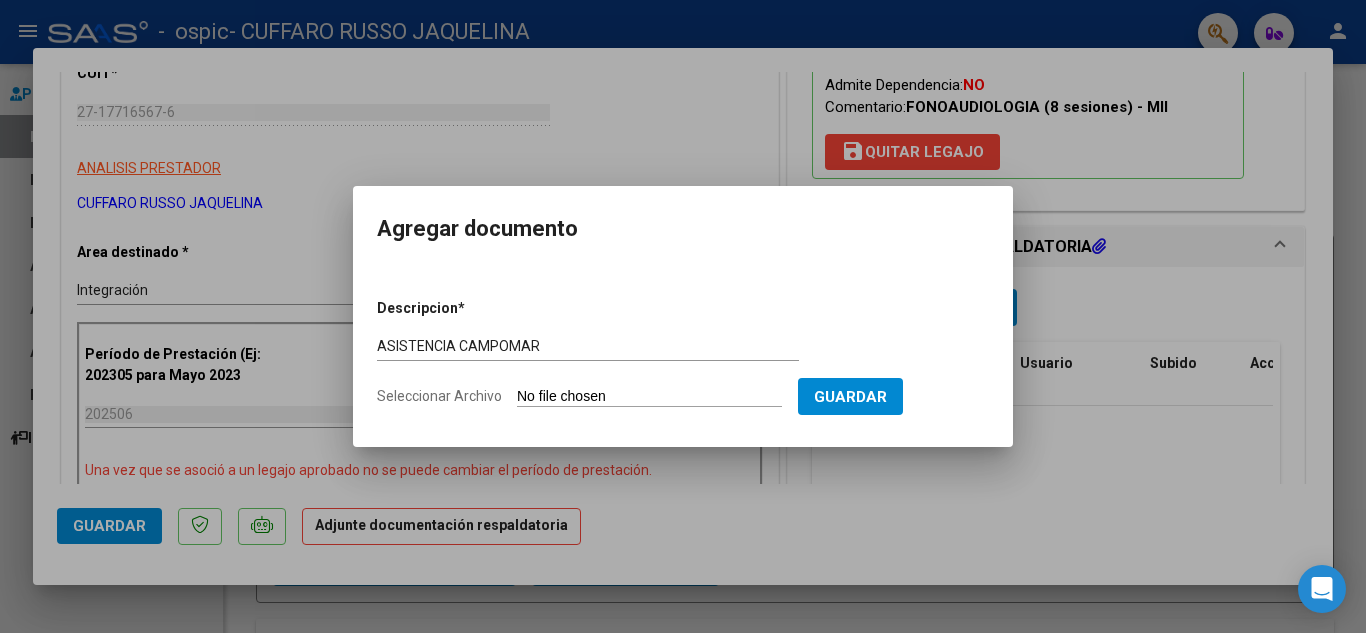 type on "C:\fakepath\CAMPOMAR ASISTENCIA.jpeg" 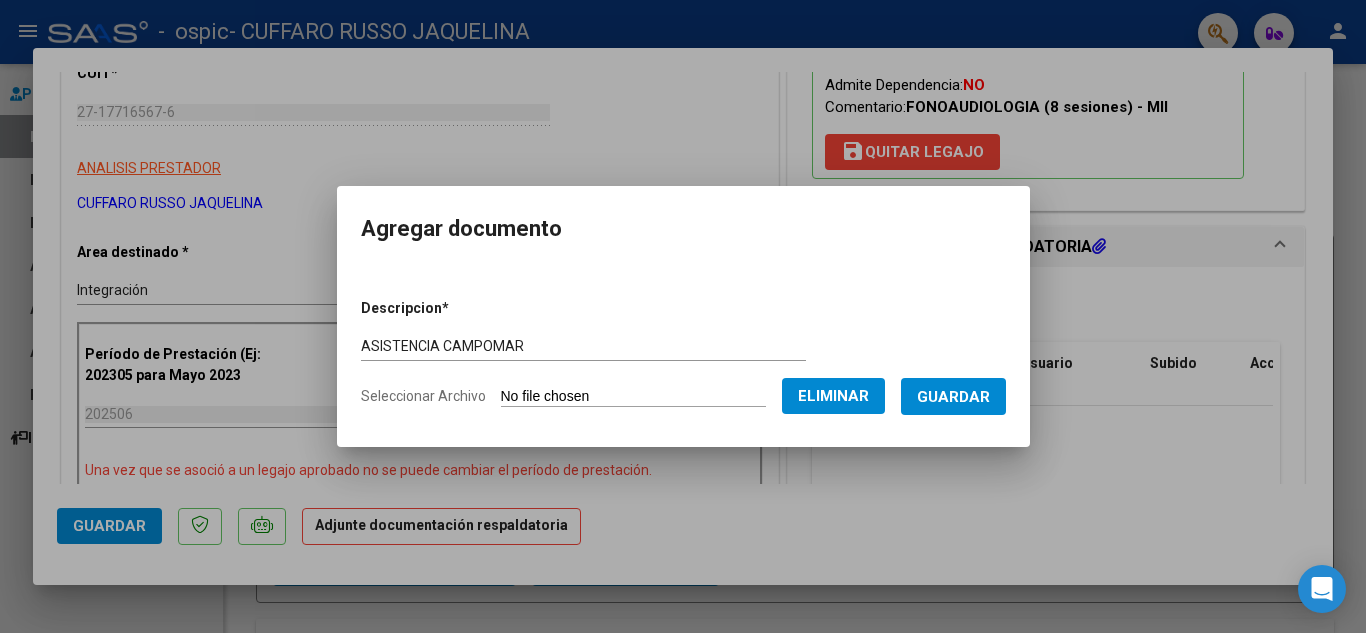 click on "Guardar" at bounding box center [953, 397] 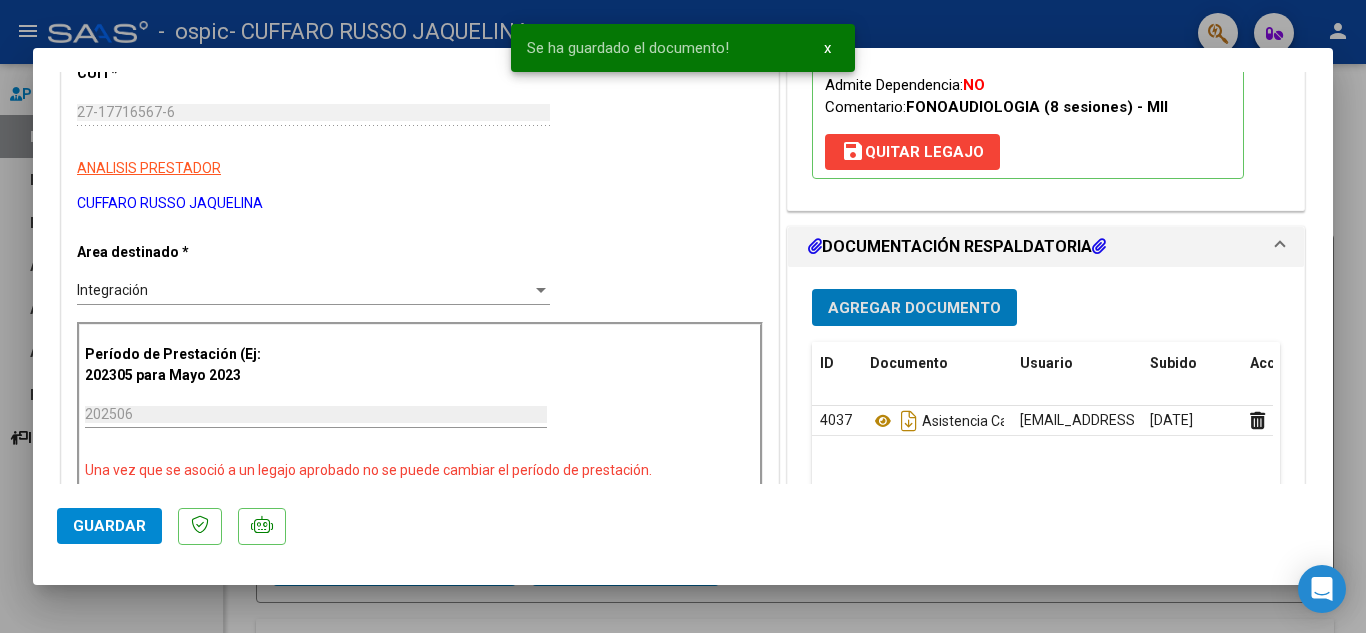 click on "Guardar" 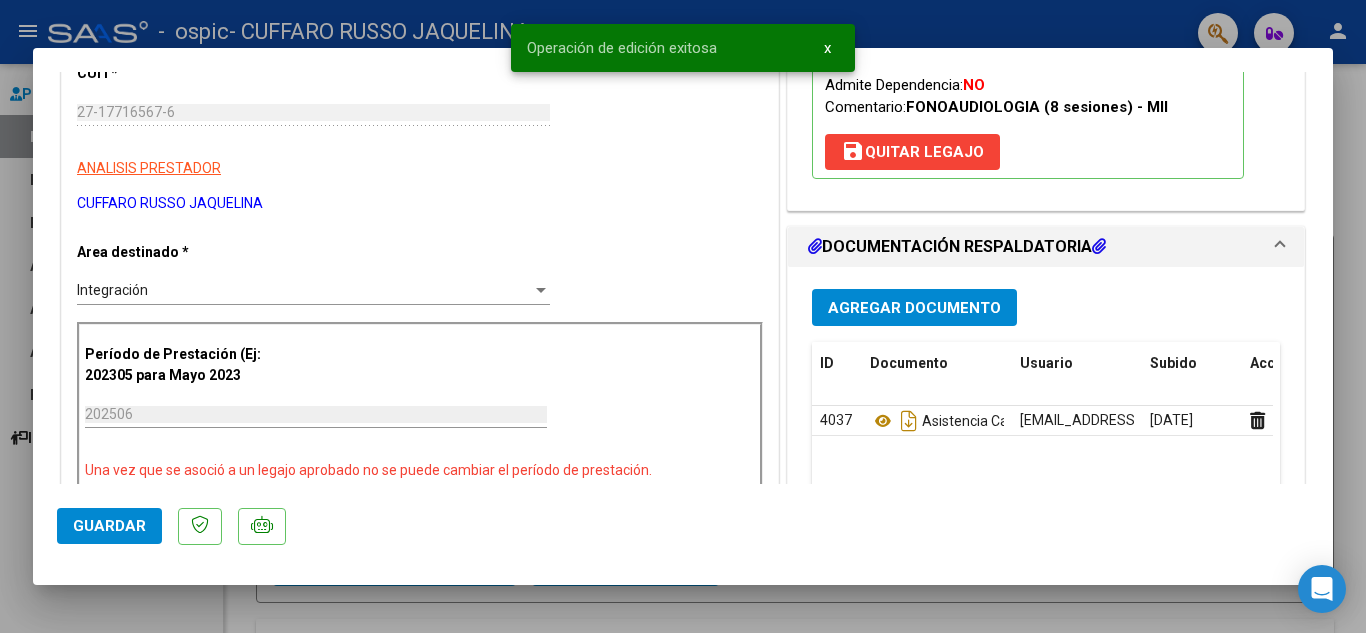 click at bounding box center [683, 316] 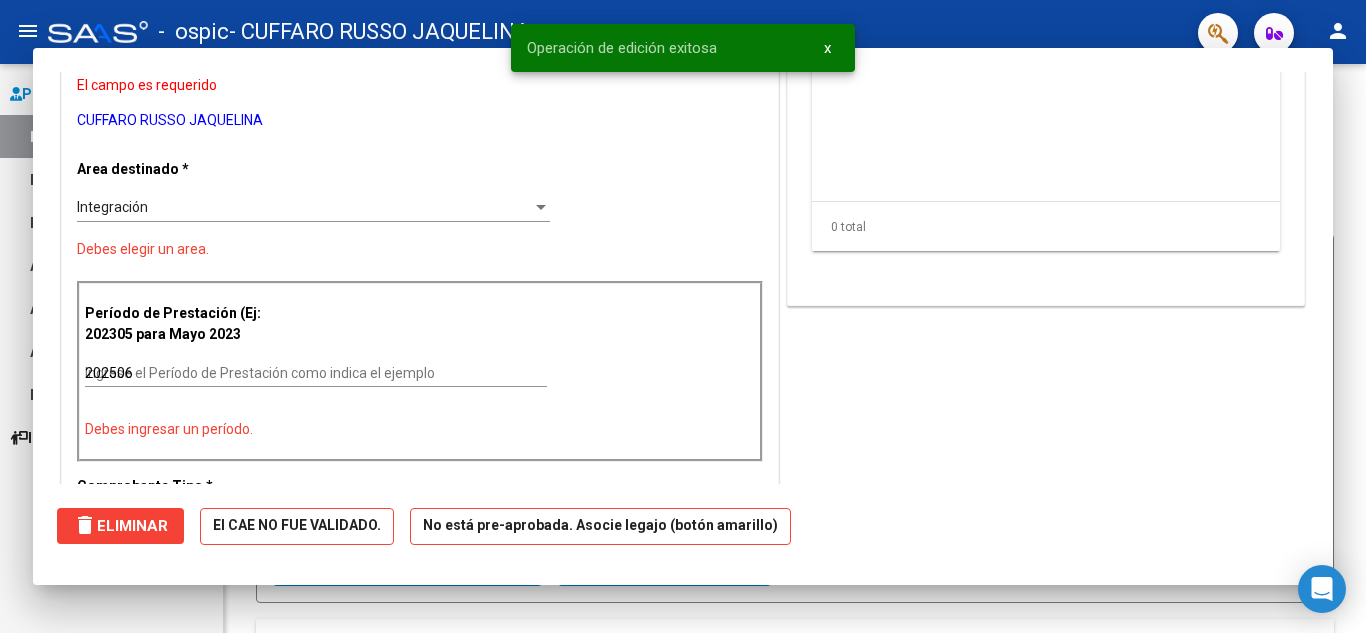 type 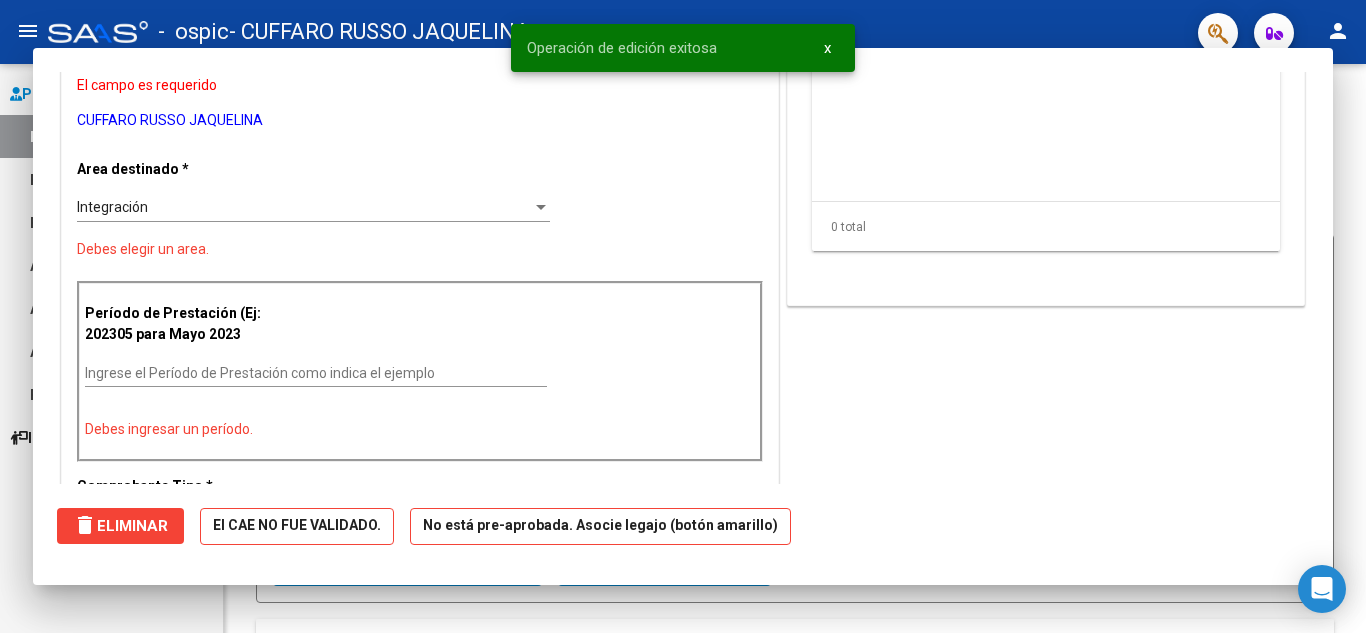scroll, scrollTop: 0, scrollLeft: 0, axis: both 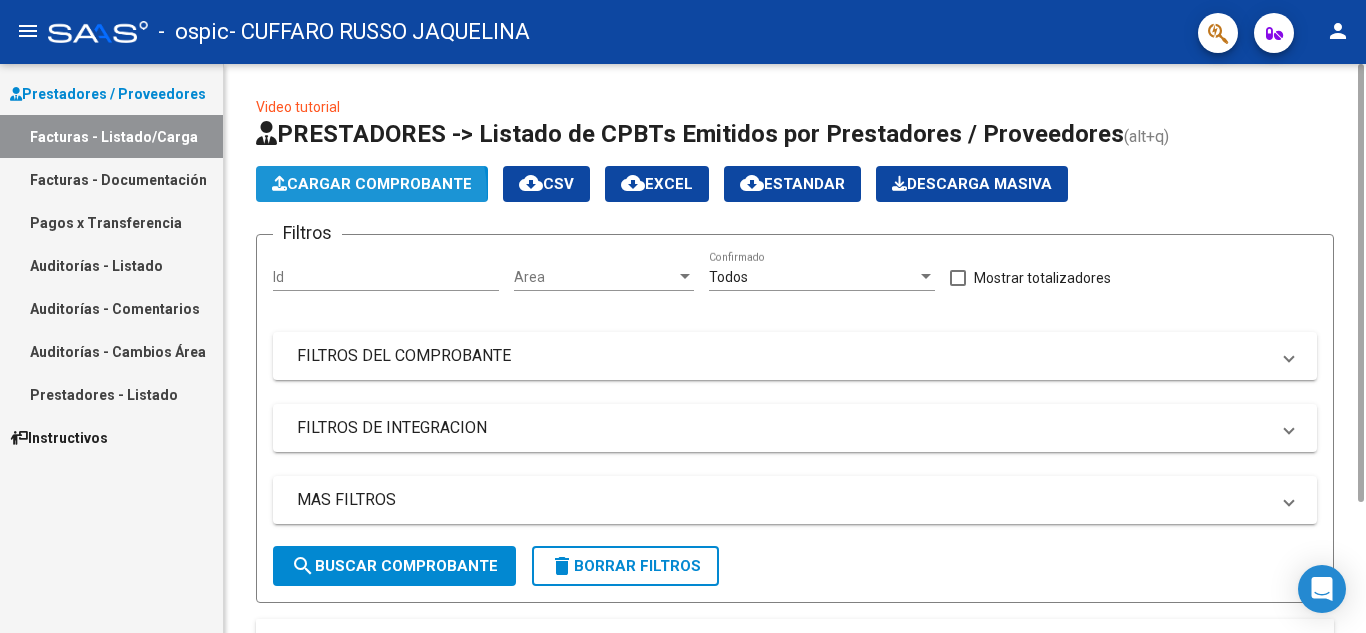 click on "Cargar Comprobante" 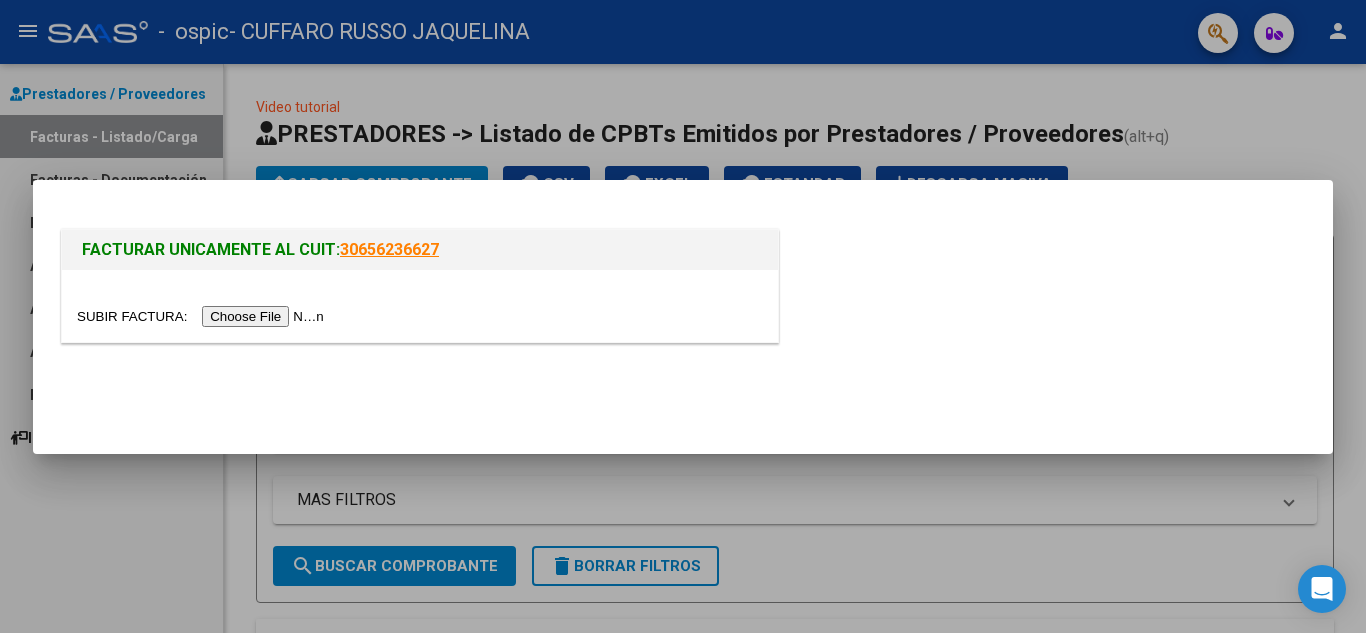 click at bounding box center (203, 316) 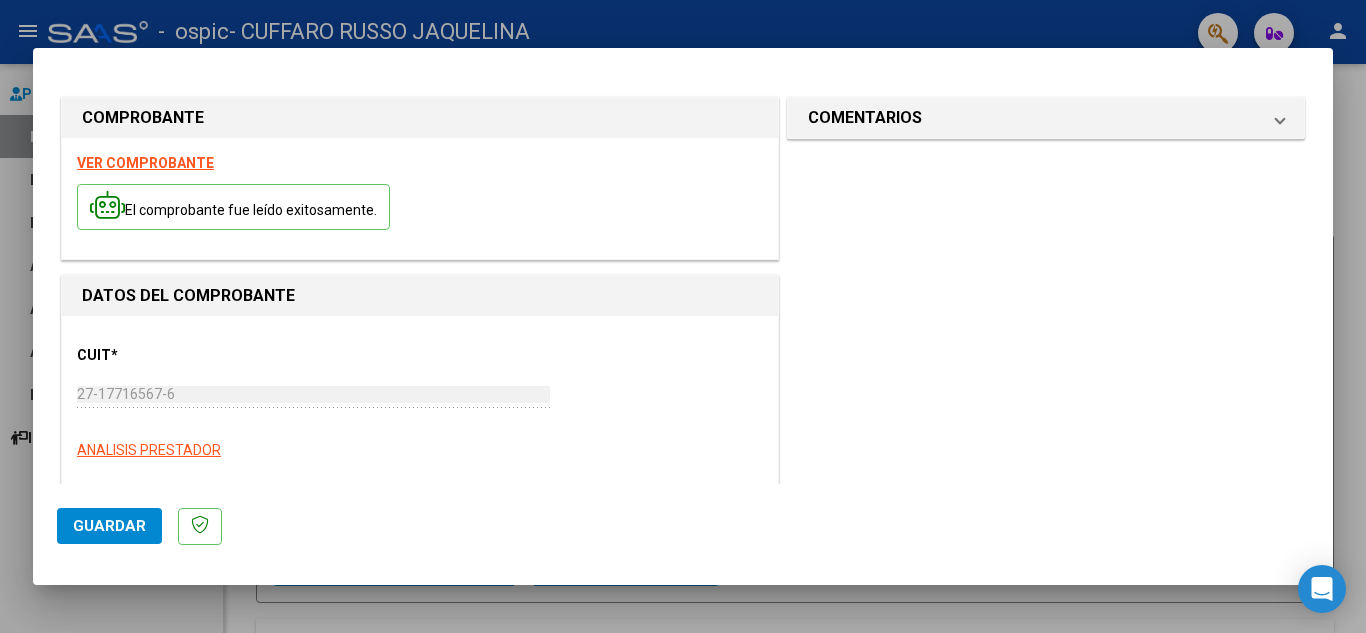 scroll, scrollTop: 260, scrollLeft: 0, axis: vertical 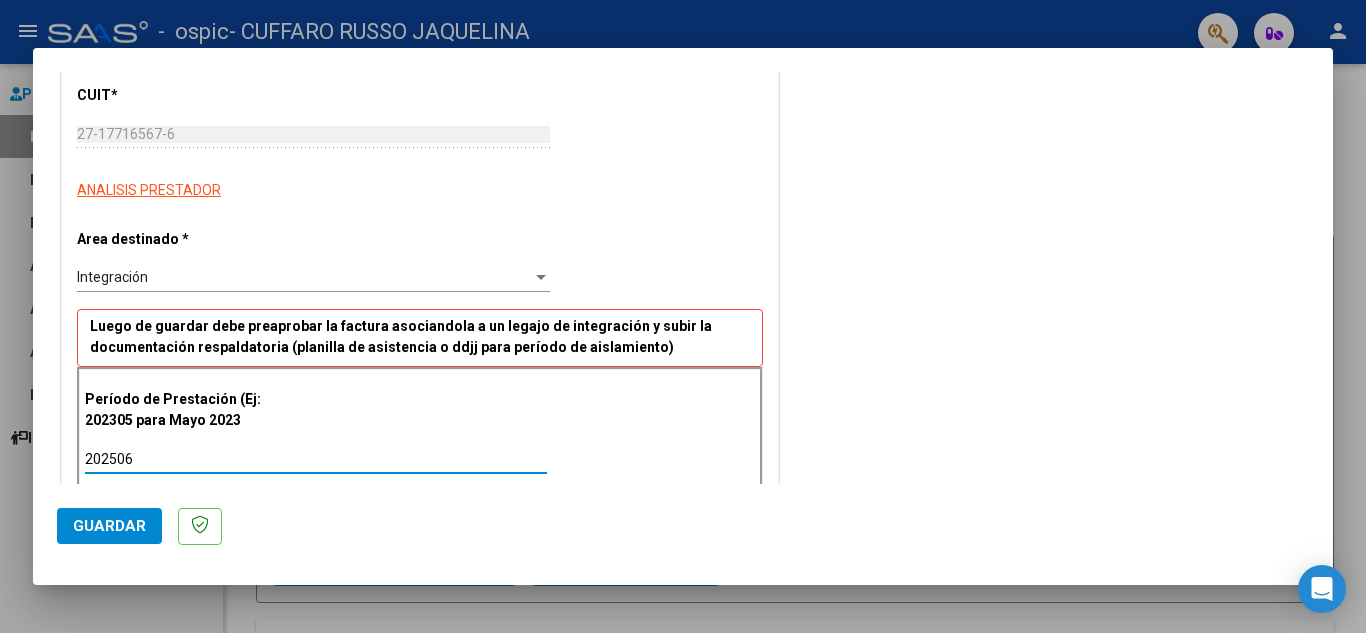 type on "202506" 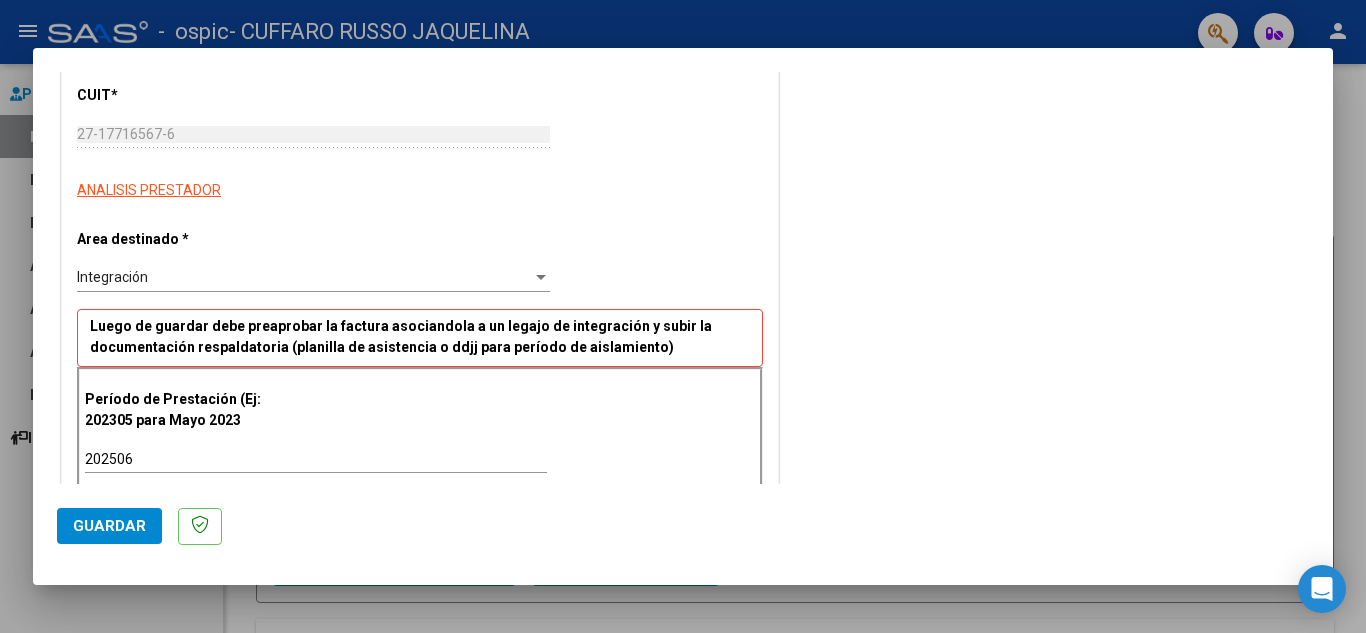 scroll, scrollTop: 1170, scrollLeft: 0, axis: vertical 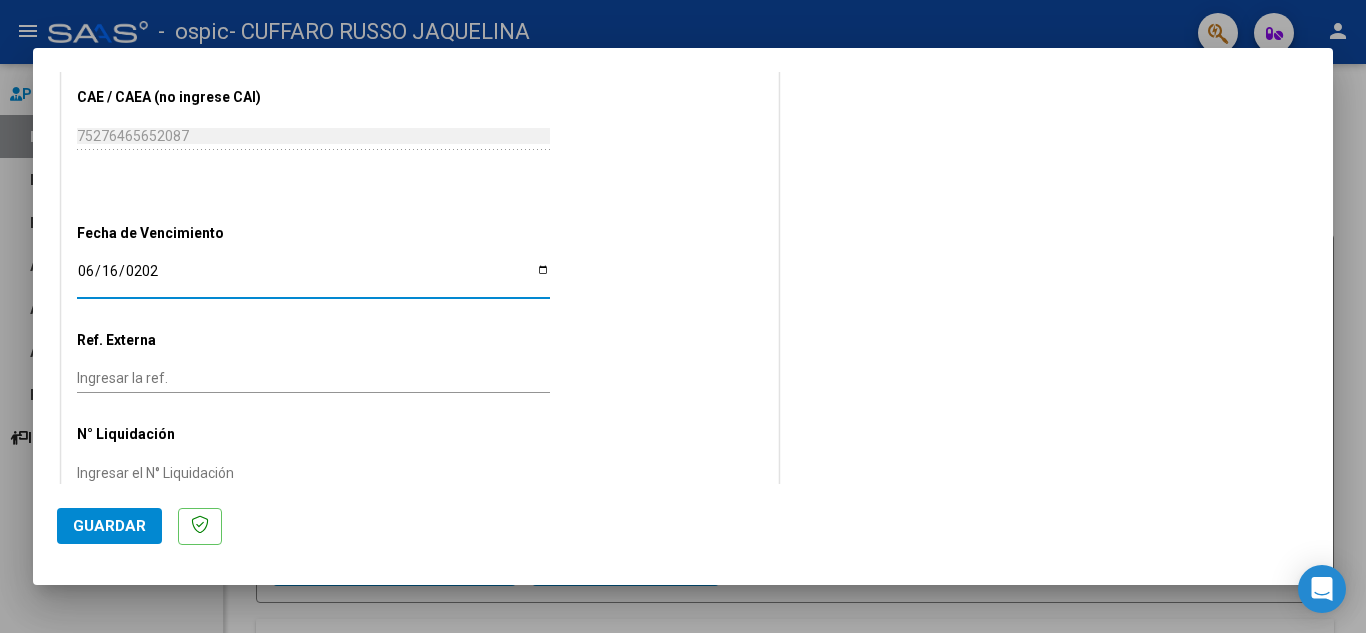 type on "[DATE]" 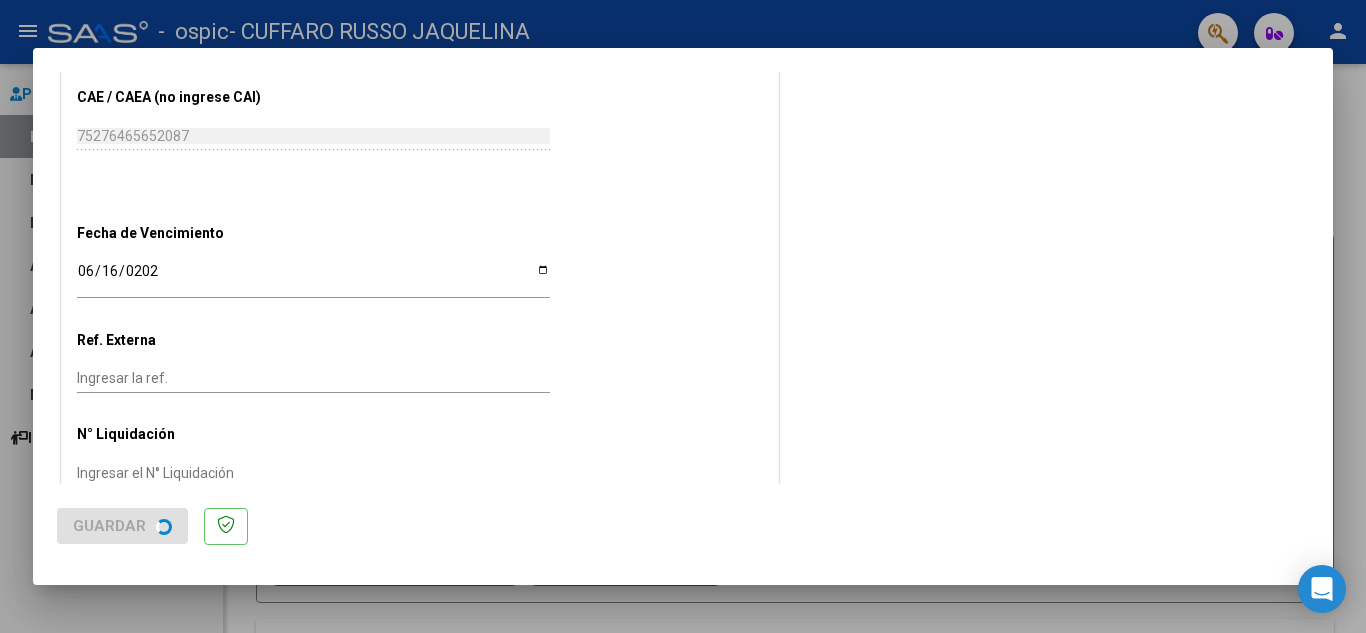 scroll, scrollTop: 0, scrollLeft: 0, axis: both 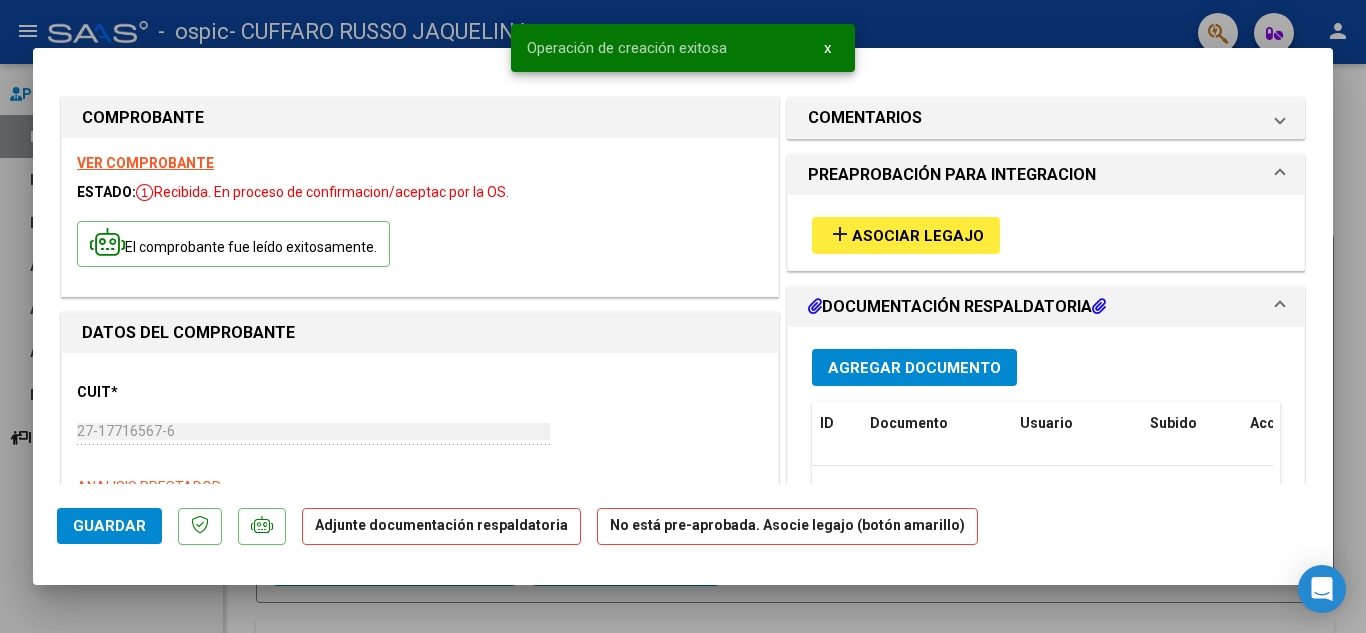click on "Asociar Legajo" at bounding box center (918, 236) 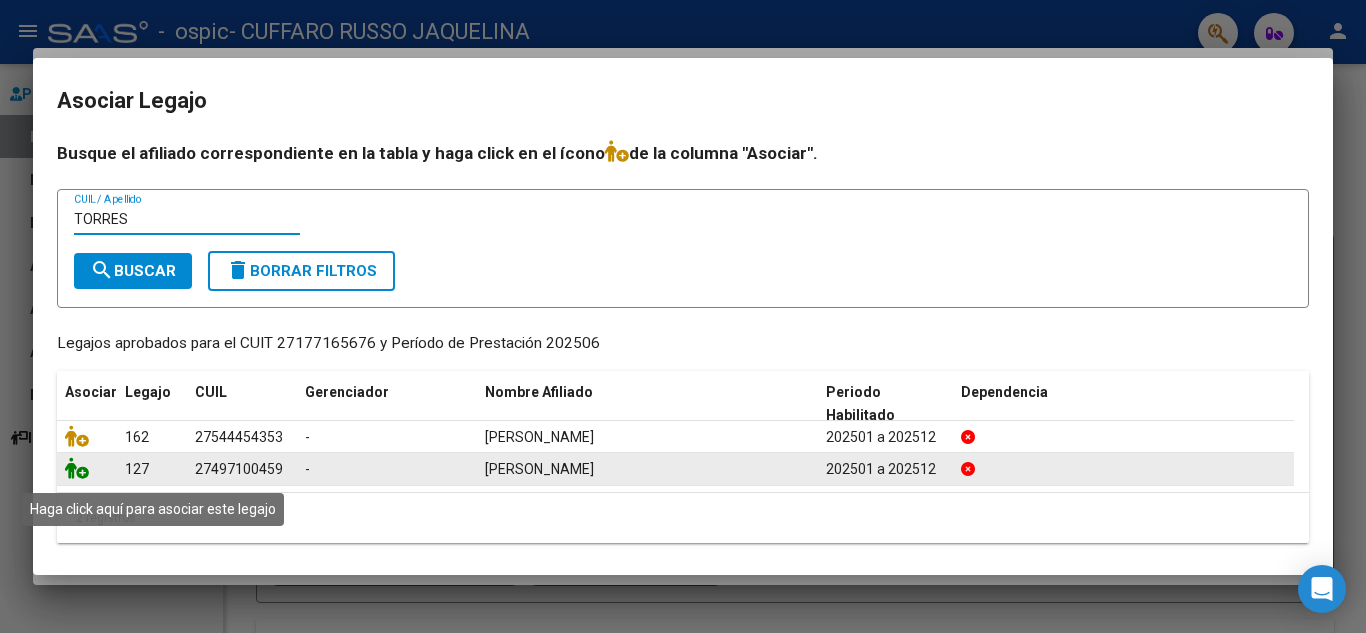 type on "TORRES" 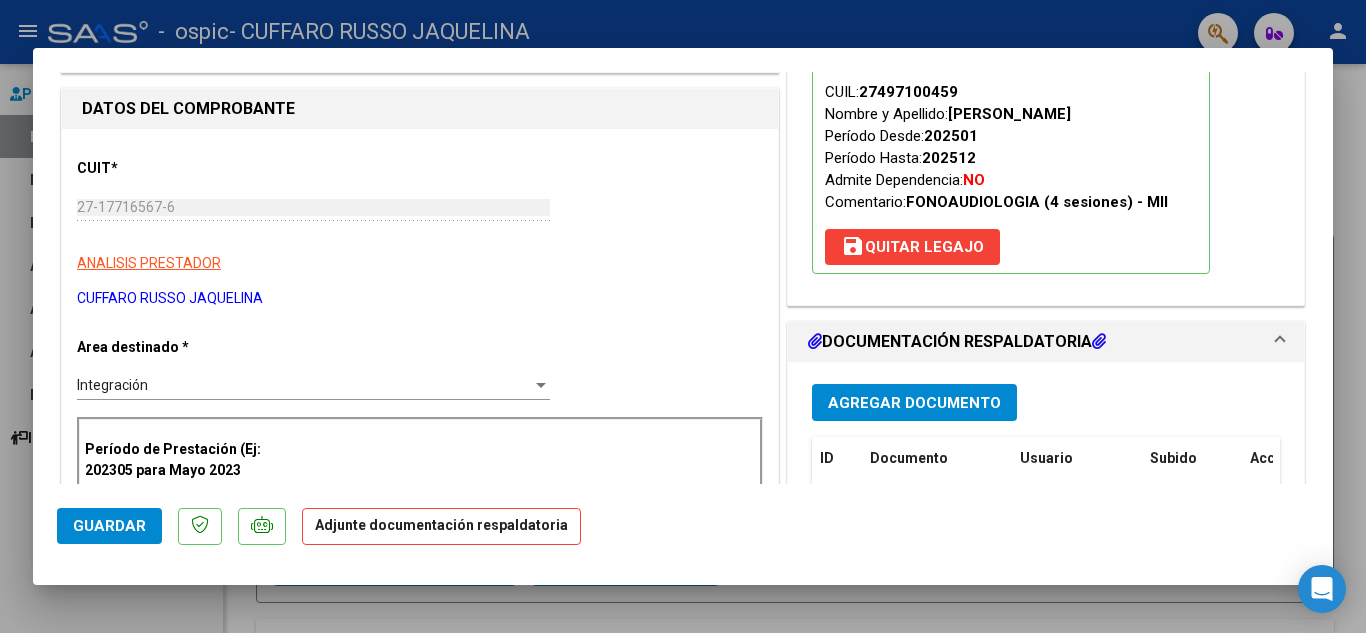 scroll, scrollTop: 310, scrollLeft: 0, axis: vertical 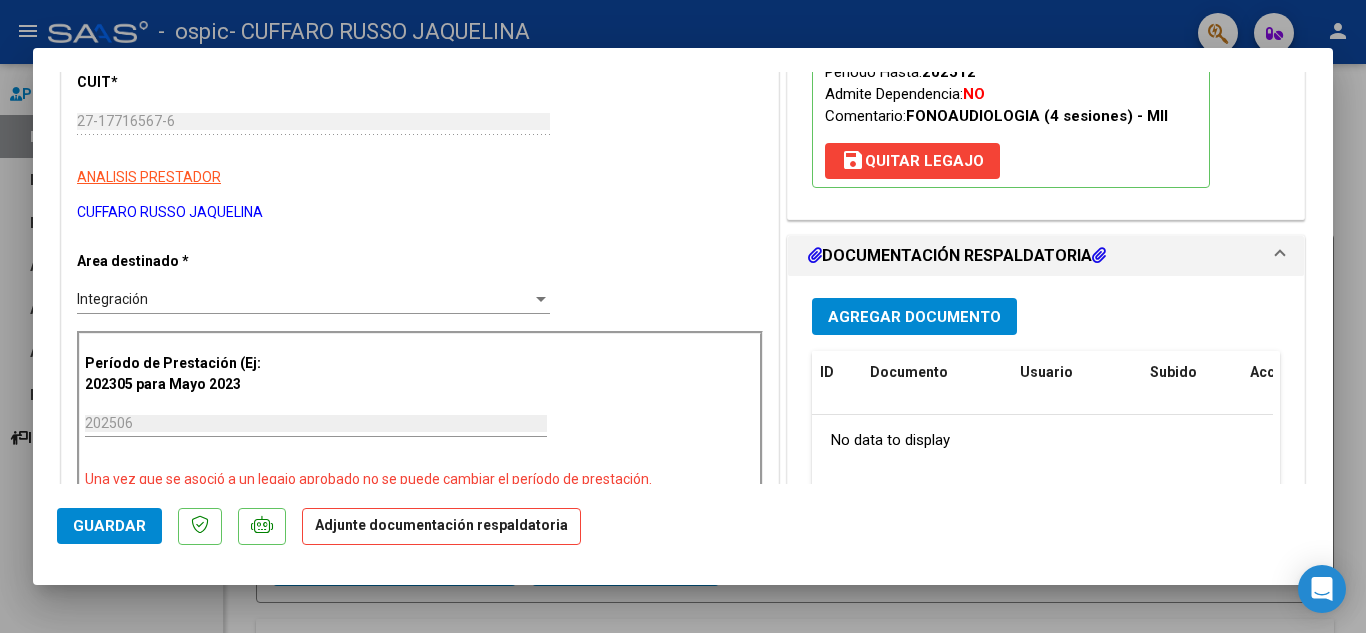 click on "Agregar Documento" at bounding box center [914, 316] 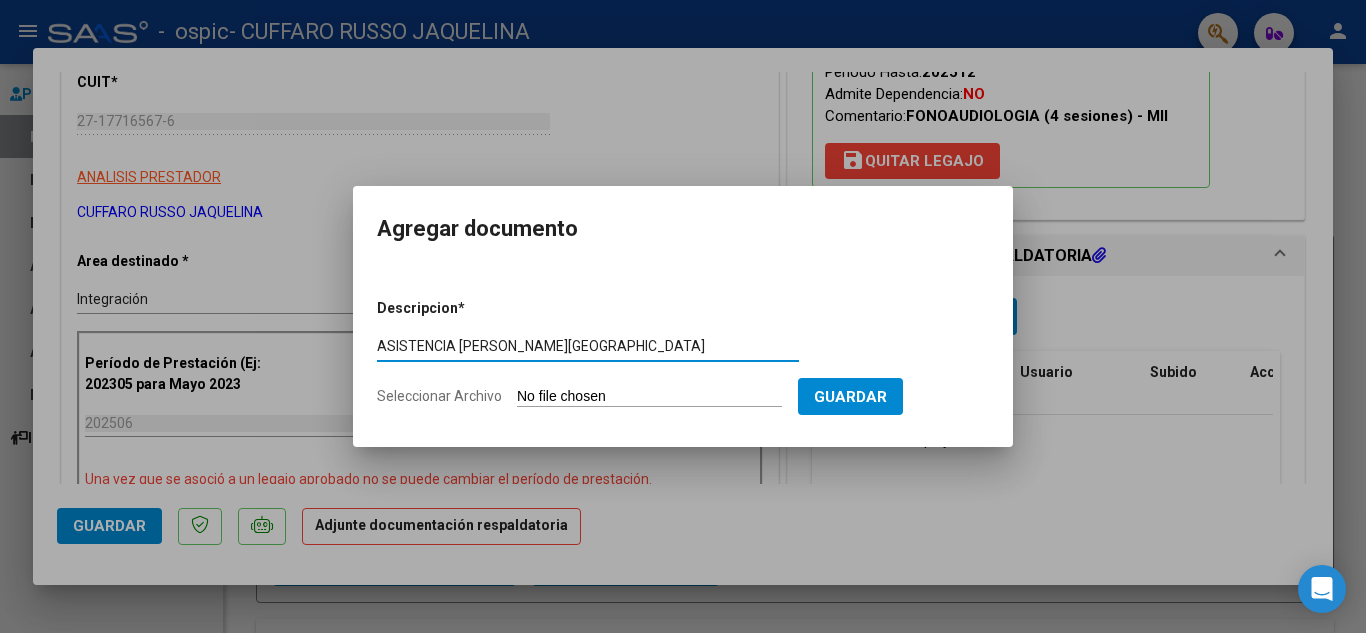 type on "ASISTENCIA [PERSON_NAME][GEOGRAPHIC_DATA]" 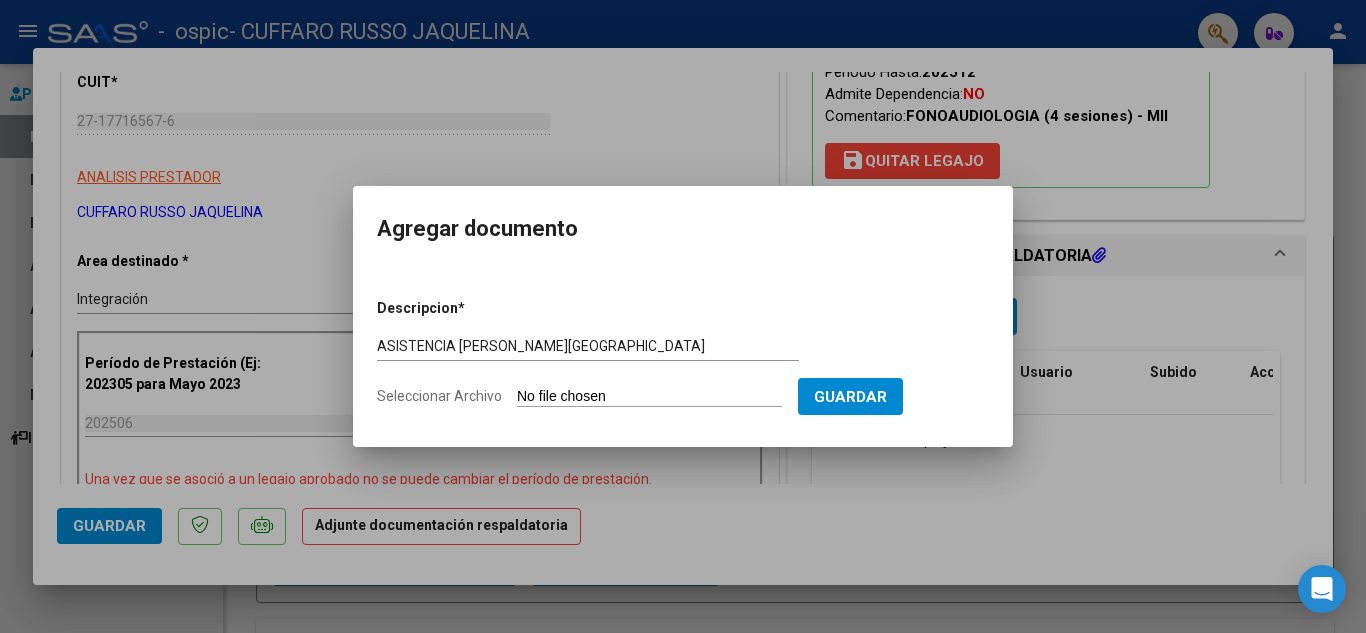 type on "C:\fakepath\[PERSON_NAME] ASISTENCIA.jpeg" 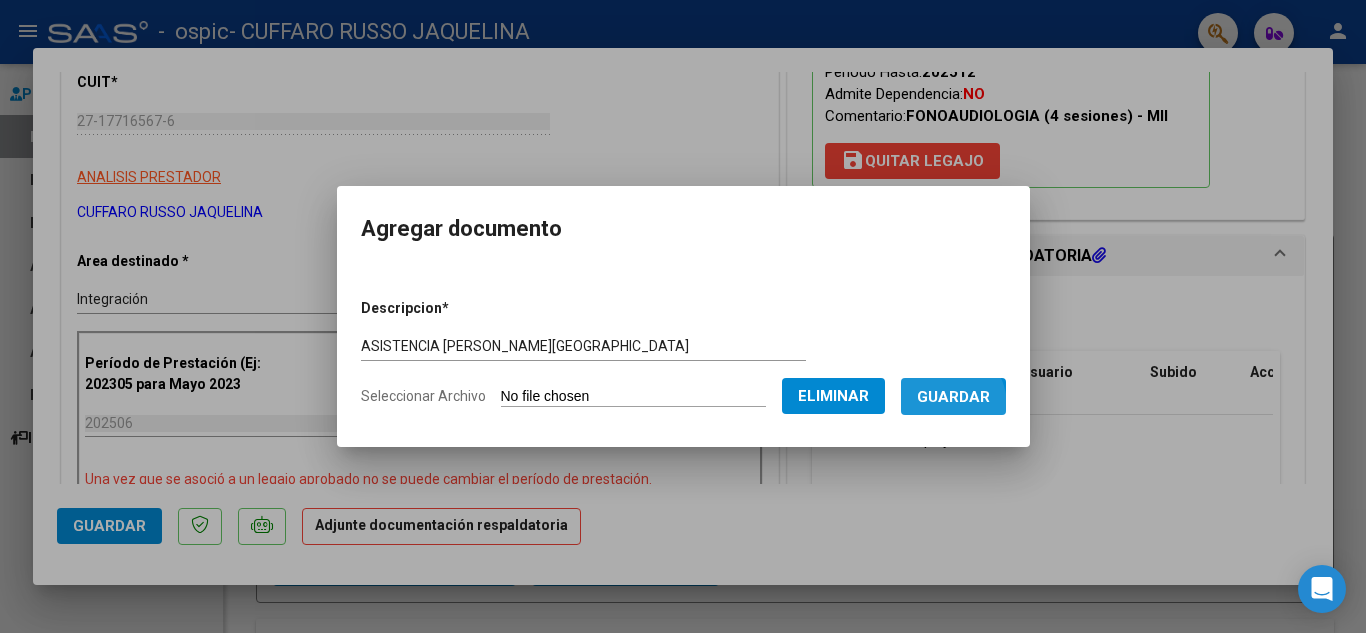 click on "Guardar" at bounding box center [953, 397] 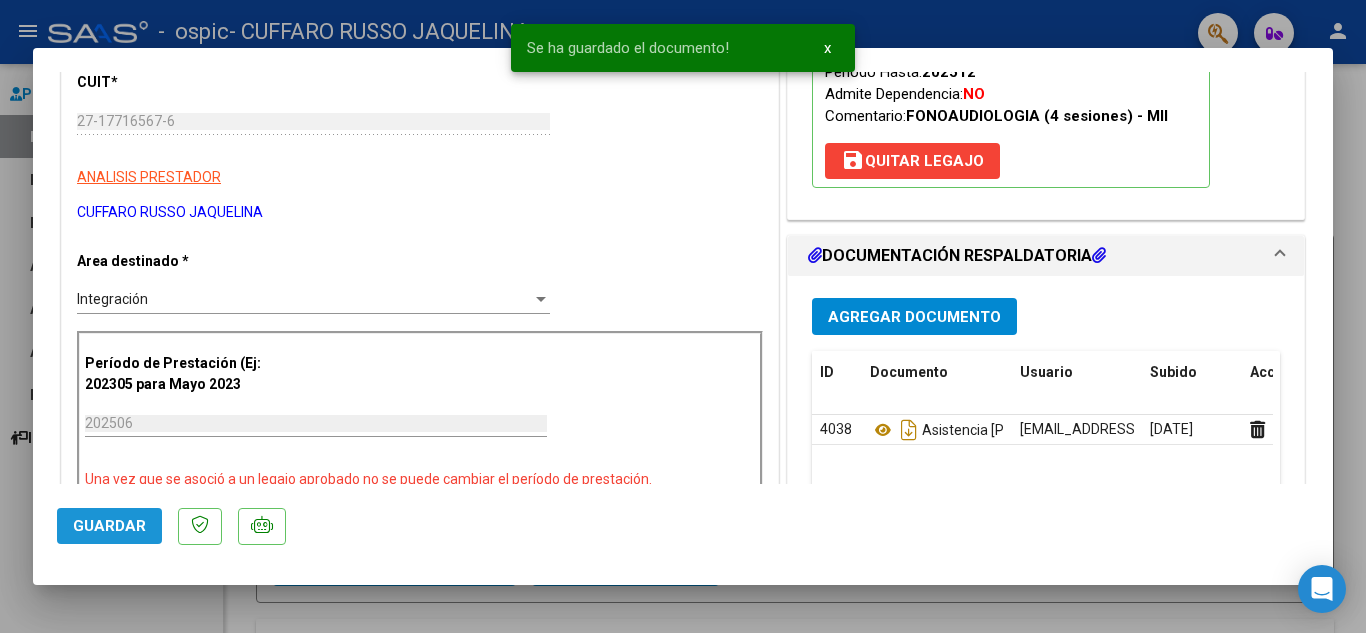 click on "Guardar" 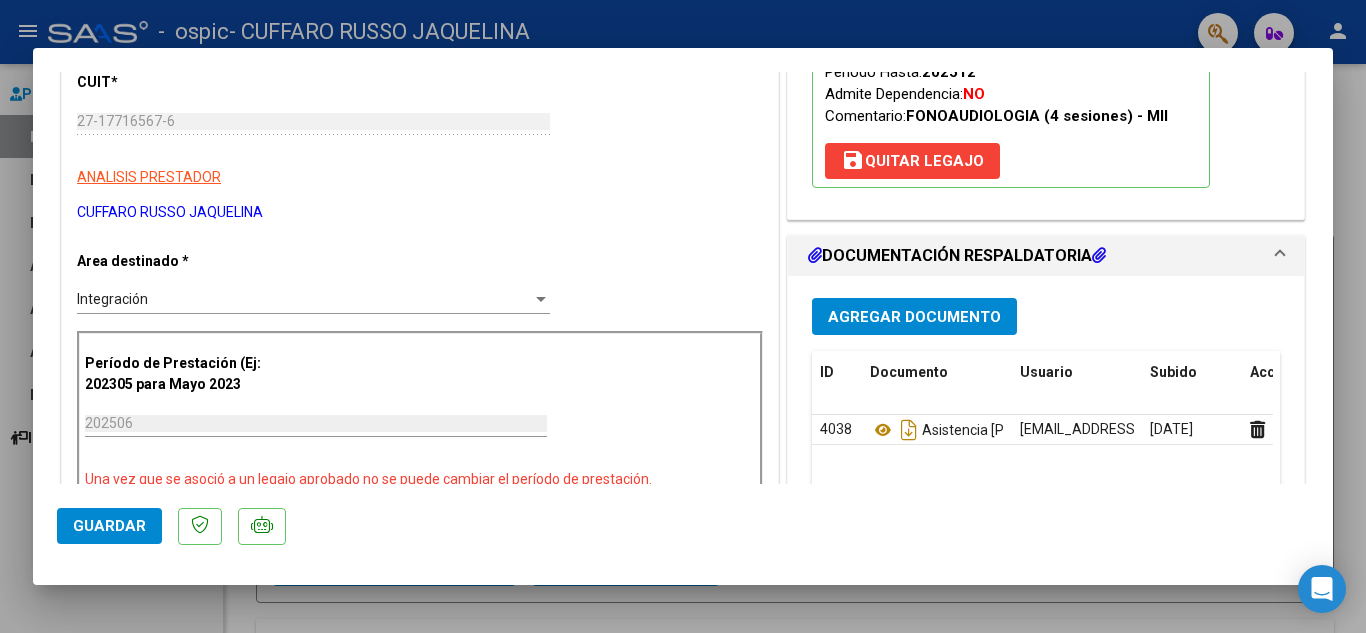 click at bounding box center [683, 316] 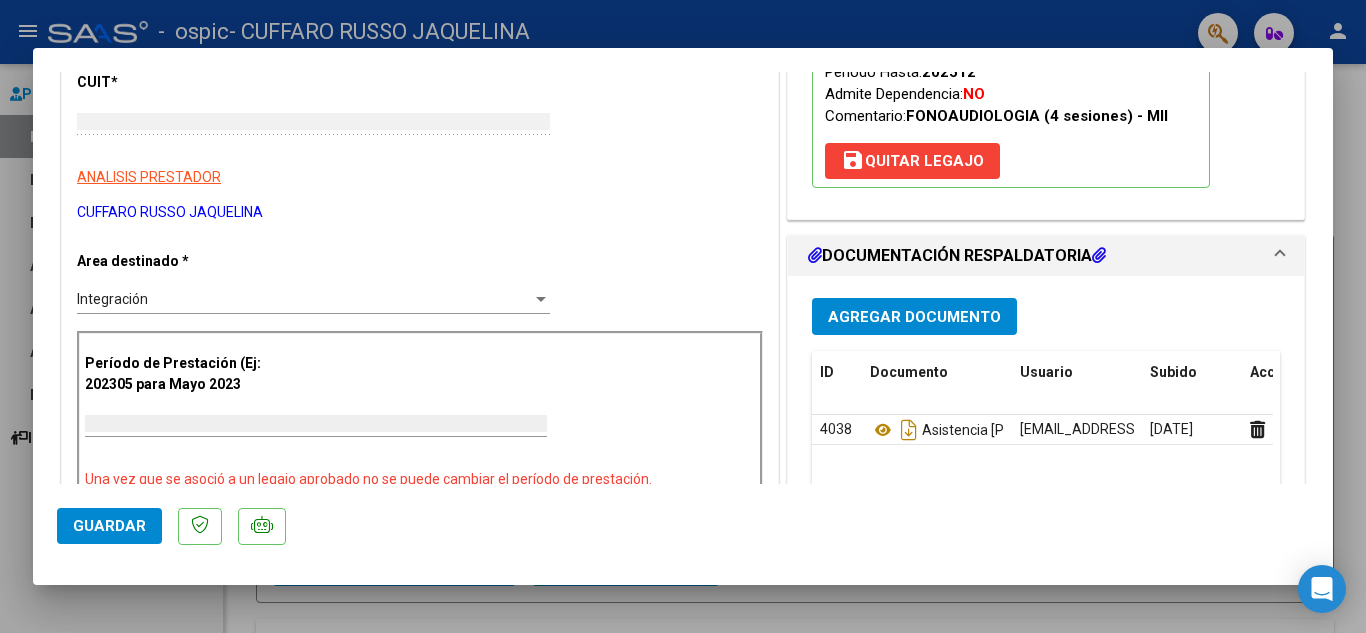 scroll, scrollTop: 0, scrollLeft: 0, axis: both 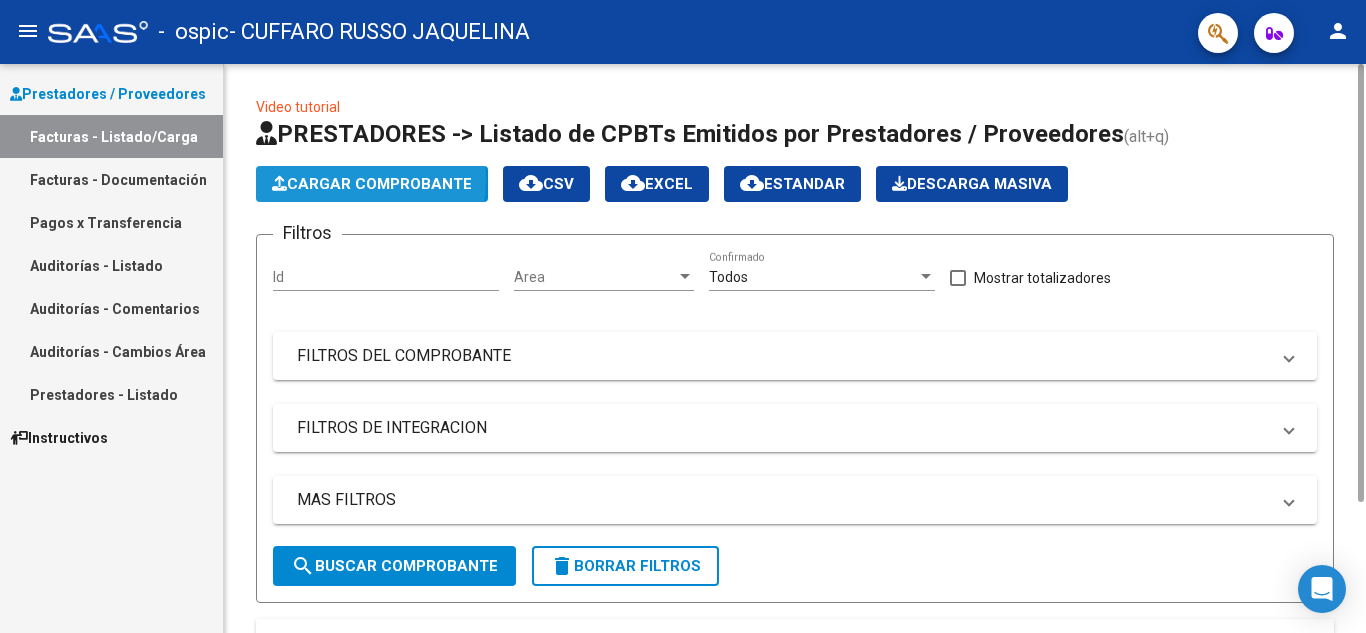 click on "Cargar Comprobante" 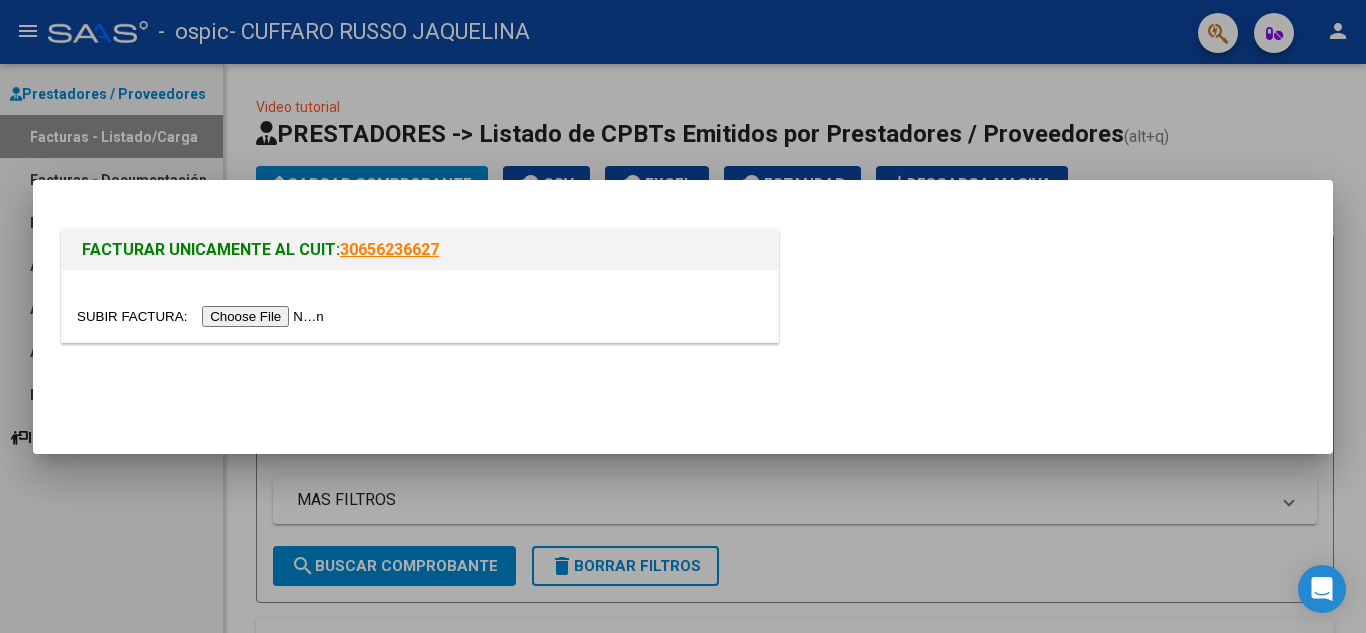 click at bounding box center [203, 316] 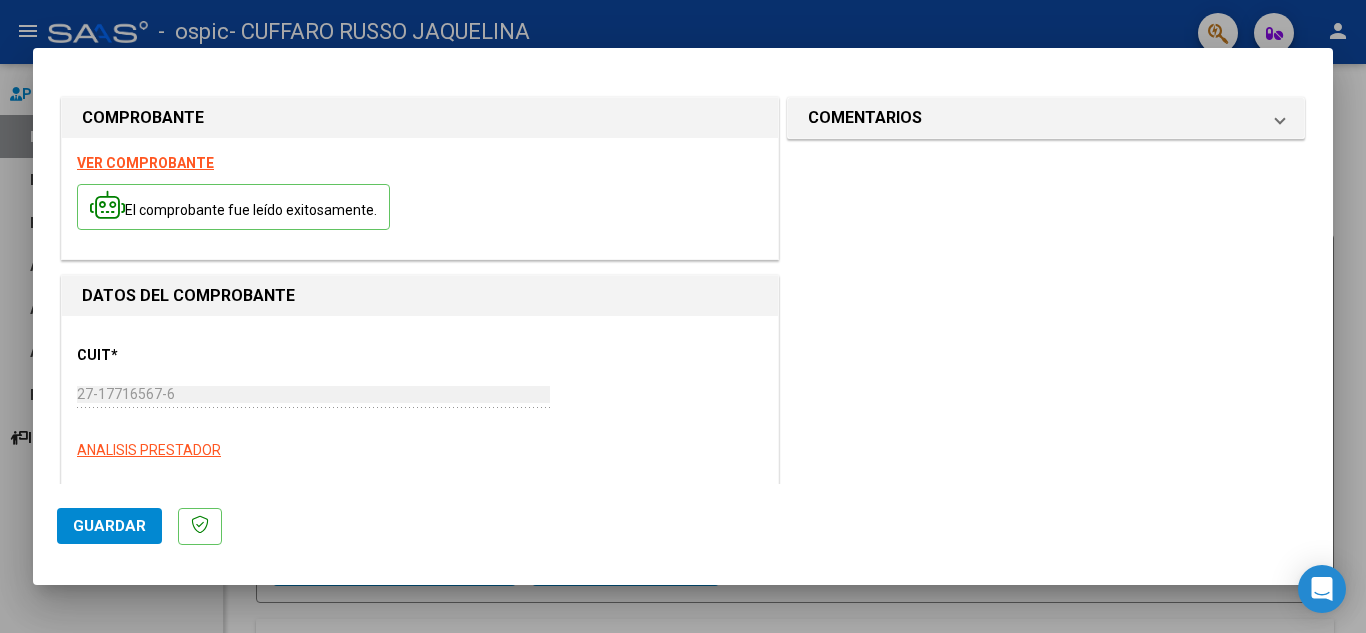 scroll, scrollTop: 260, scrollLeft: 0, axis: vertical 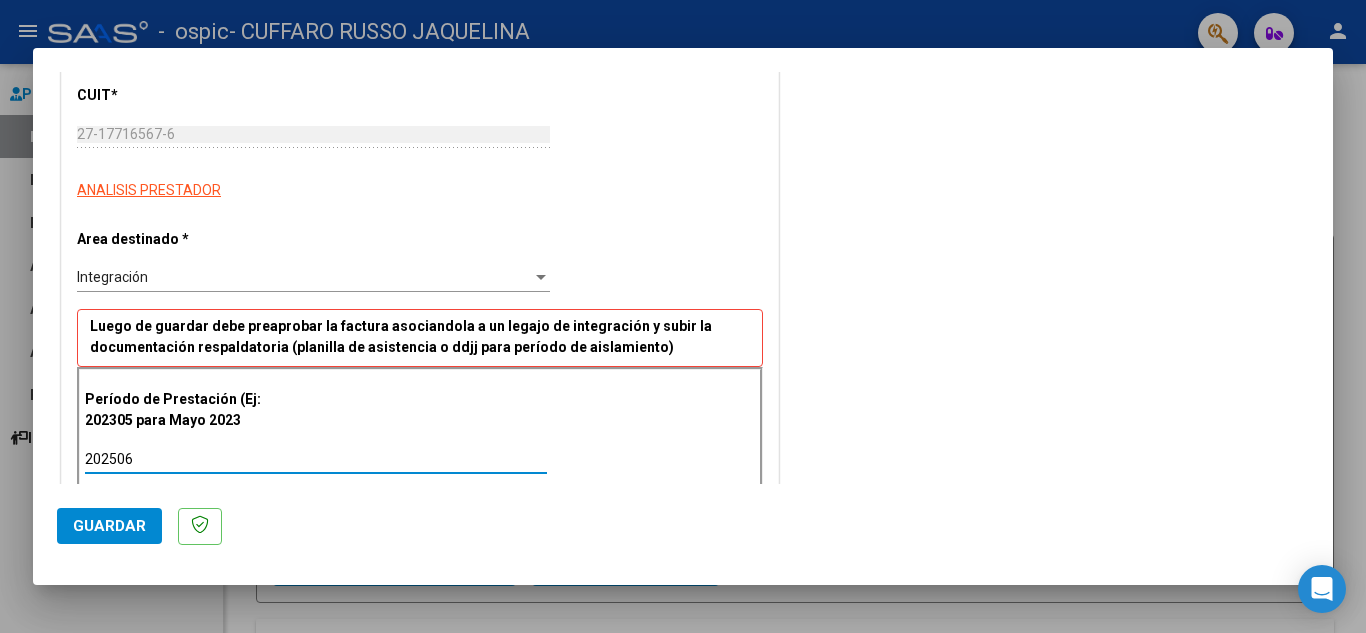 type on "202506" 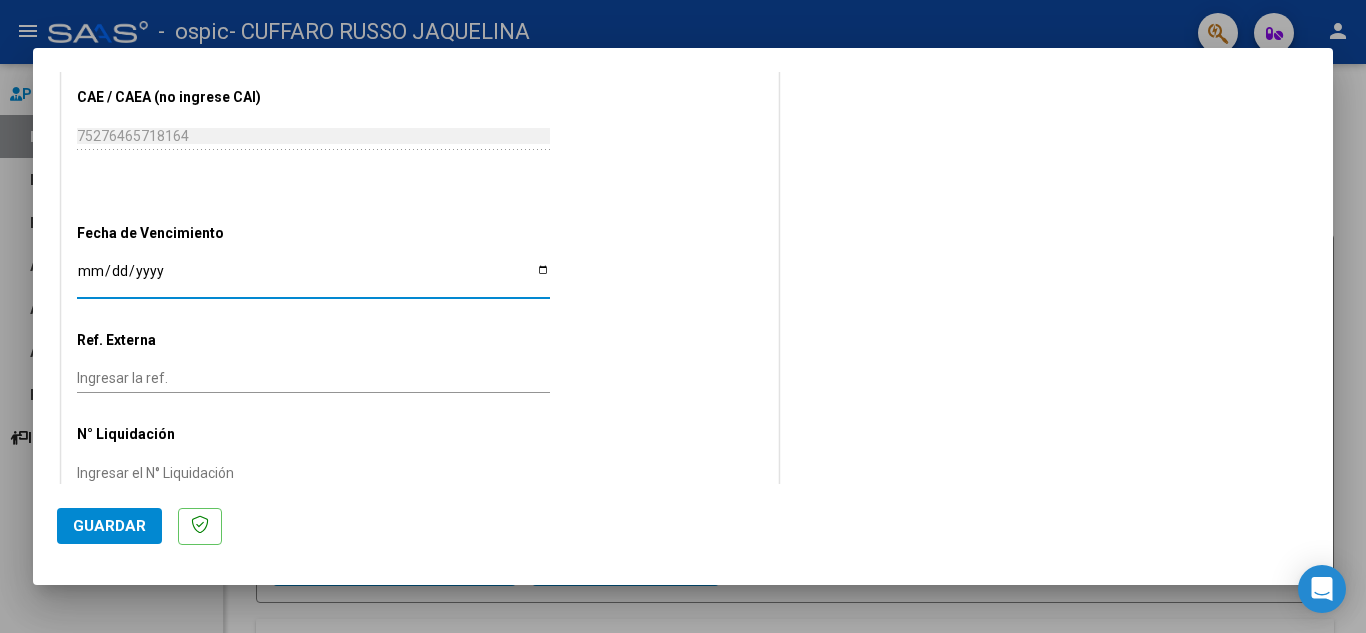 click on "Ingresar la fecha" at bounding box center [313, 278] 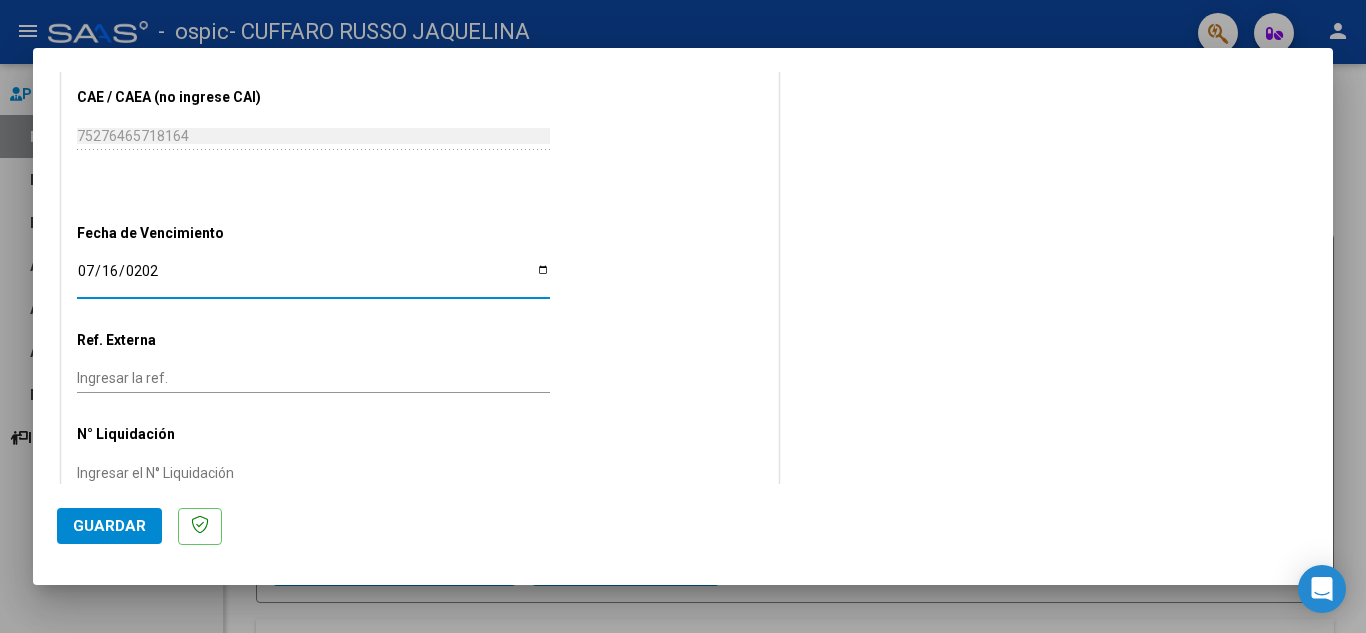 type on "[DATE]" 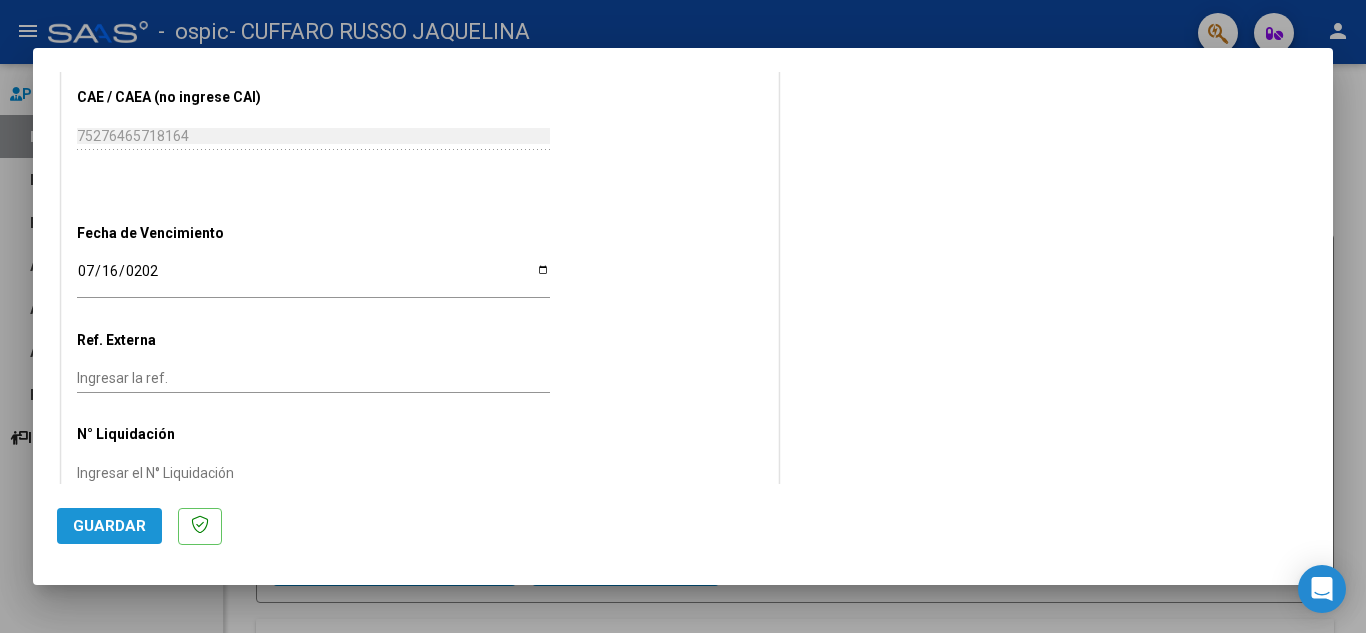 click on "Guardar" 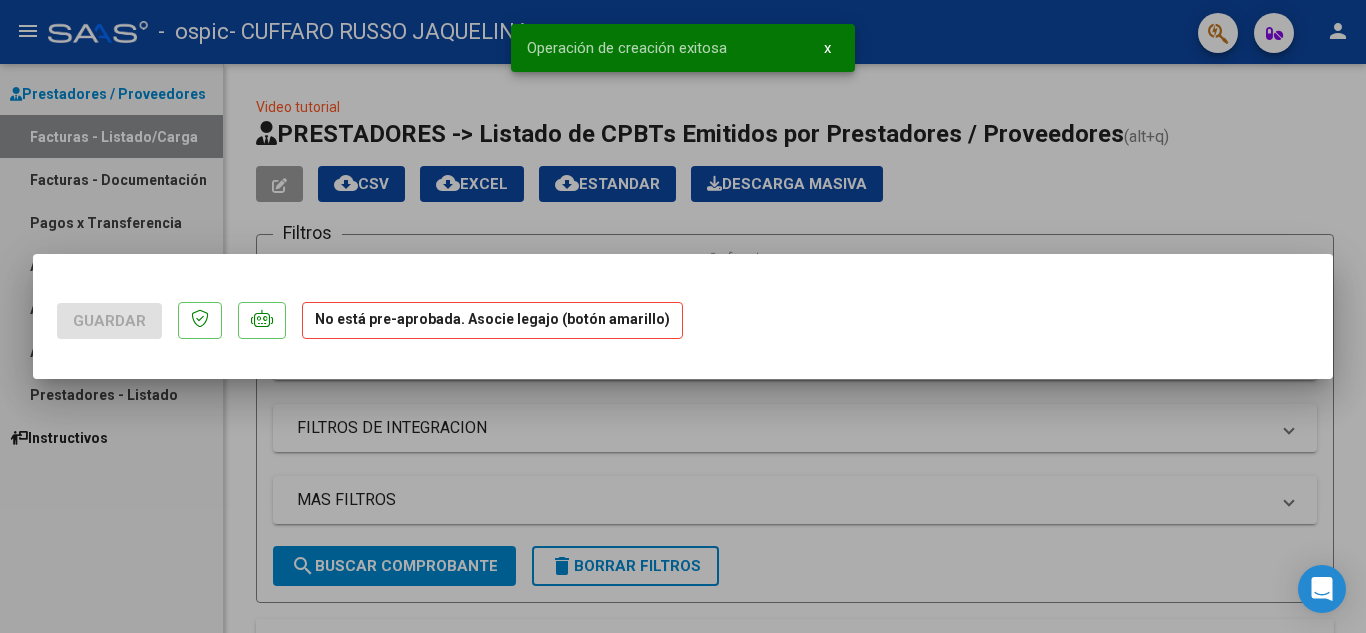 scroll, scrollTop: 0, scrollLeft: 0, axis: both 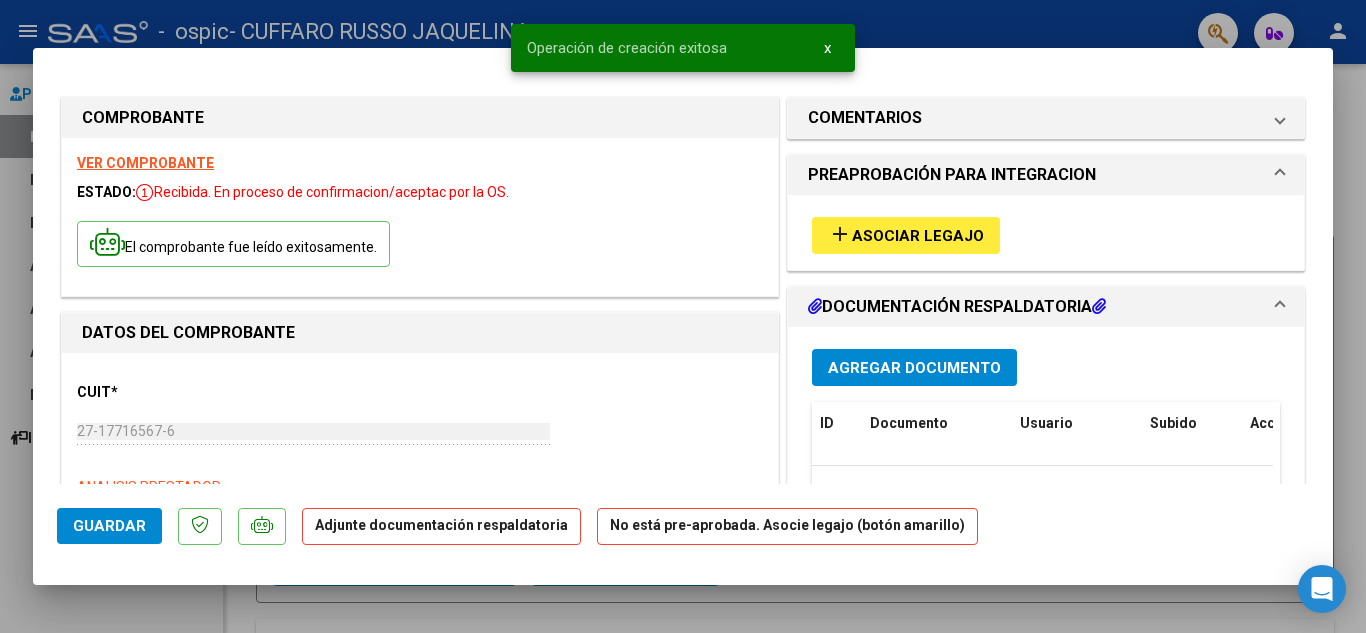 click on "add Asociar Legajo" at bounding box center [906, 235] 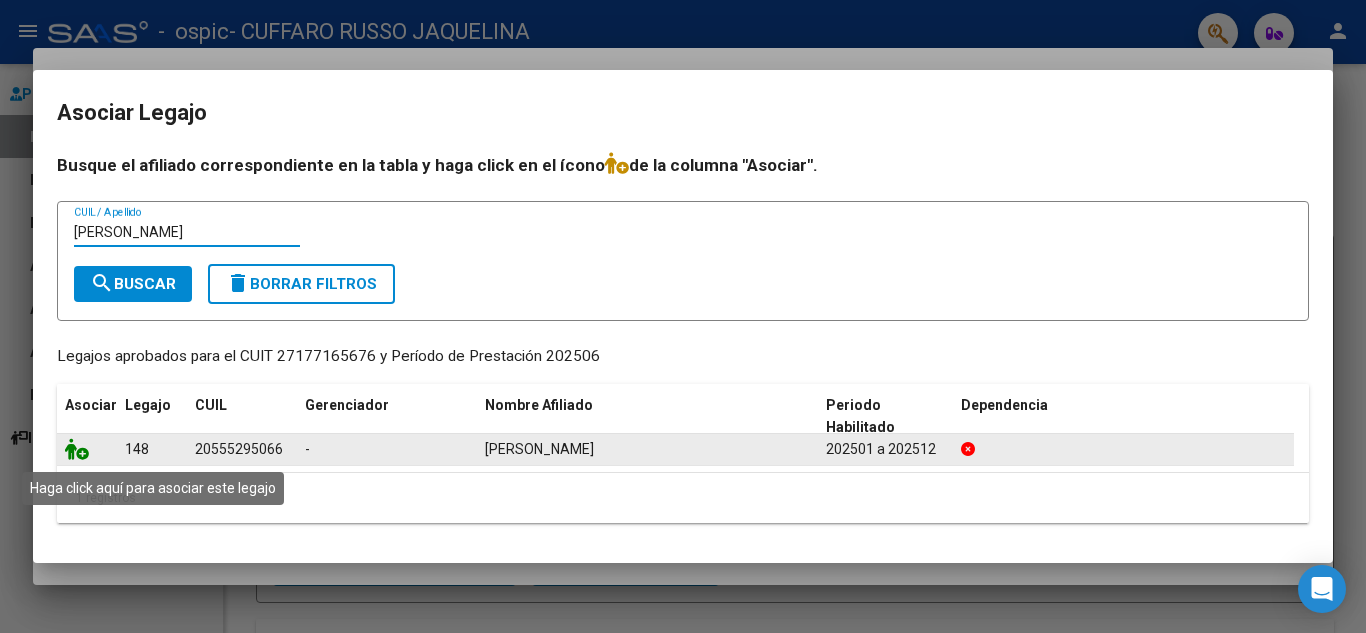 type on "[PERSON_NAME]" 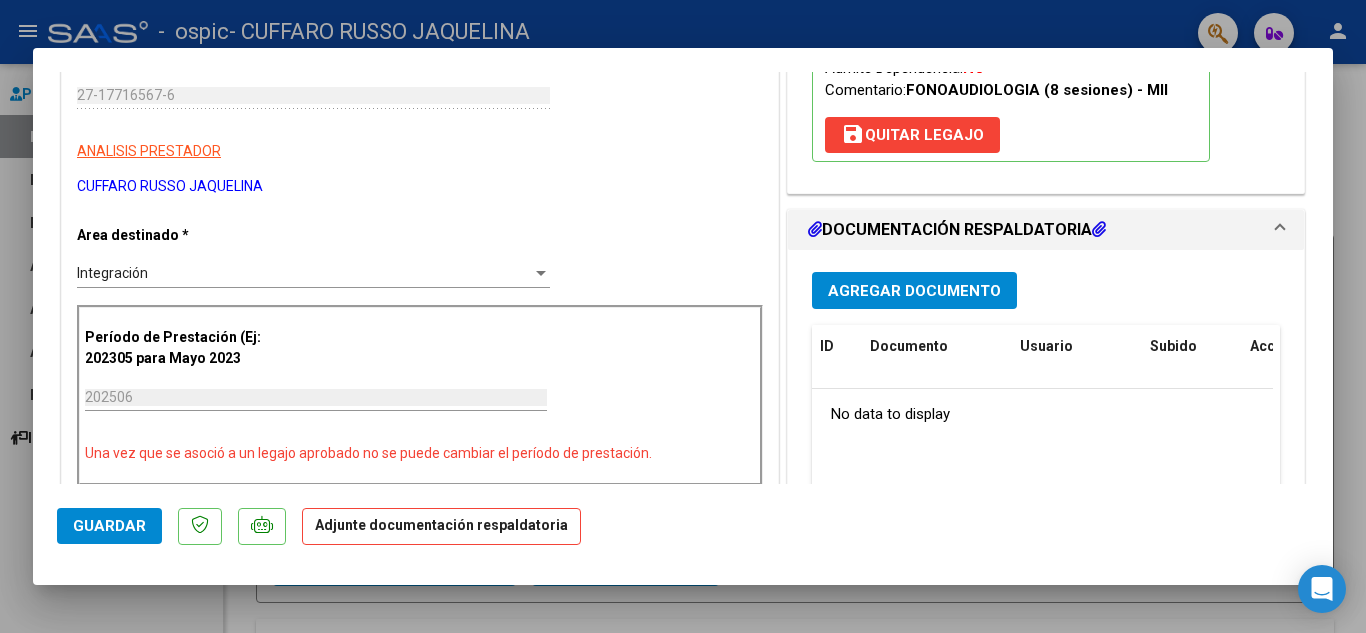 scroll, scrollTop: 363, scrollLeft: 0, axis: vertical 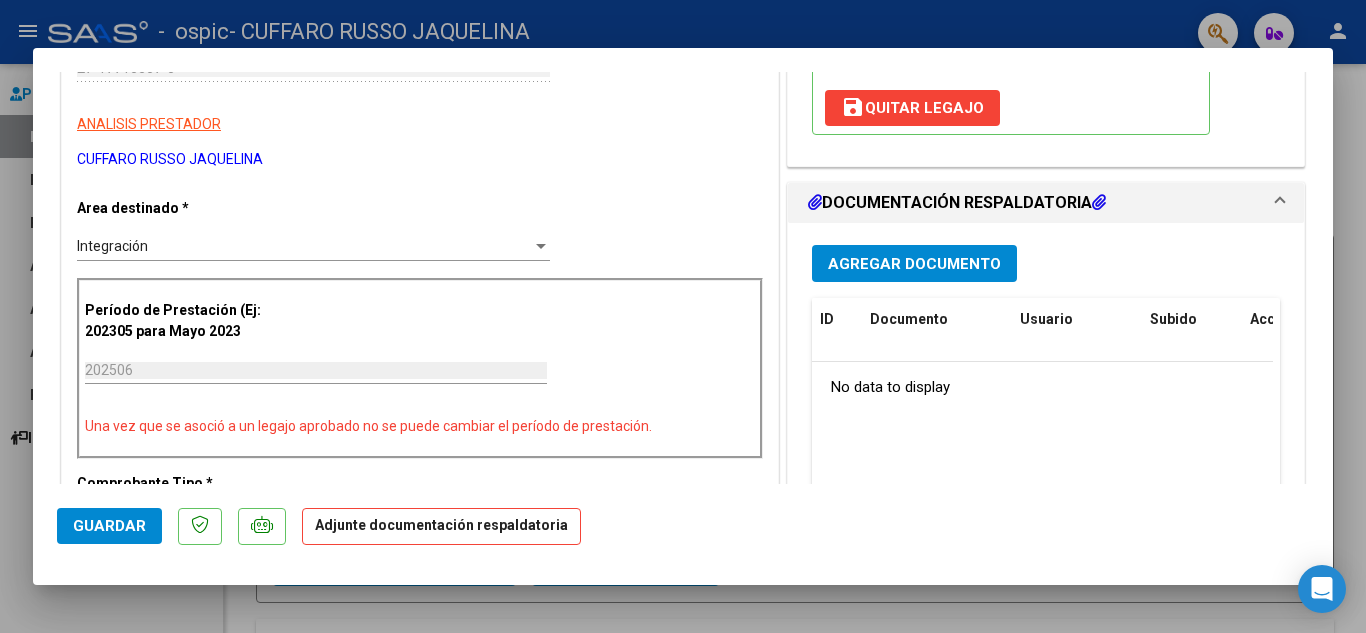 click on "Agregar Documento" at bounding box center [914, 264] 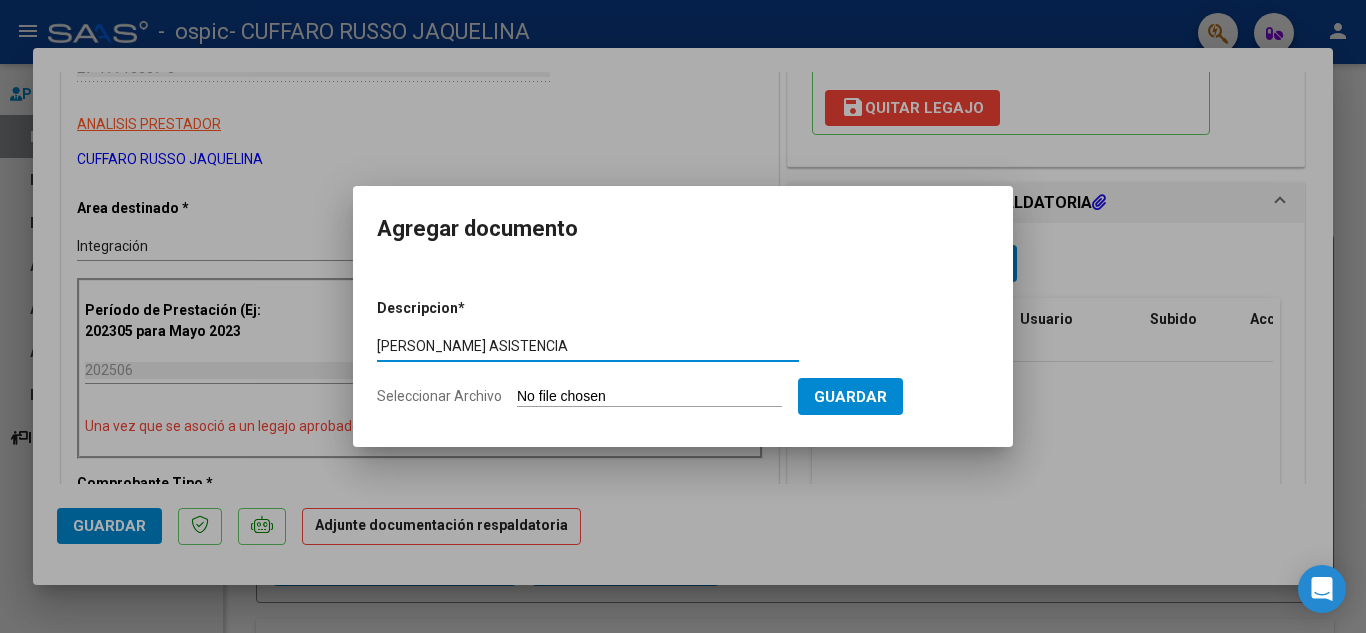 type on "[PERSON_NAME] ASISTENCIA" 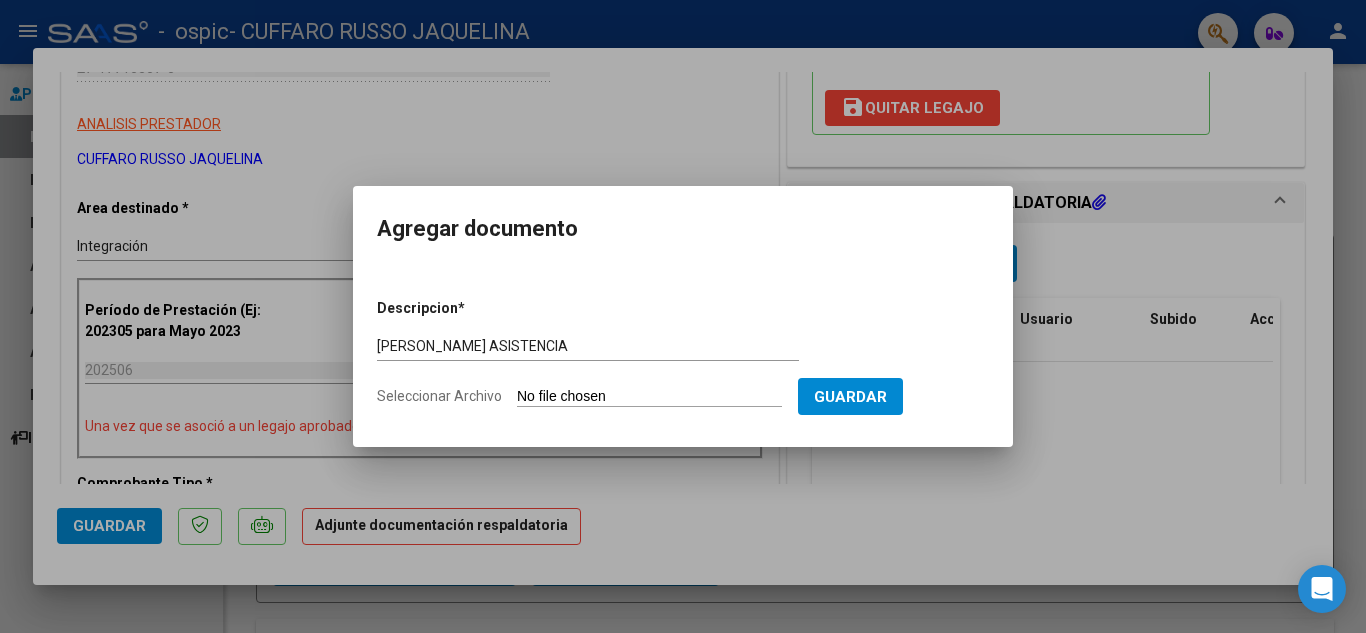 type on "C:\fakepath\[PERSON_NAME] ASISTENCIA.jpeg" 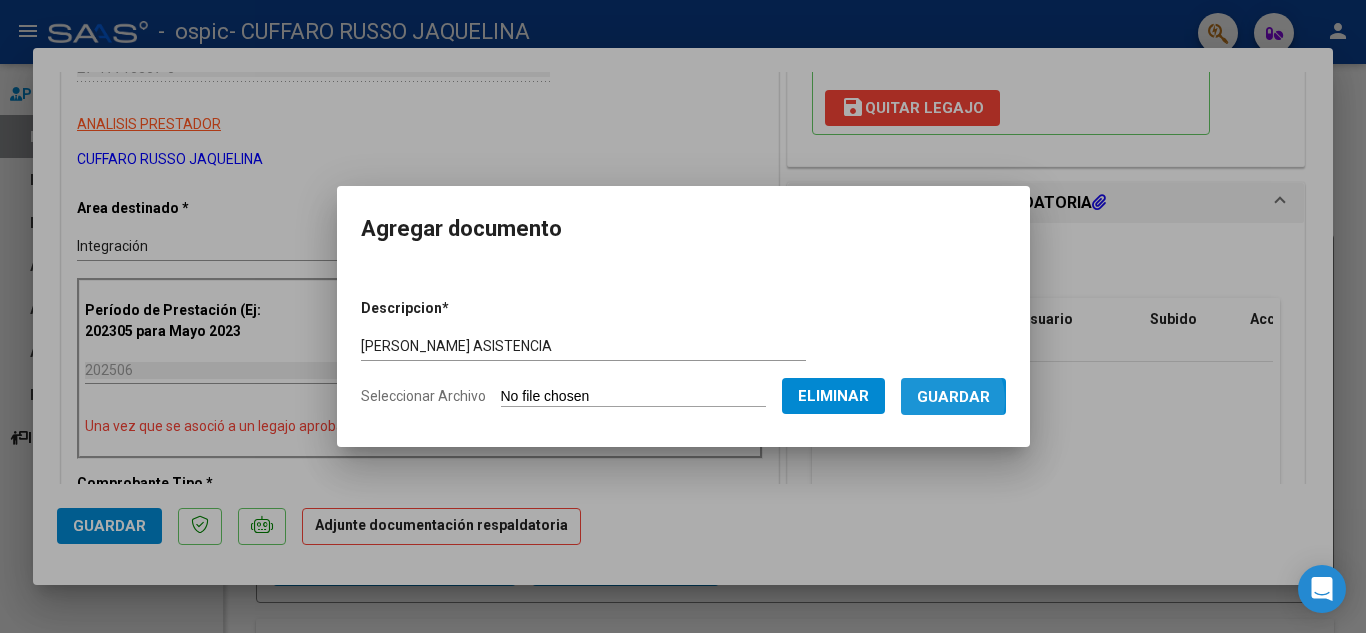 click on "Guardar" at bounding box center (953, 397) 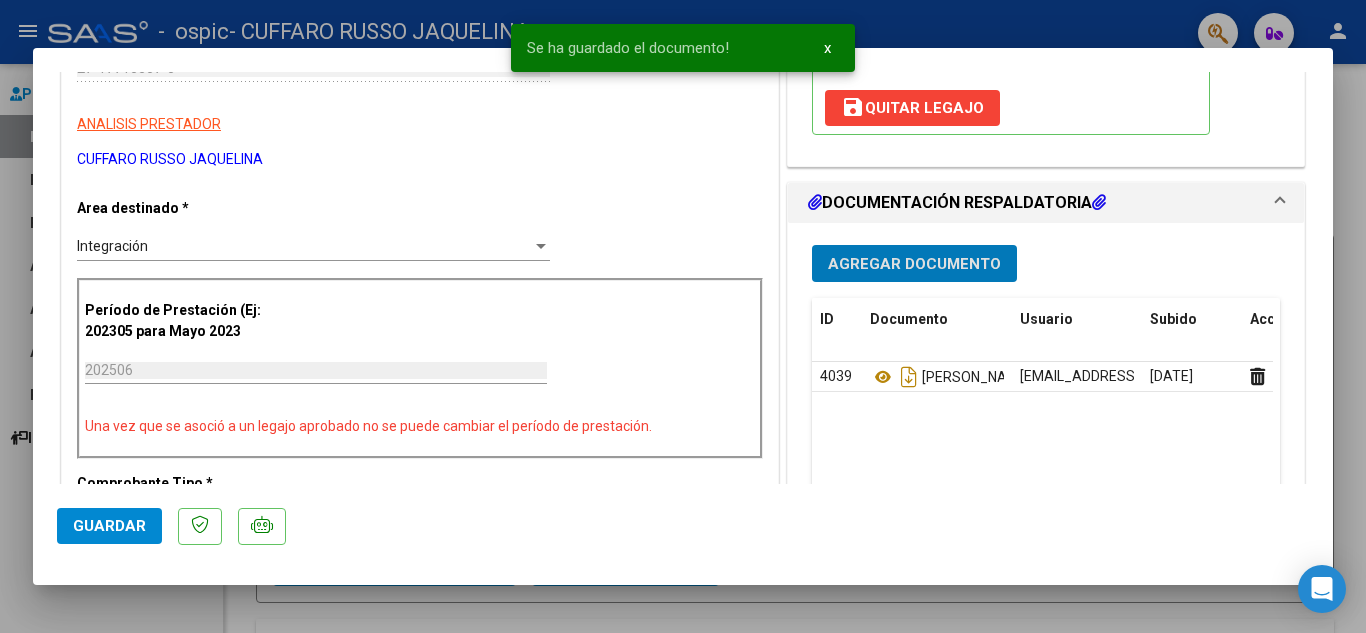 click on "Guardar" 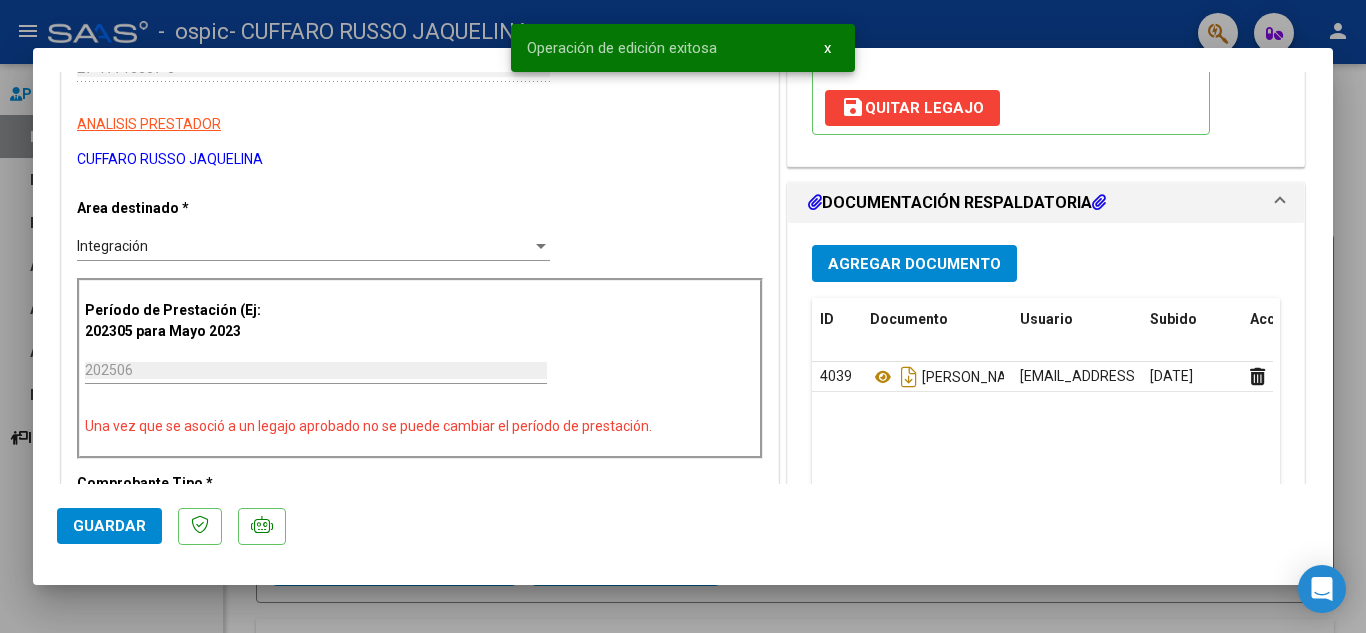 click at bounding box center [683, 316] 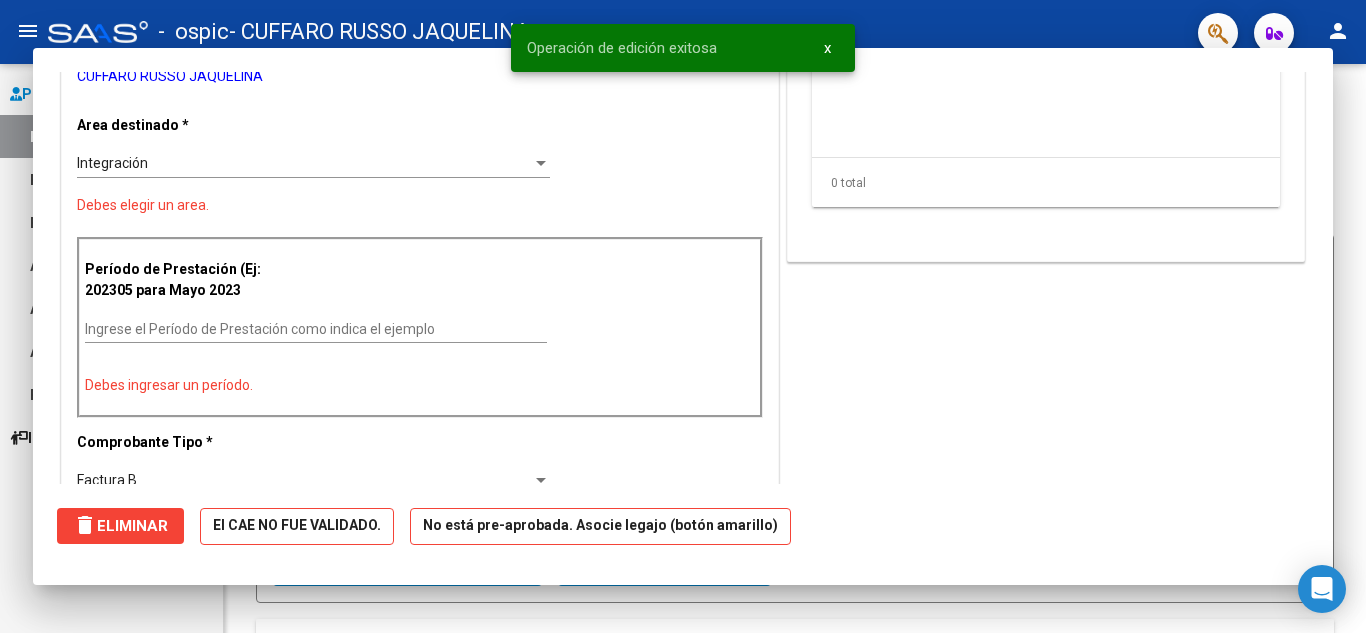 scroll, scrollTop: 0, scrollLeft: 0, axis: both 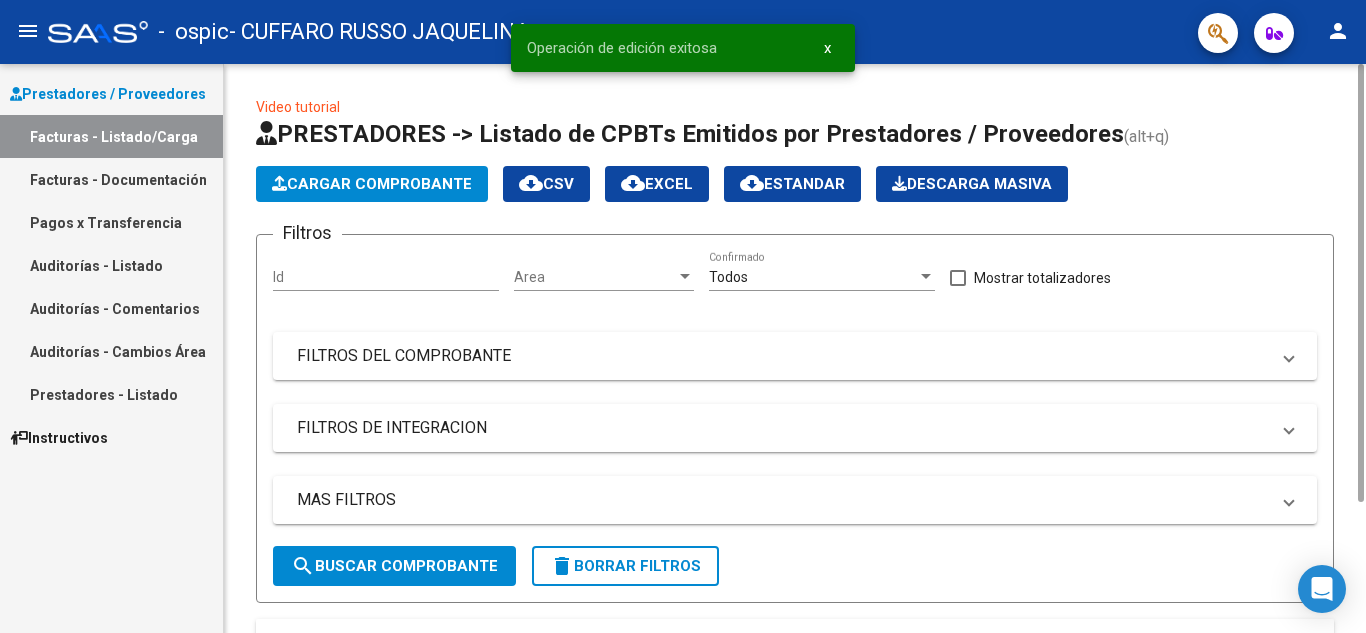 click on "Cargar Comprobante" 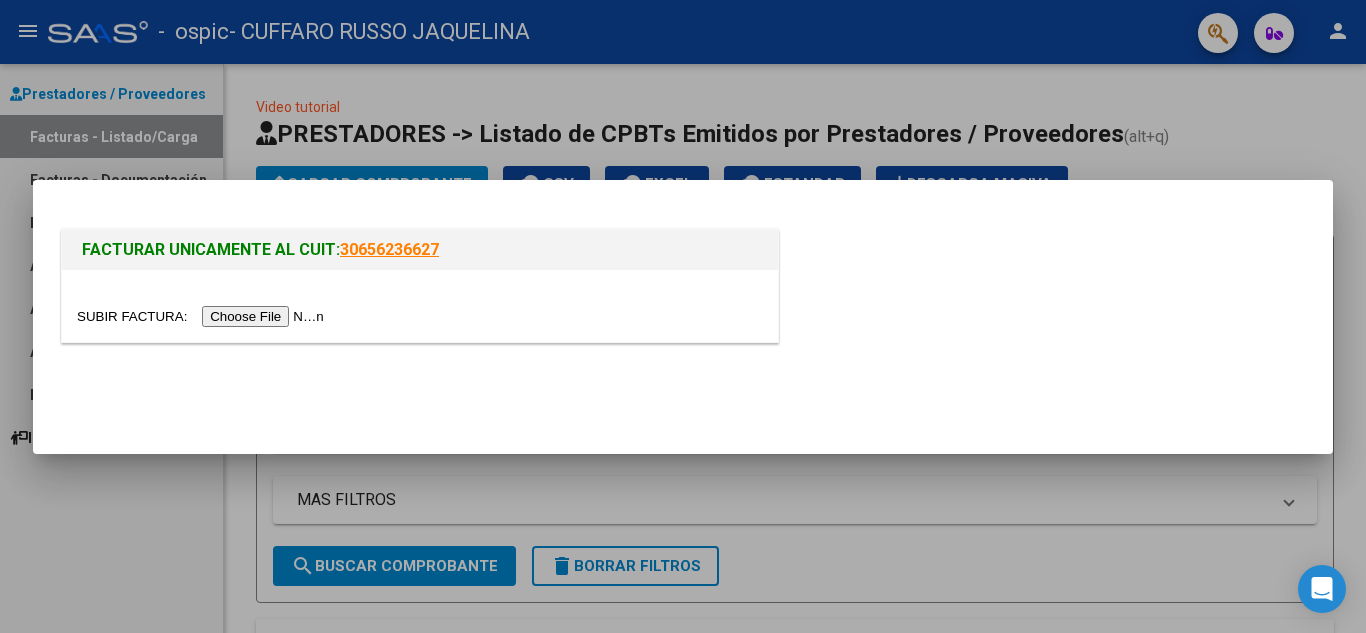 click at bounding box center (203, 316) 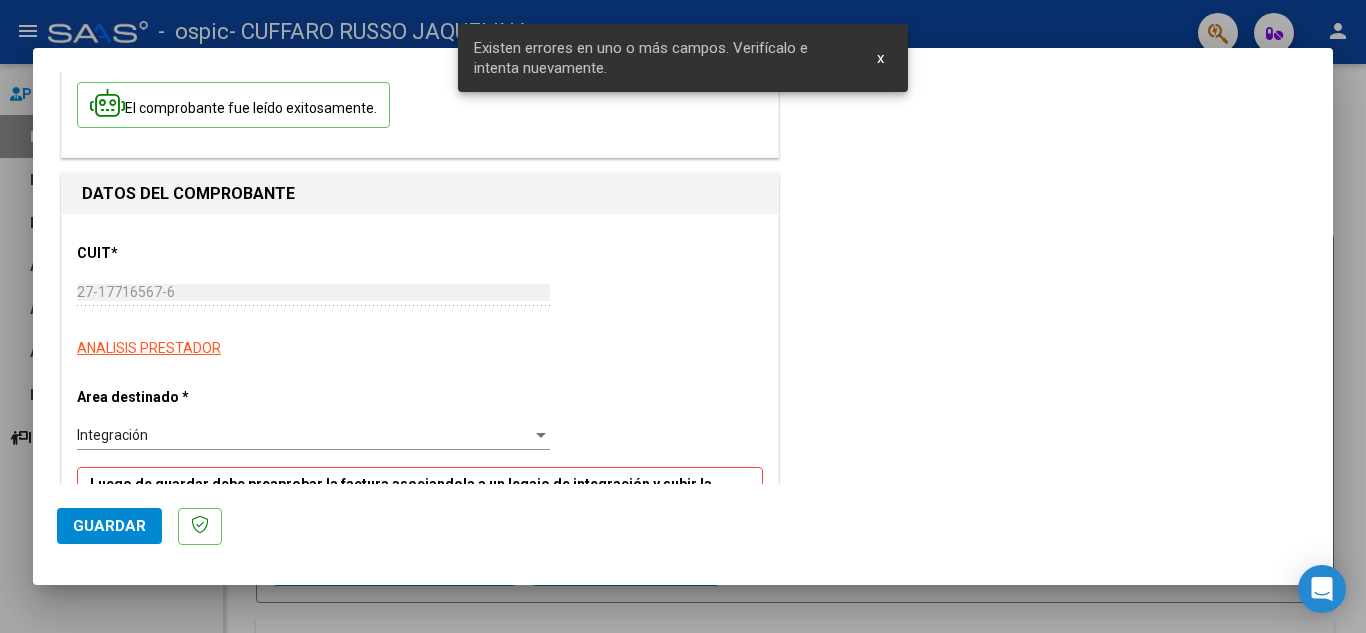 scroll, scrollTop: 441, scrollLeft: 0, axis: vertical 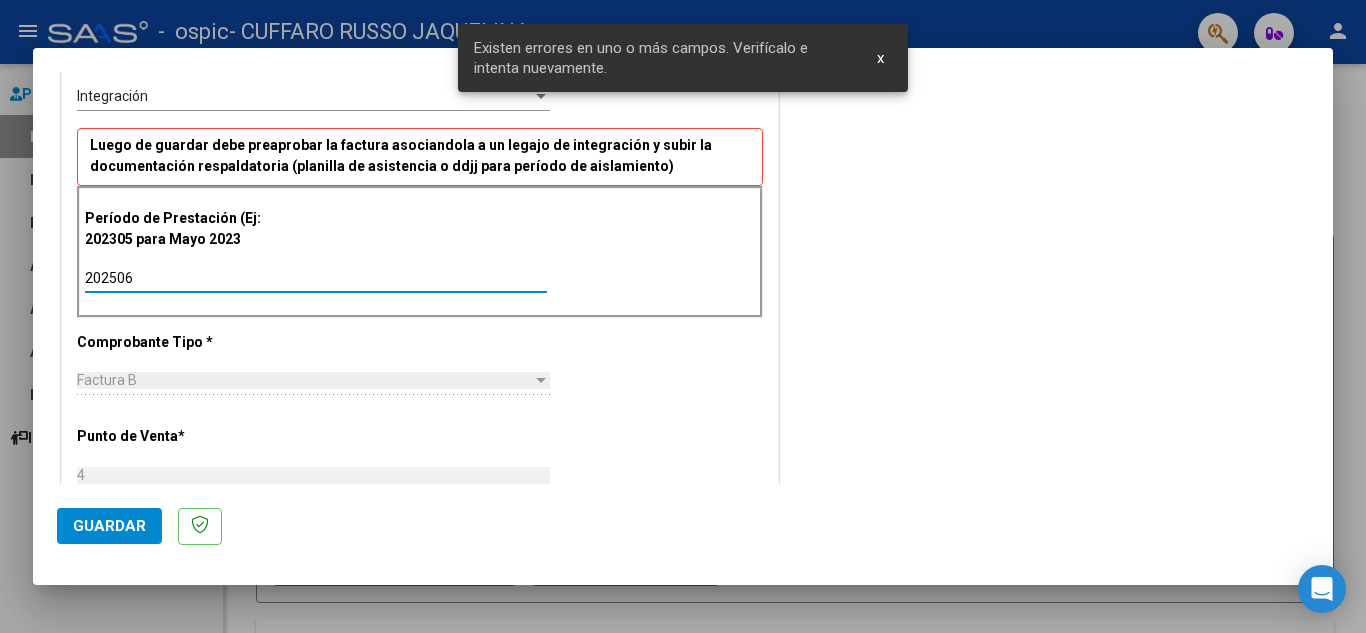 type on "202506" 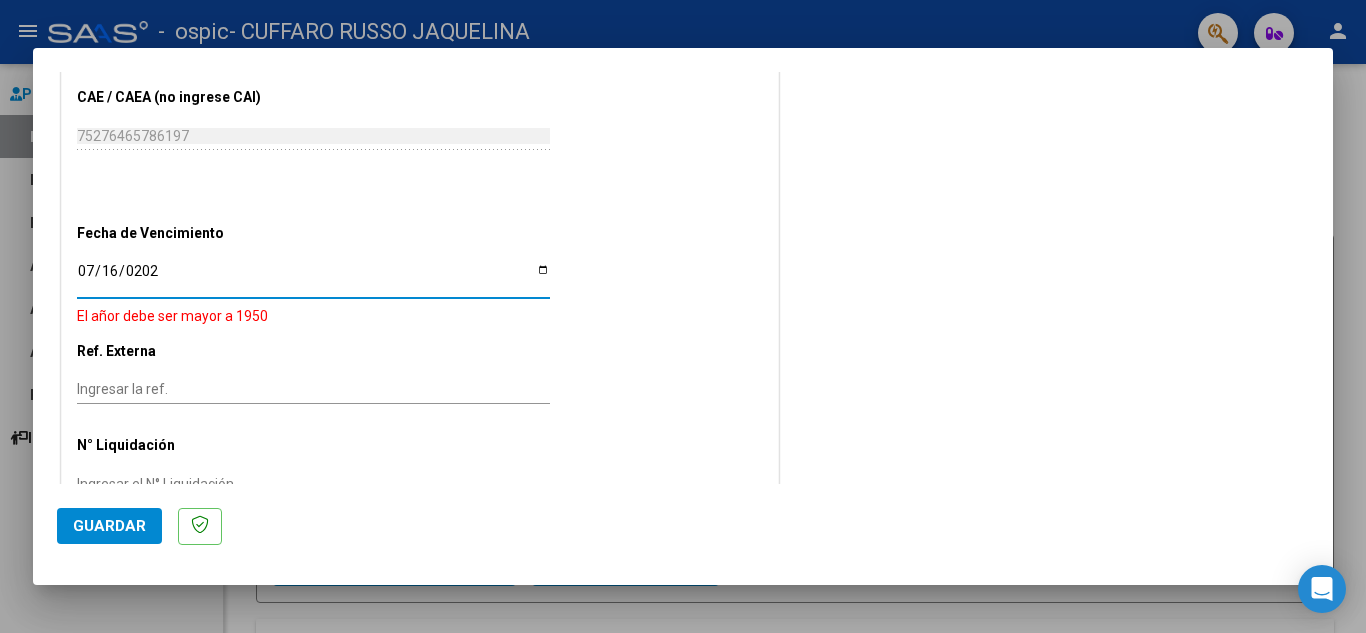 type on "[DATE]" 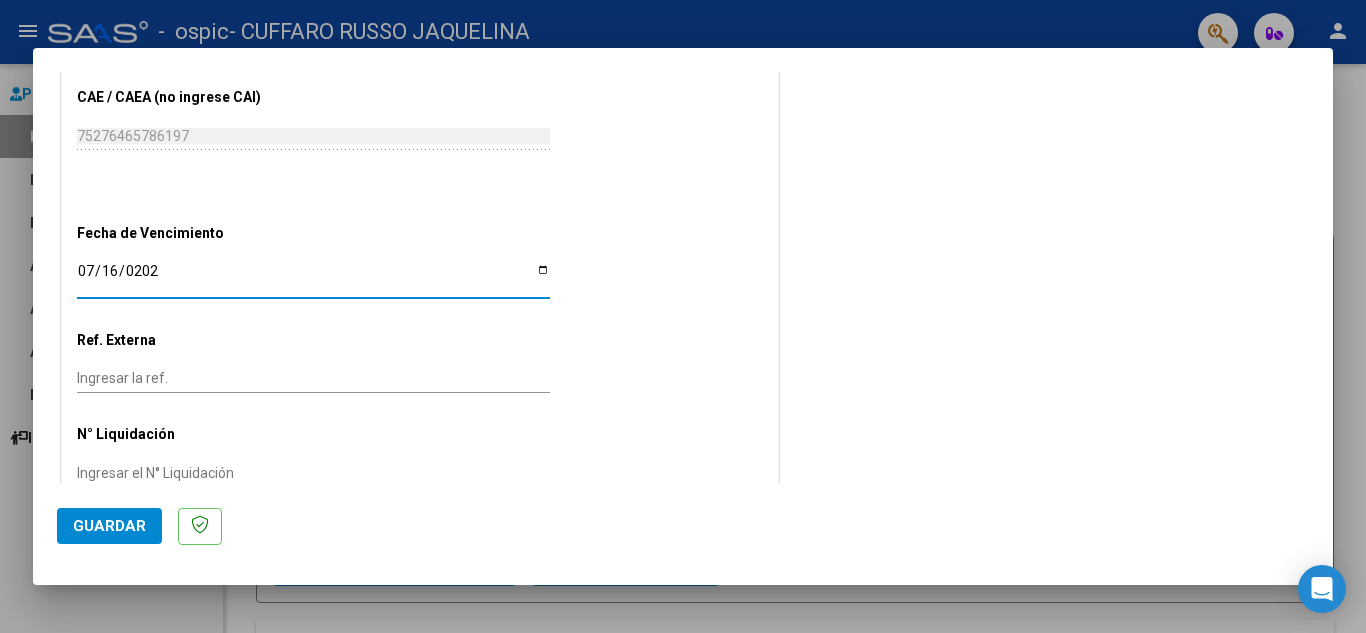click on "Guardar" 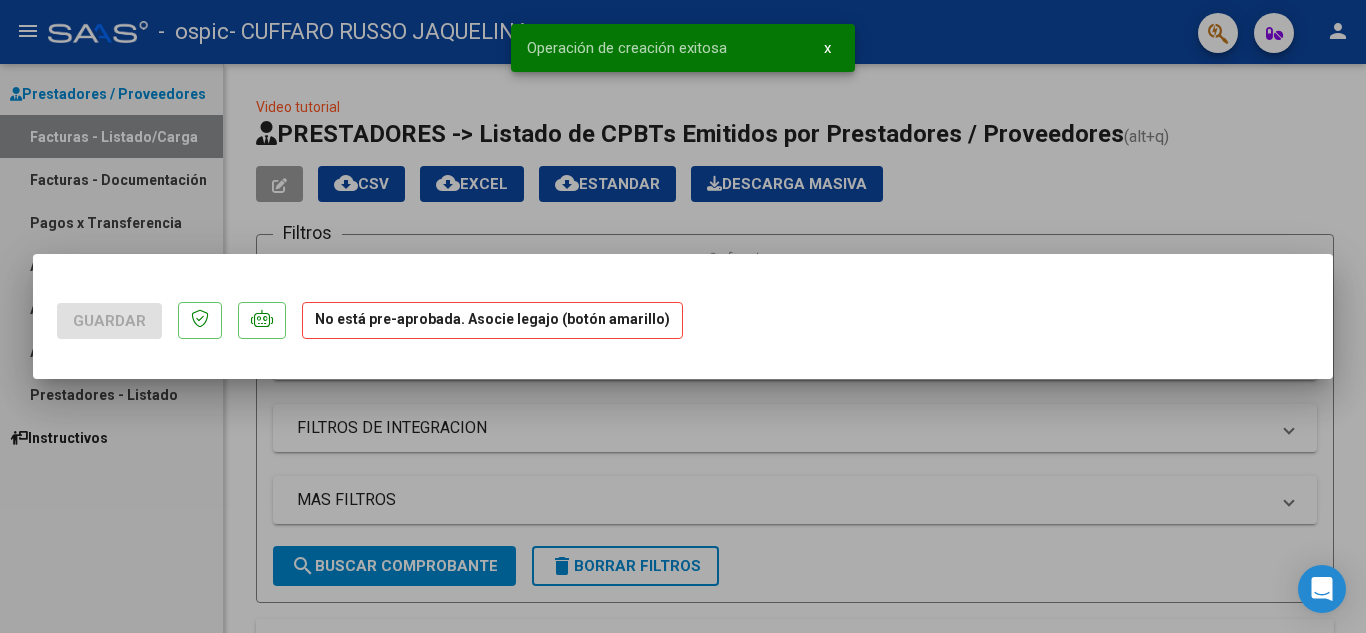 scroll, scrollTop: 0, scrollLeft: 0, axis: both 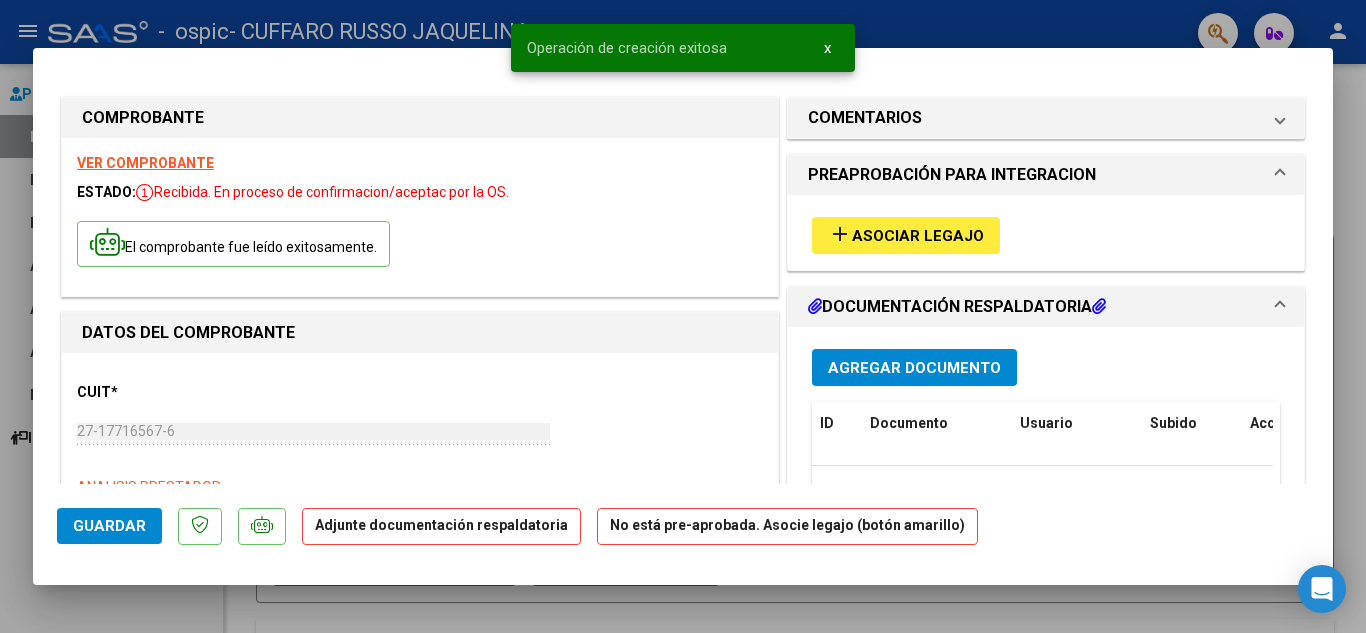 click on "Asociar Legajo" at bounding box center [918, 236] 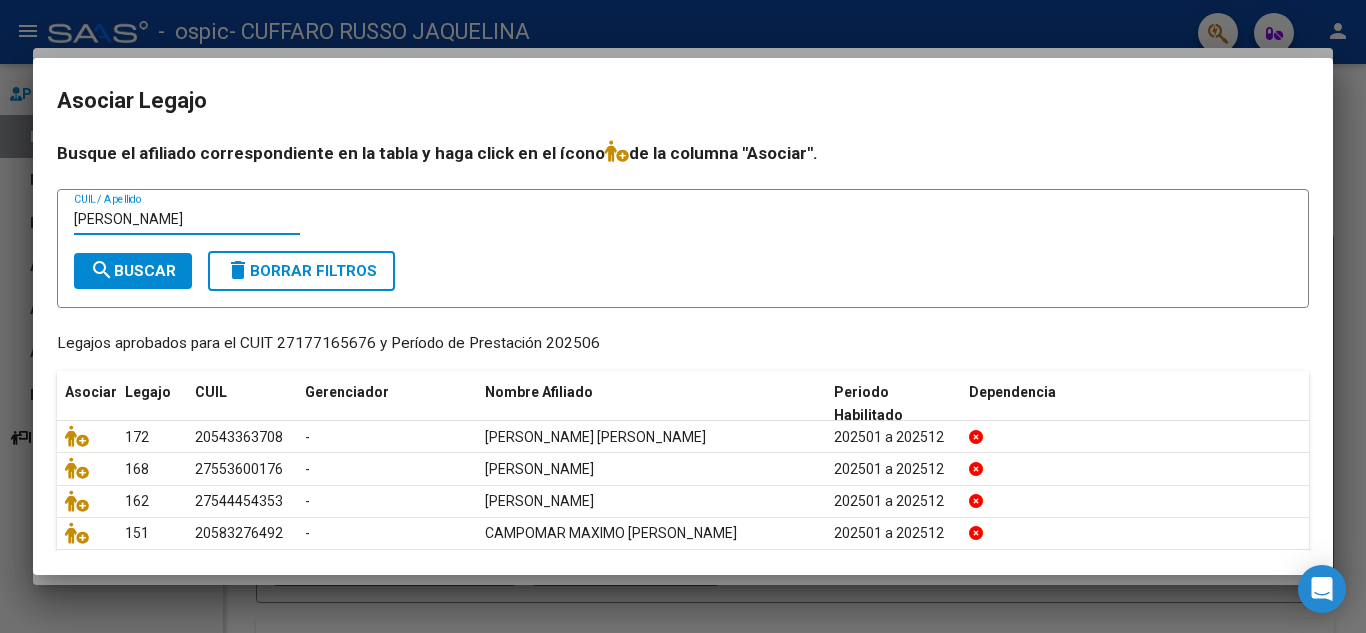 type on "[PERSON_NAME]" 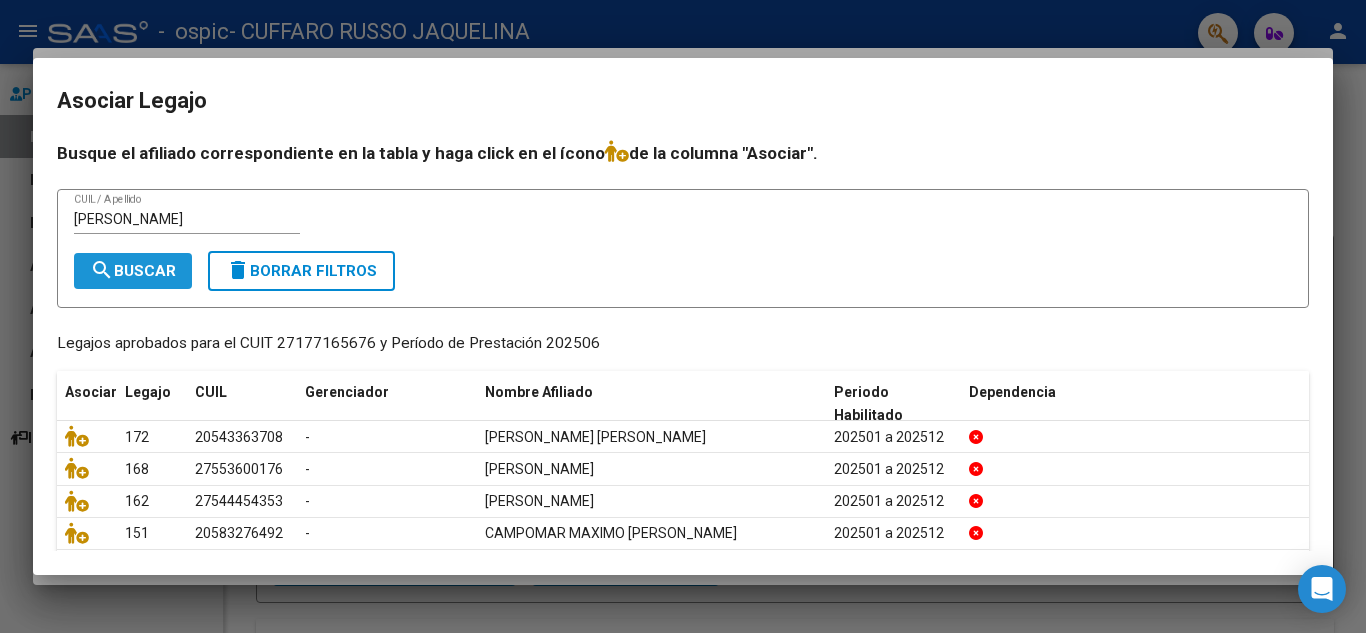 click on "search  Buscar" at bounding box center (133, 271) 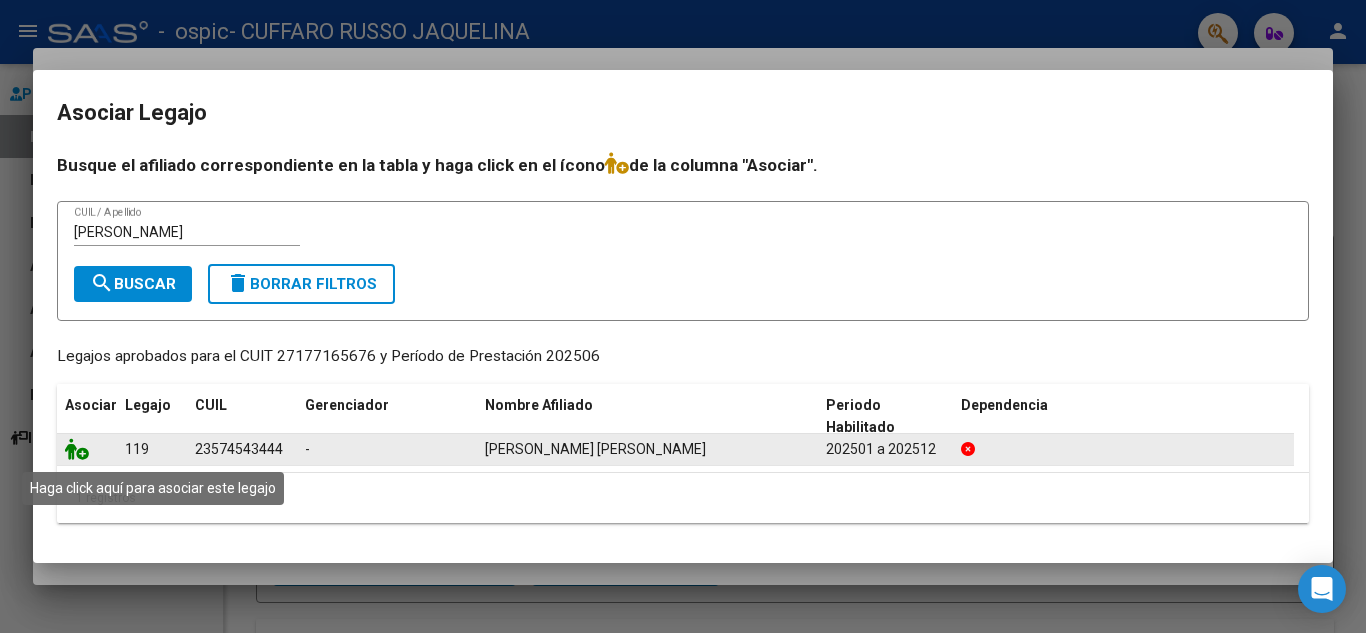 click 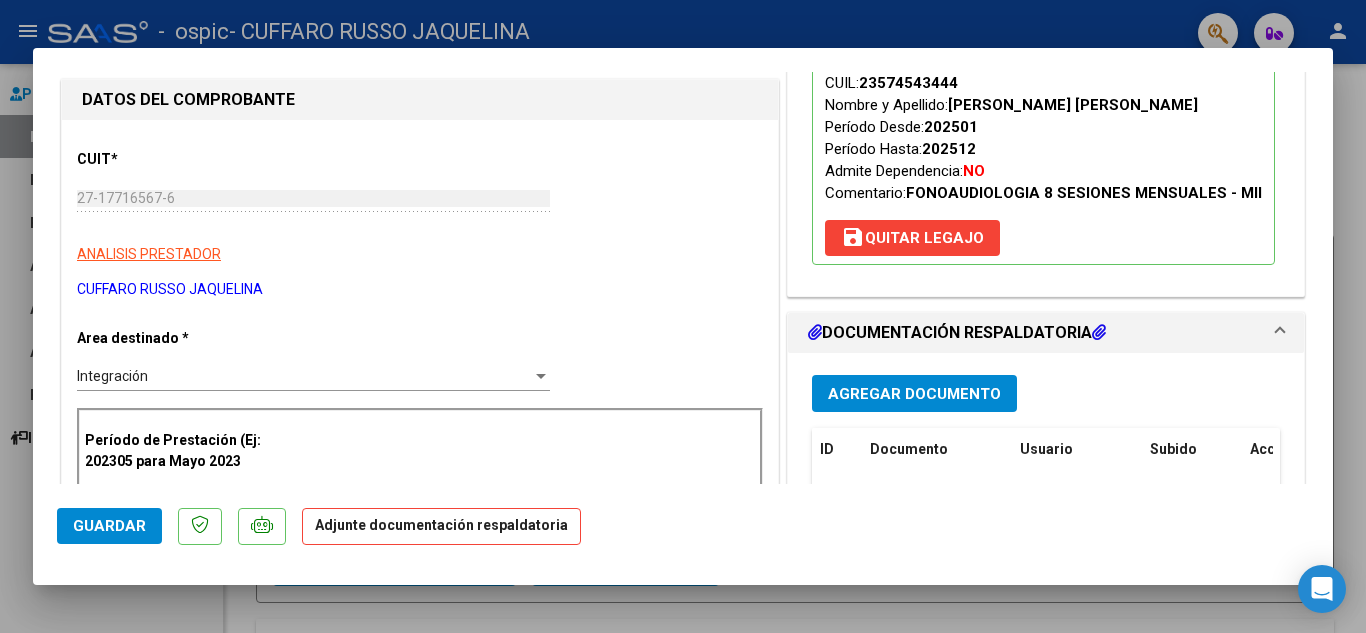 scroll, scrollTop: 476, scrollLeft: 0, axis: vertical 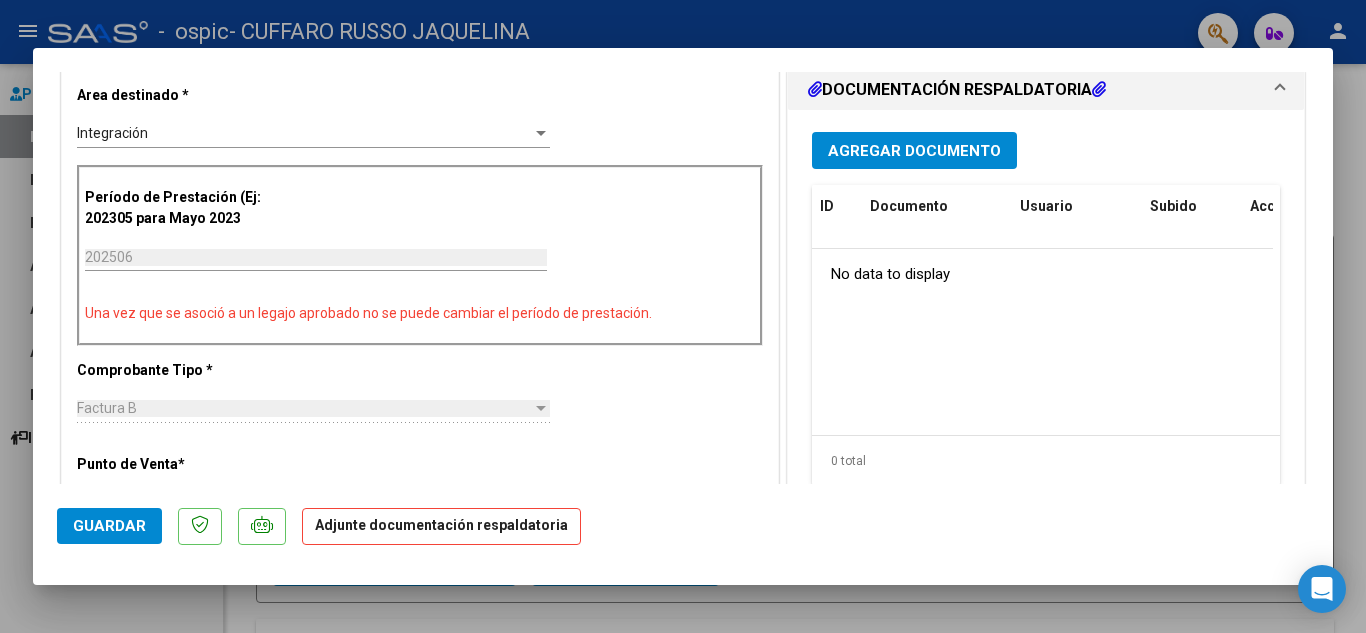click on "Agregar Documento" at bounding box center (914, 150) 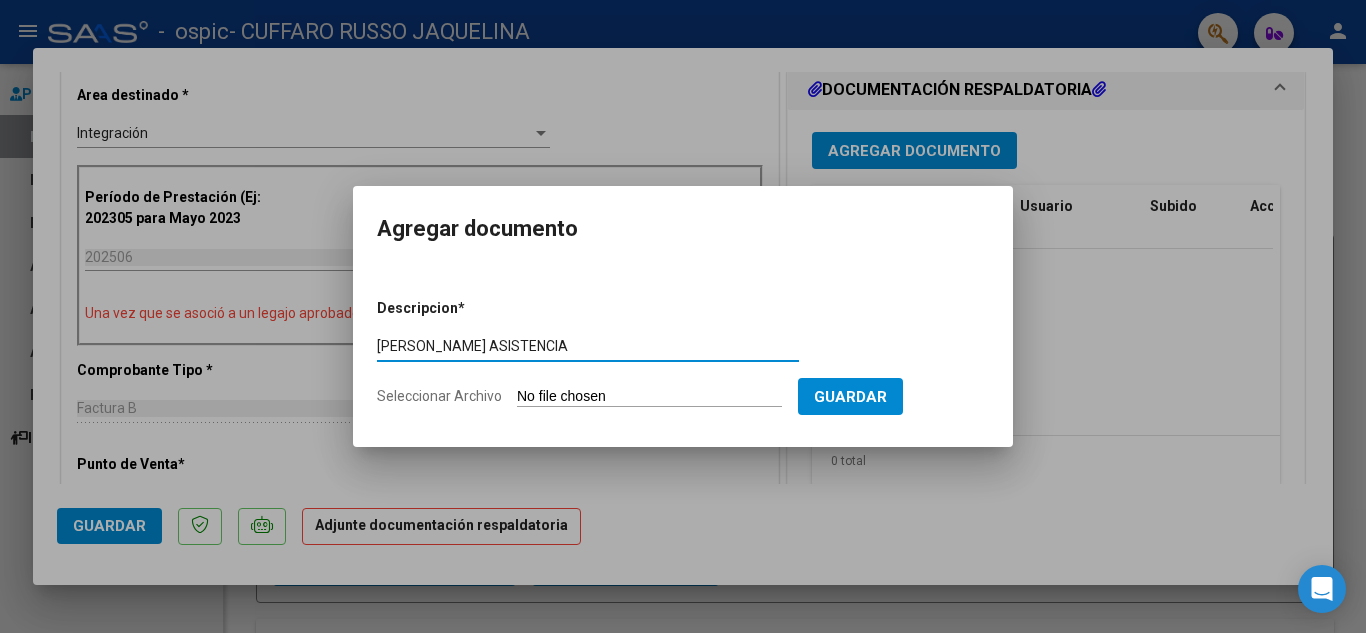 type on "[PERSON_NAME] ASISTENCIA" 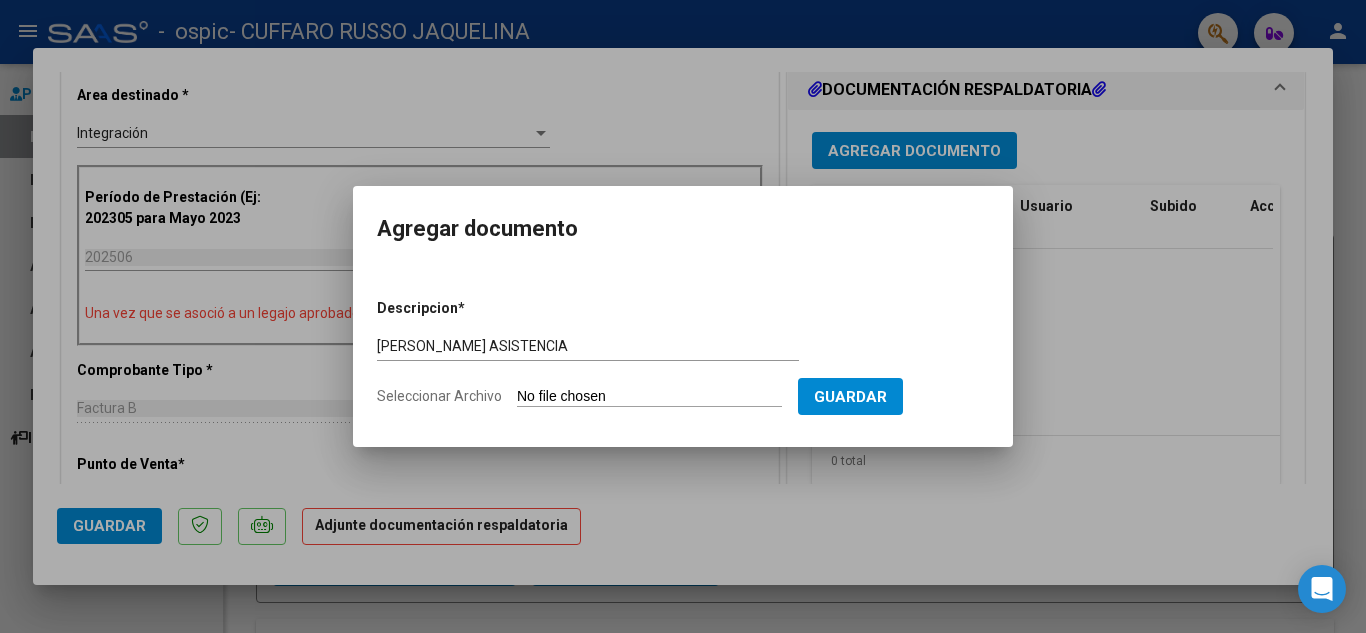 type on "C:\fakepath\[PERSON_NAME] ASISTENCIA.jpeg" 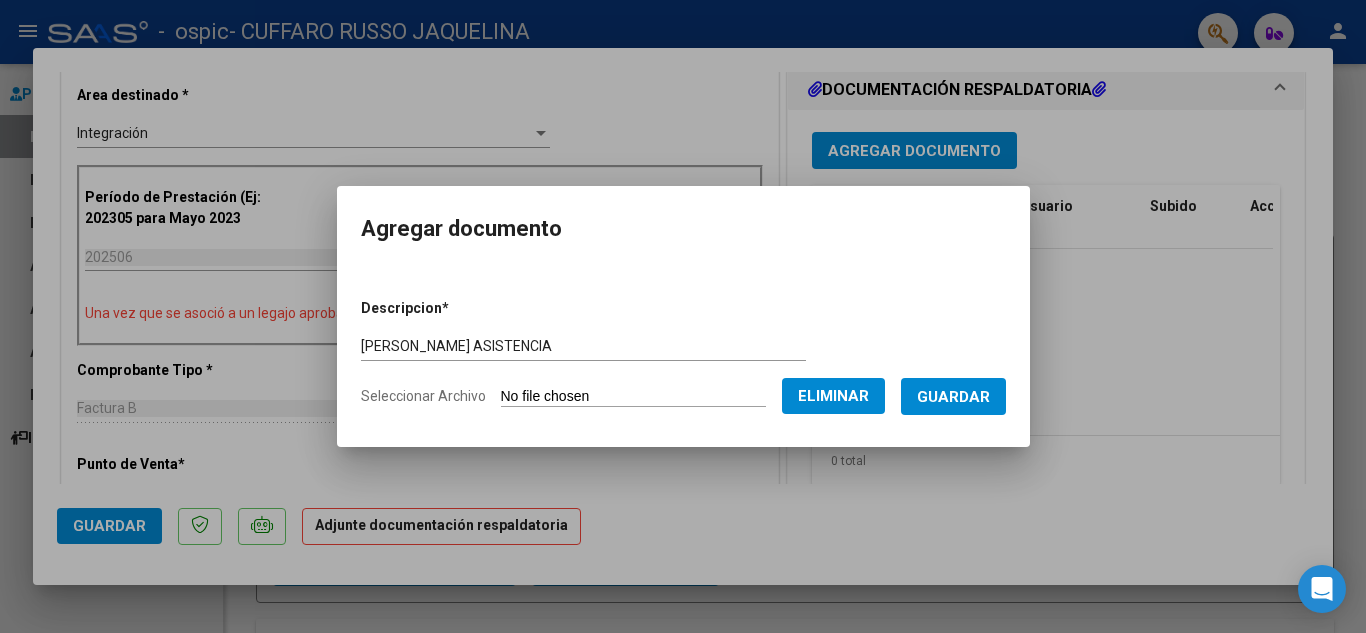 click on "Descripcion  *   [PERSON_NAME] ASISTENCIA Escriba aquí una descripcion  Seleccionar Archivo Eliminar Guardar" at bounding box center [683, 353] 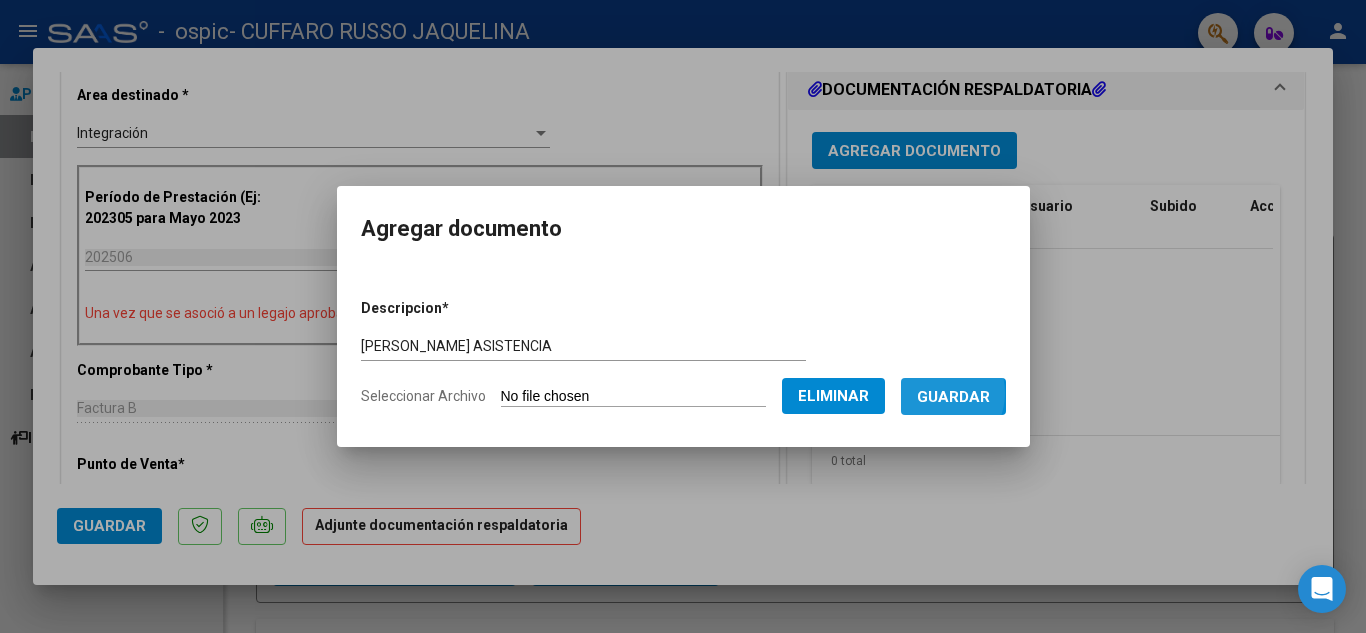 click on "Guardar" at bounding box center [953, 397] 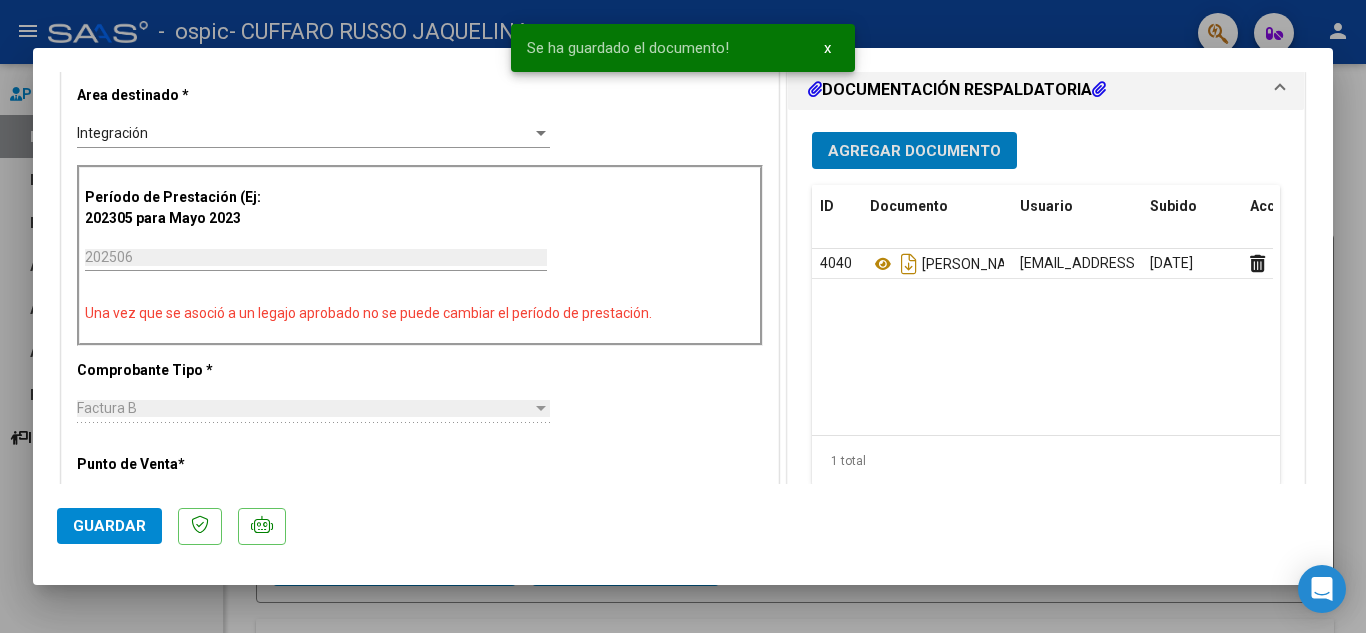 click on "Guardar" 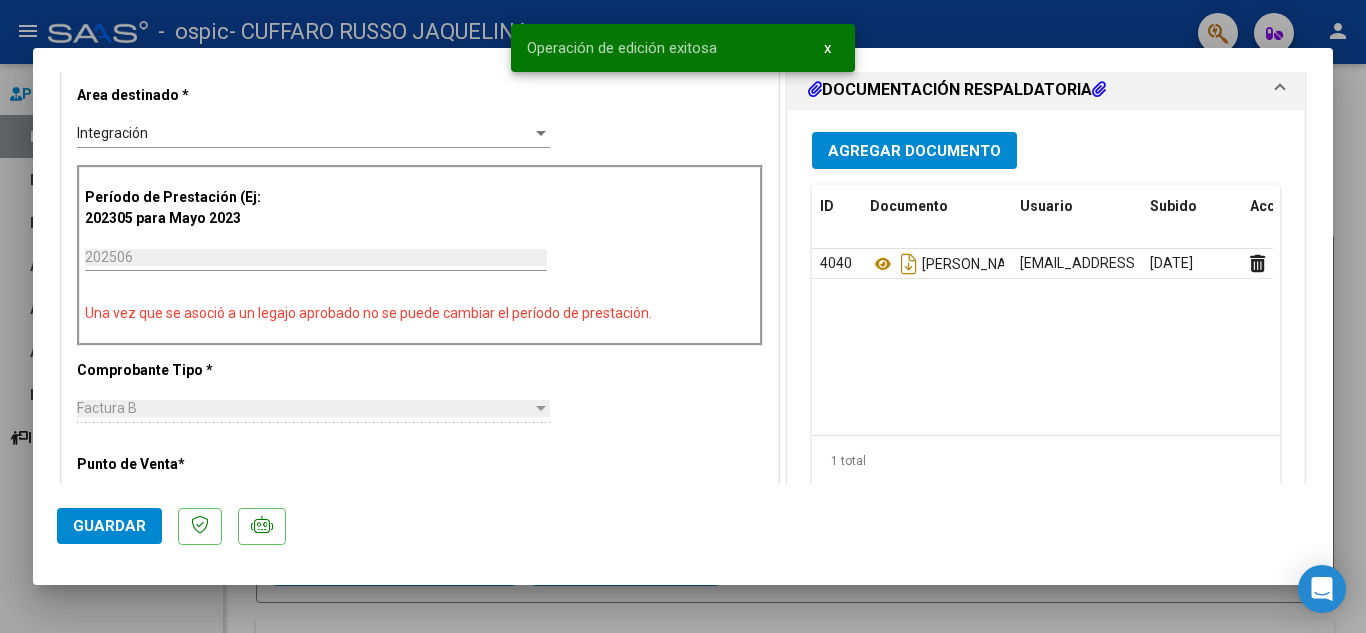 click at bounding box center (683, 316) 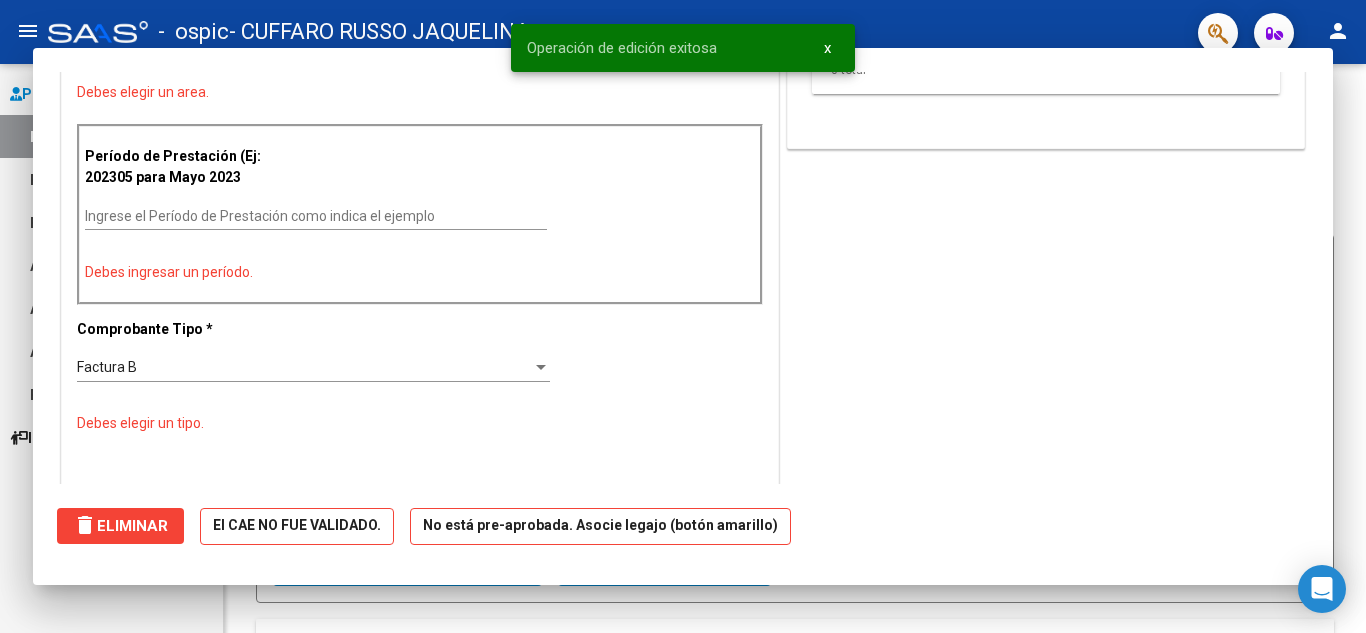 scroll, scrollTop: 0, scrollLeft: 0, axis: both 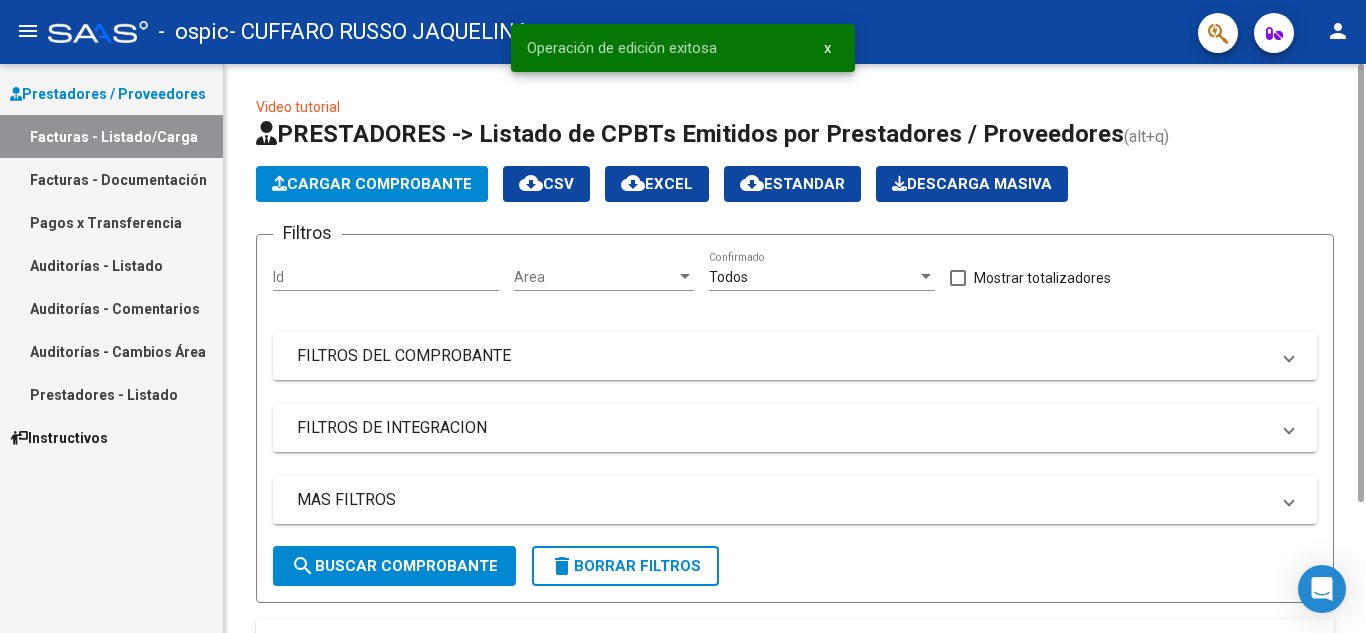 click on "Cargar Comprobante" 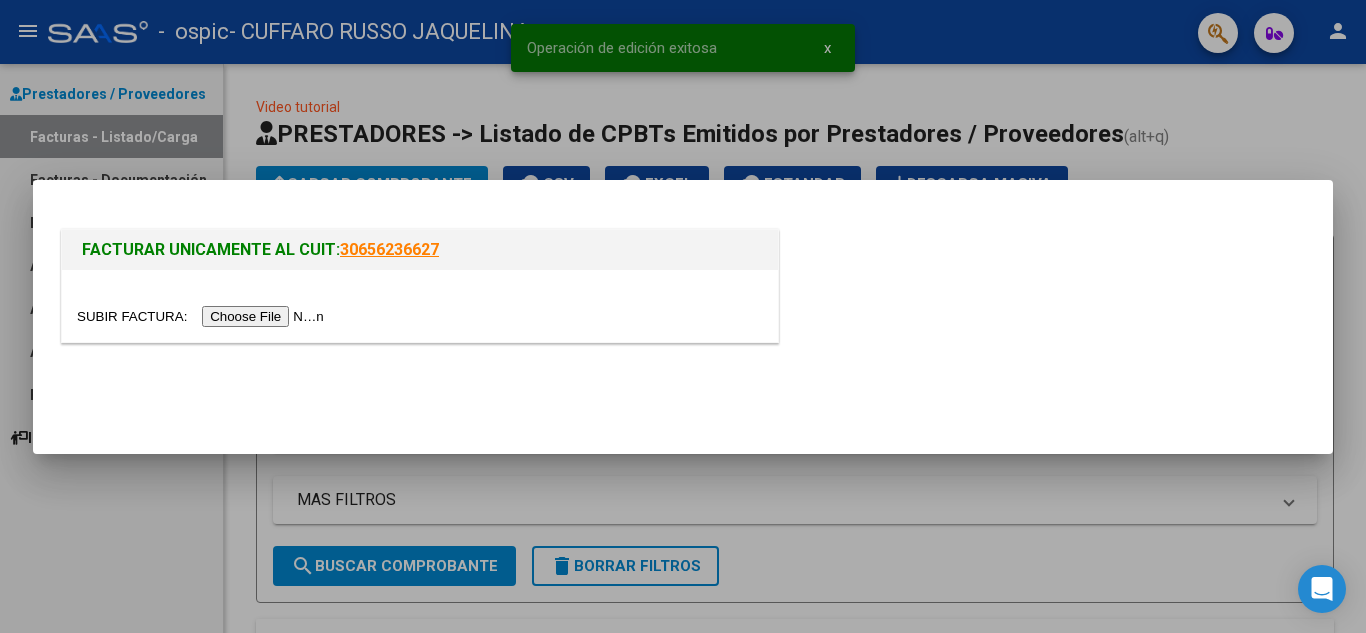 click at bounding box center [203, 316] 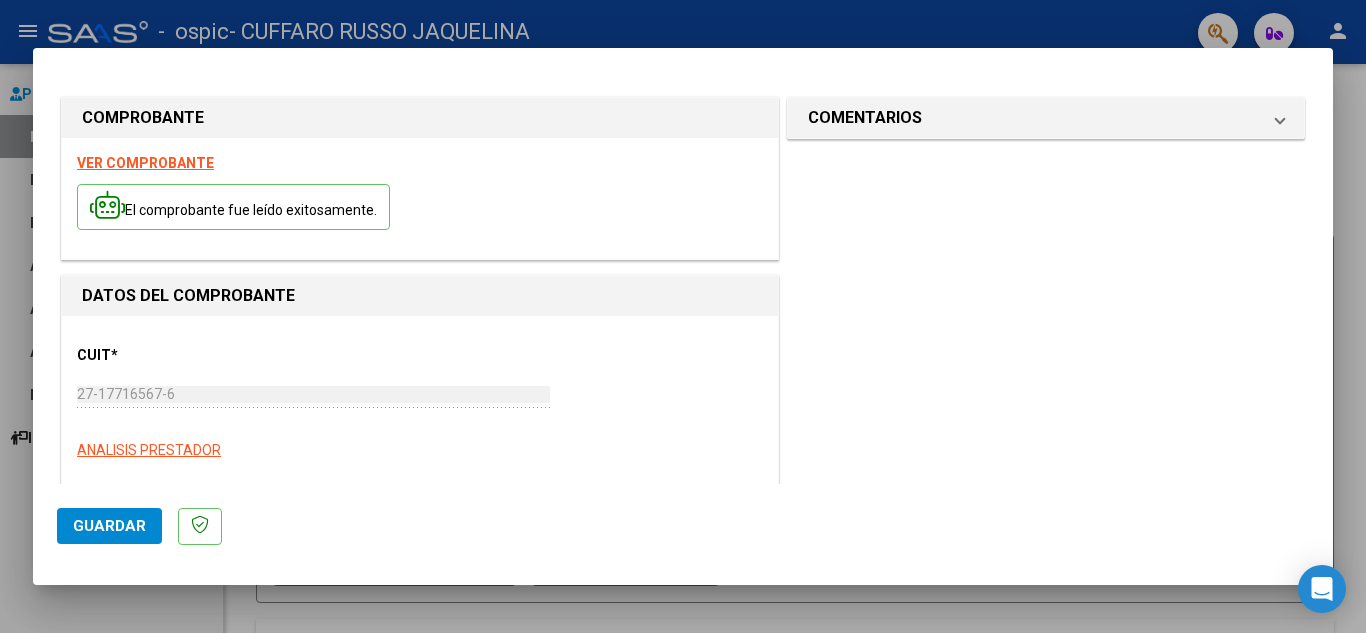 scroll, scrollTop: 260, scrollLeft: 0, axis: vertical 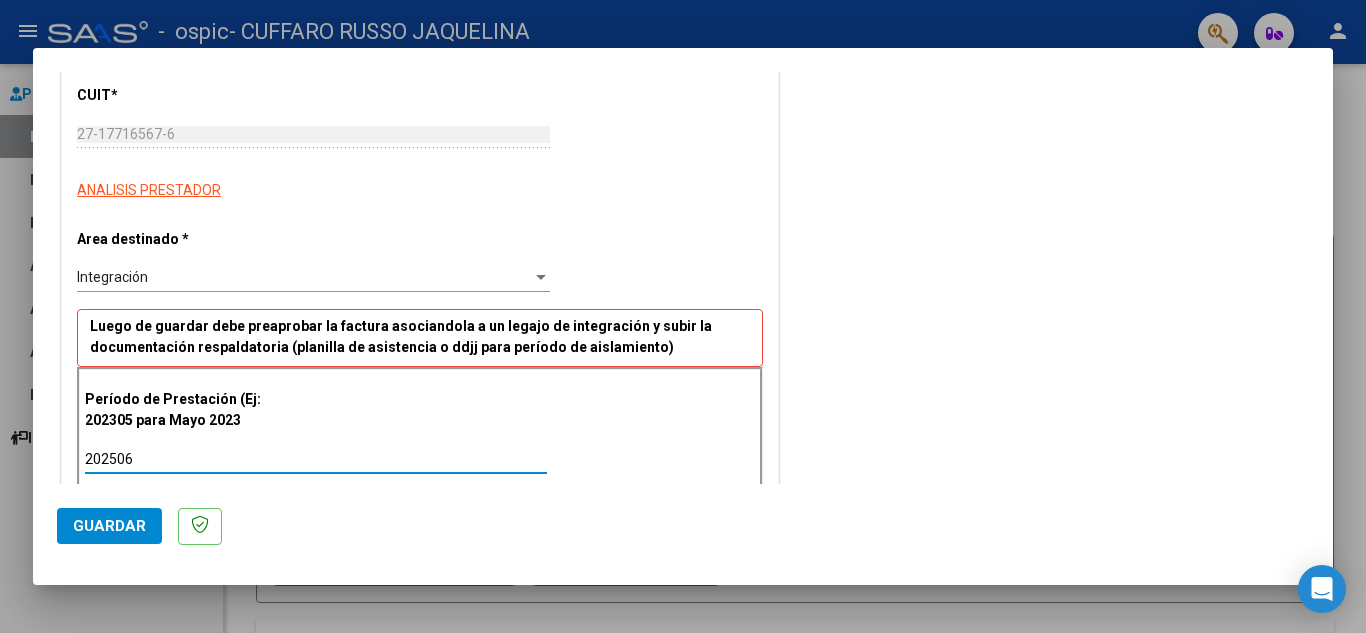 type on "202506" 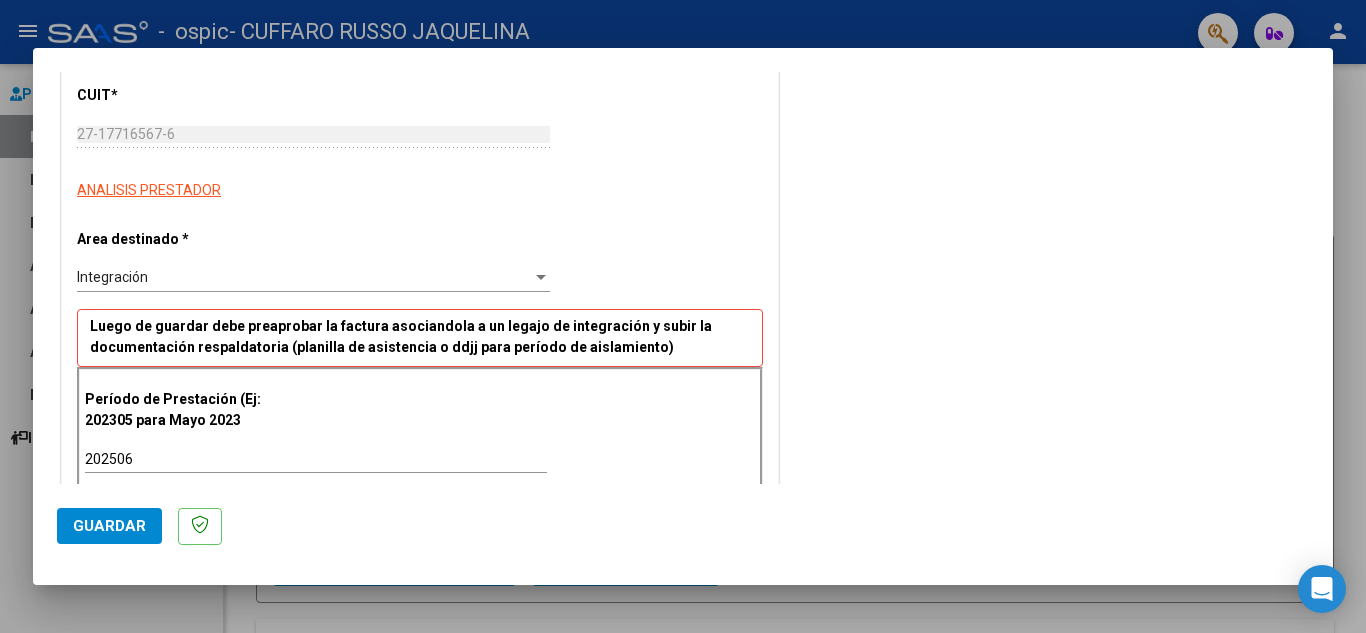 scroll, scrollTop: 1170, scrollLeft: 0, axis: vertical 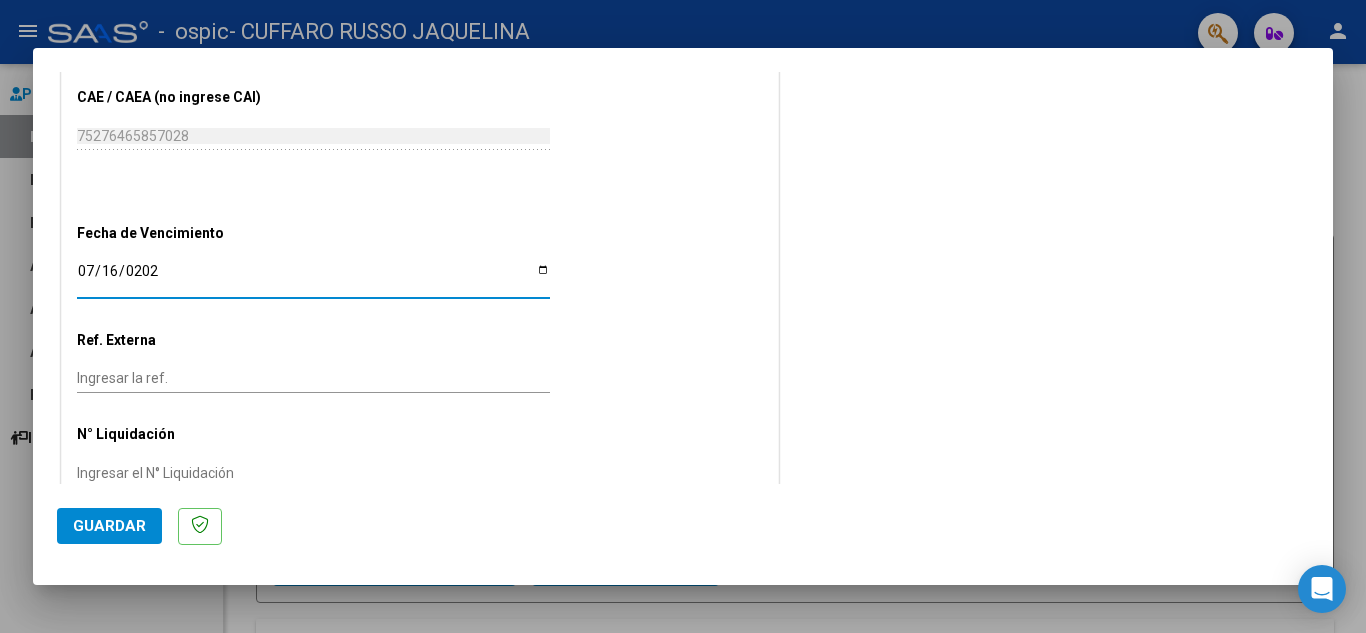 type on "[DATE]" 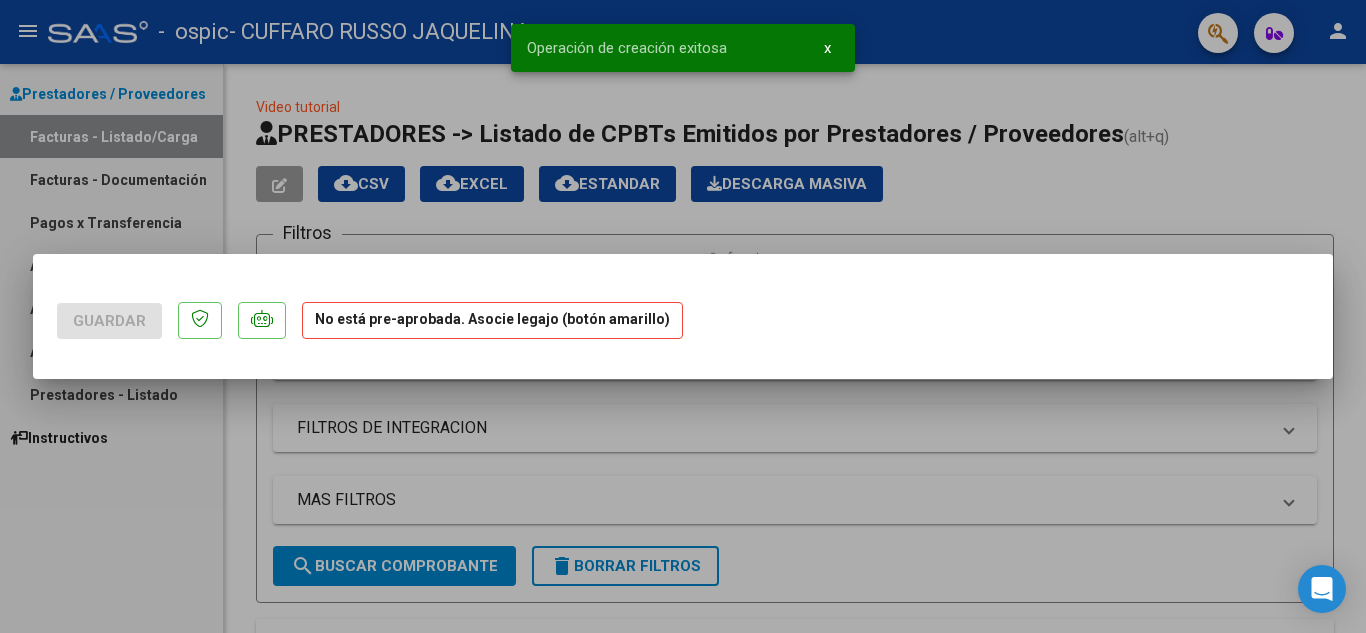 scroll, scrollTop: 0, scrollLeft: 0, axis: both 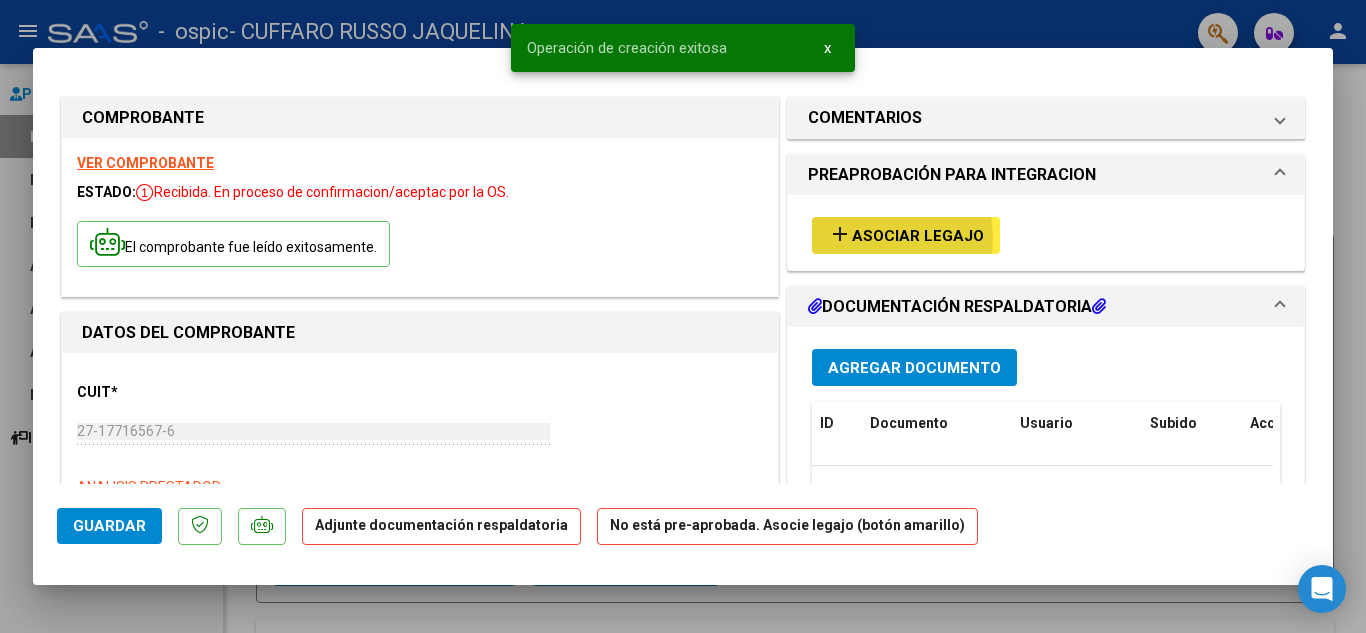 click on "Asociar Legajo" at bounding box center [918, 236] 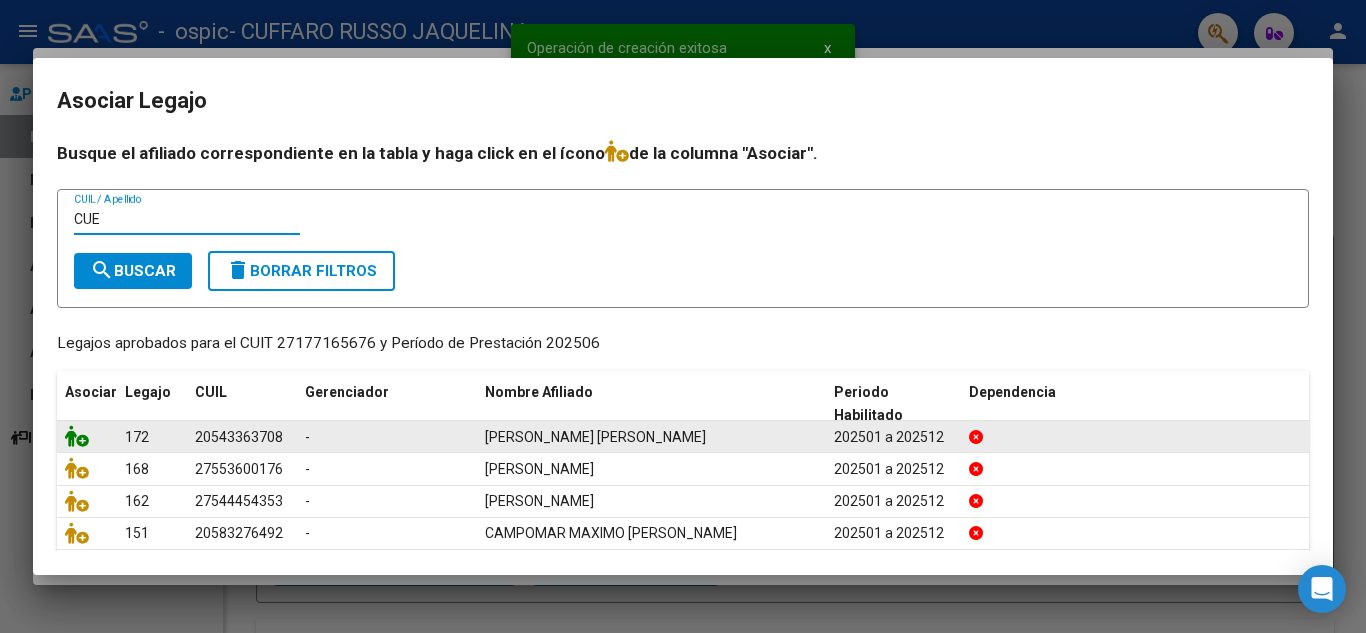 type on "CUE" 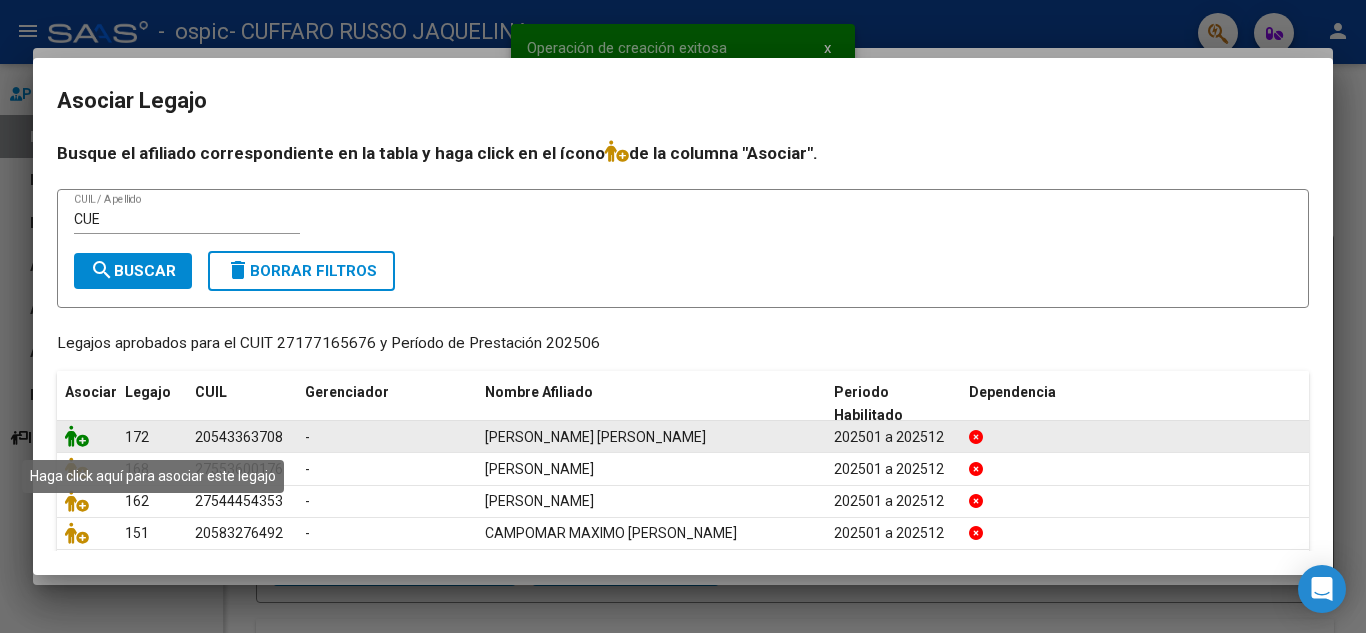 click 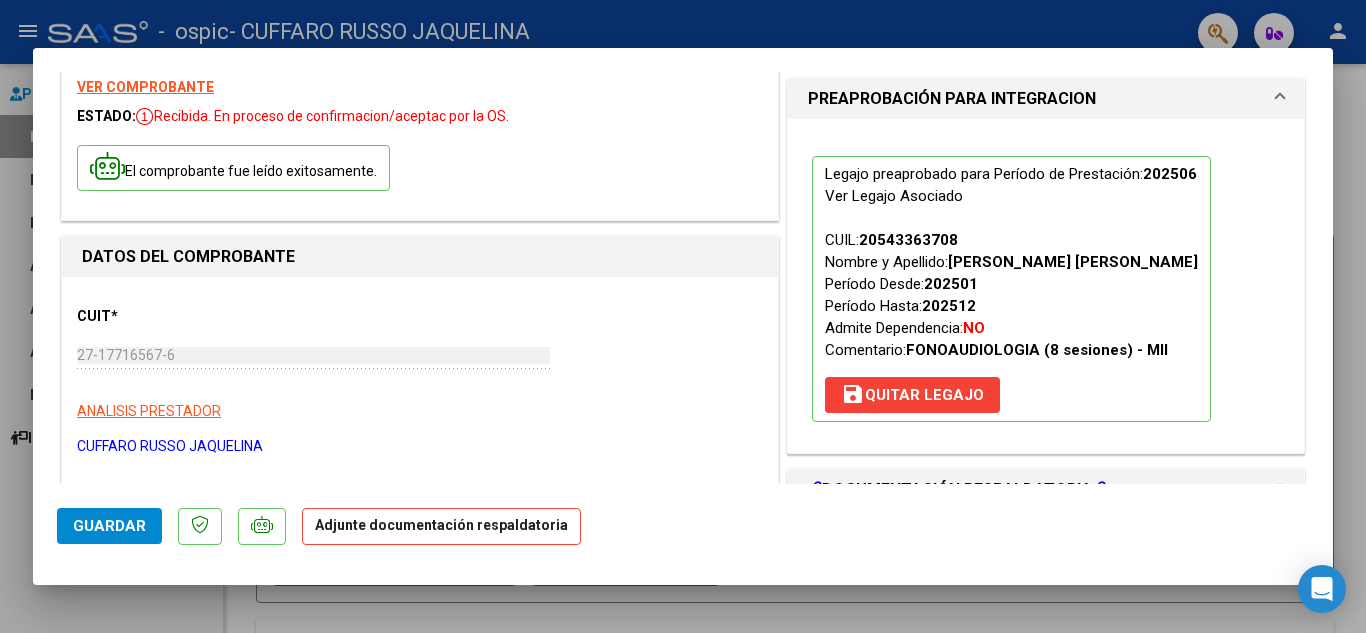 scroll, scrollTop: 256, scrollLeft: 0, axis: vertical 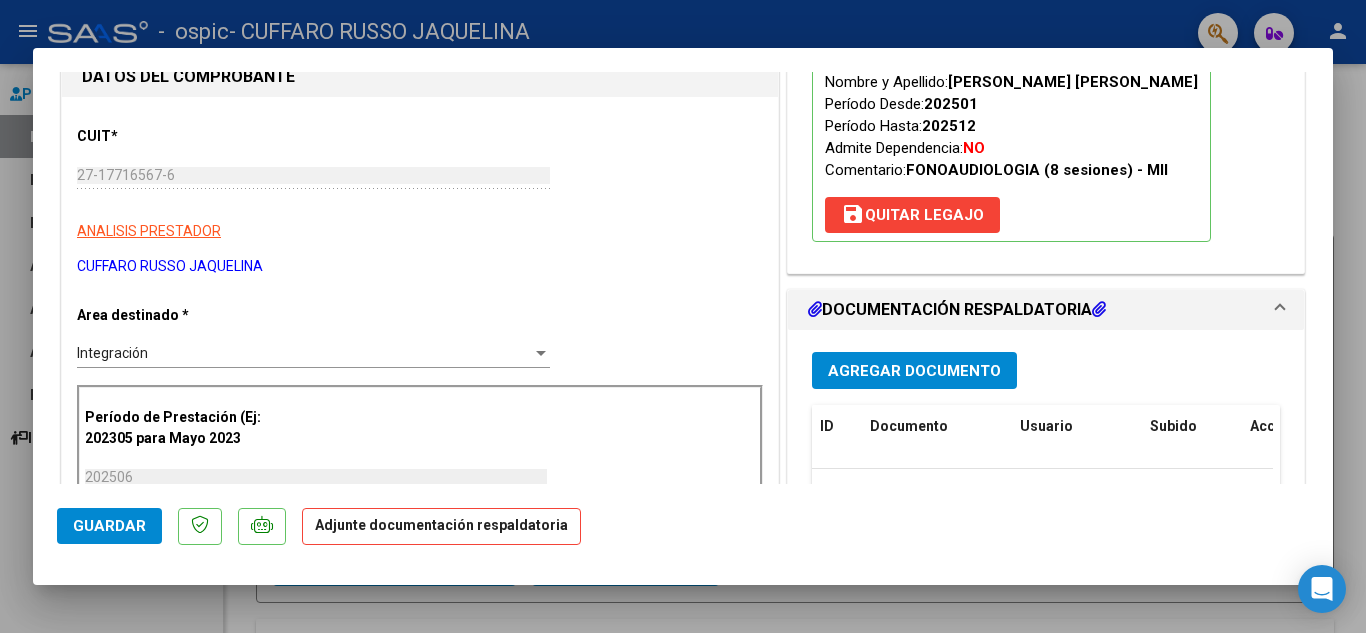 click on "Agregar Documento" at bounding box center (914, 371) 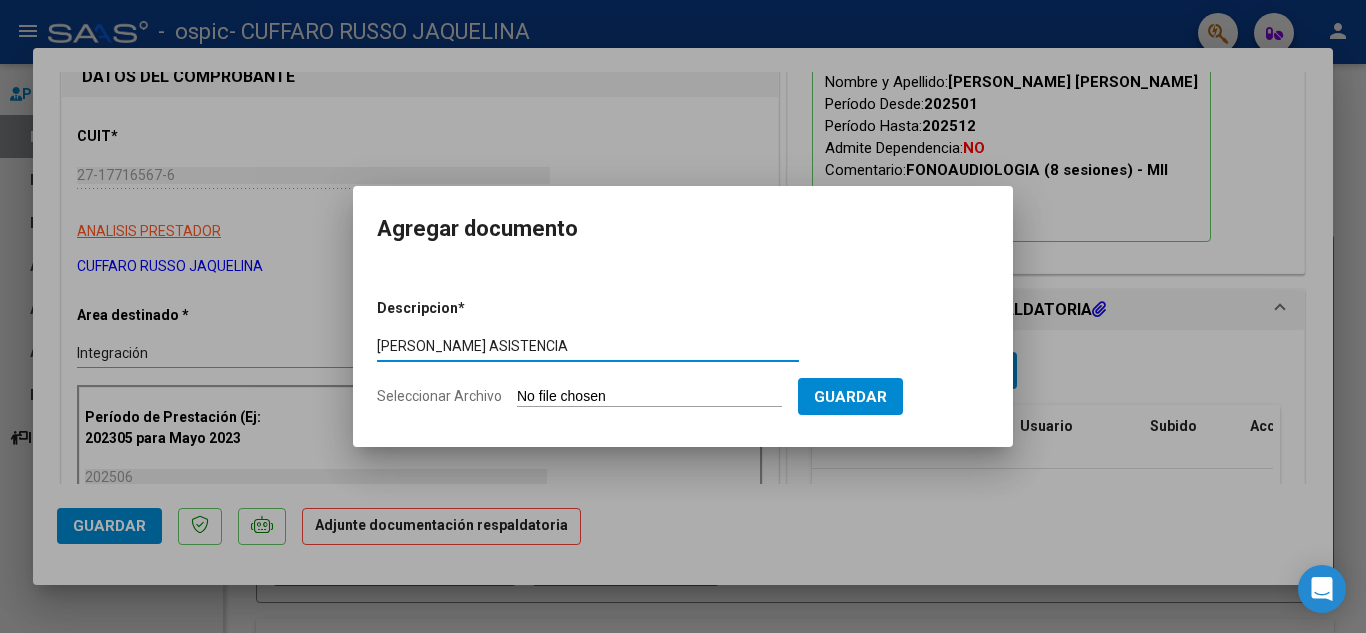 type on "[PERSON_NAME] ASISTENCIA" 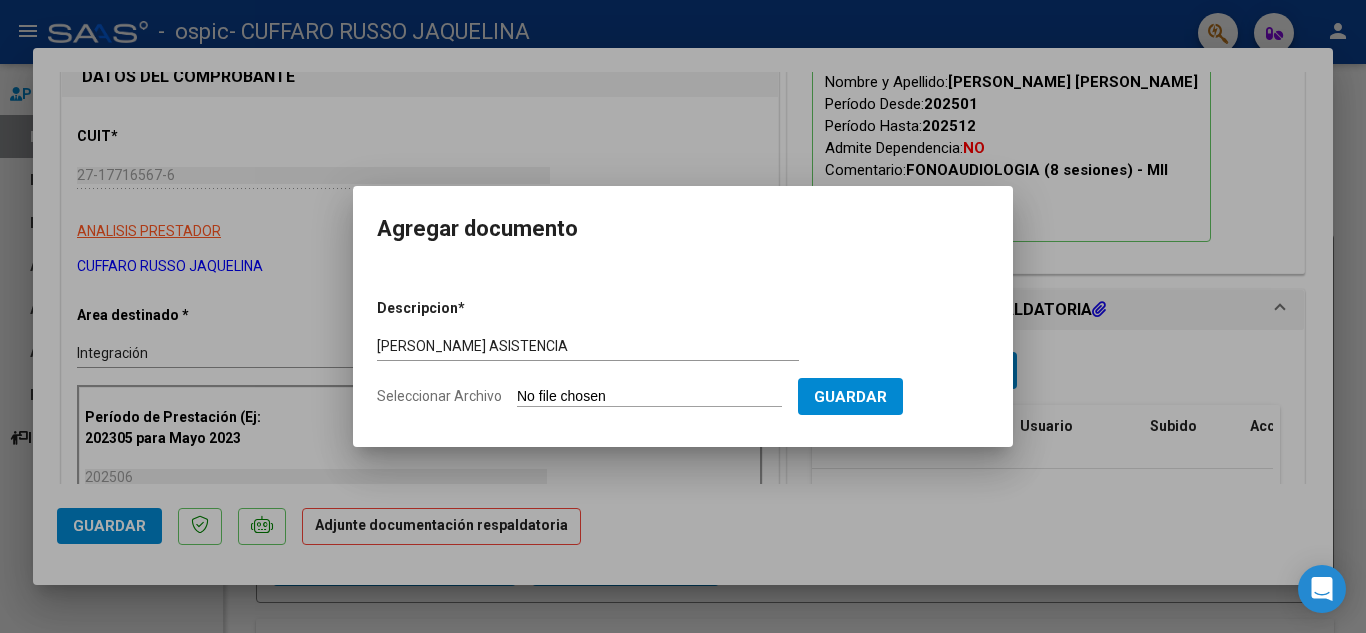 type on "C:\fakepath\[PERSON_NAME] ASISTENCIA.jpeg" 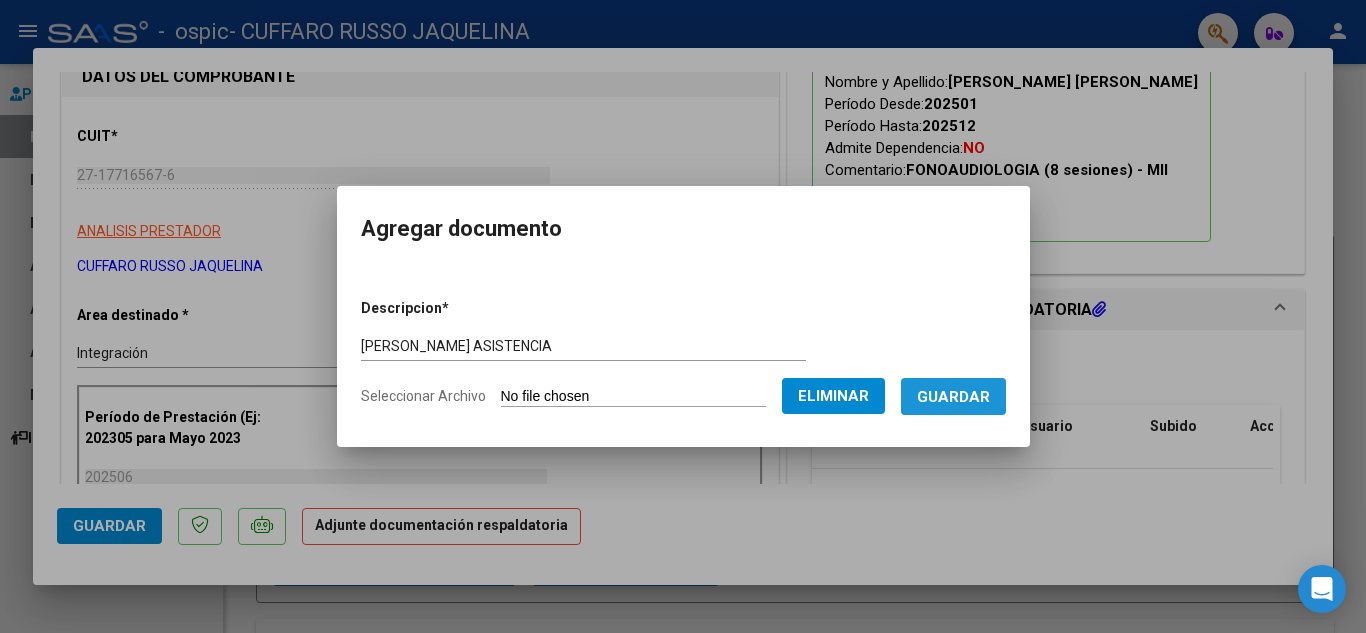 click on "Guardar" at bounding box center (953, 397) 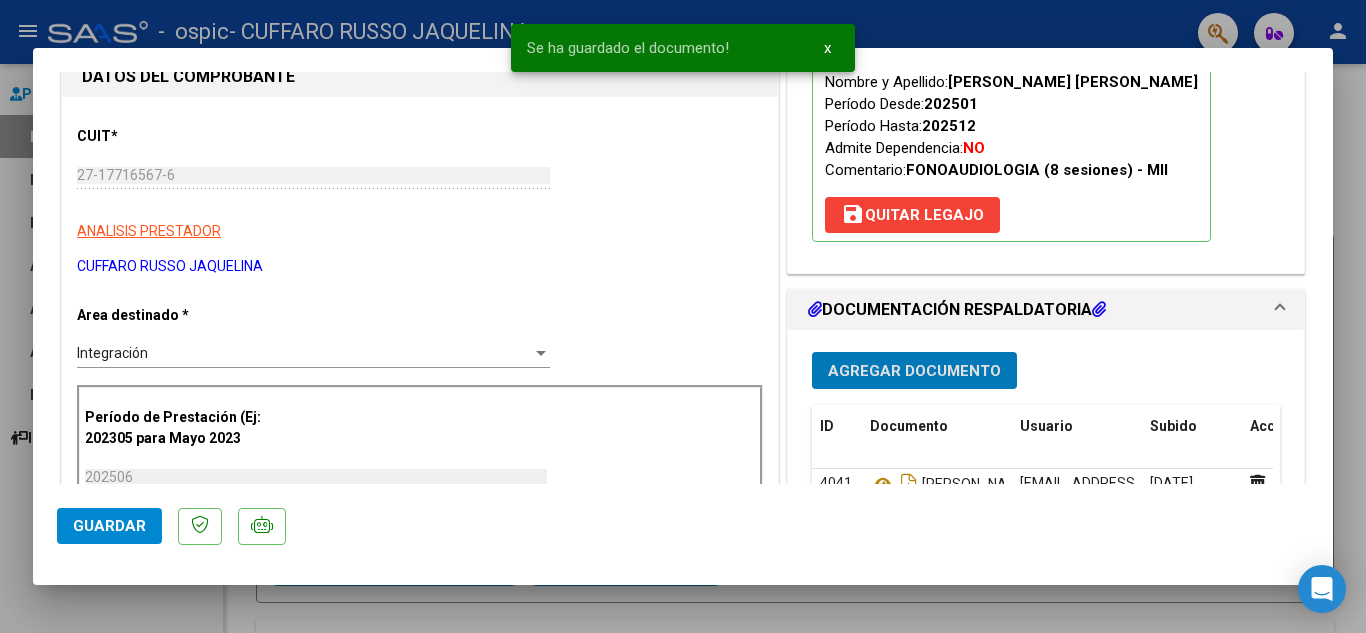 click on "Guardar" 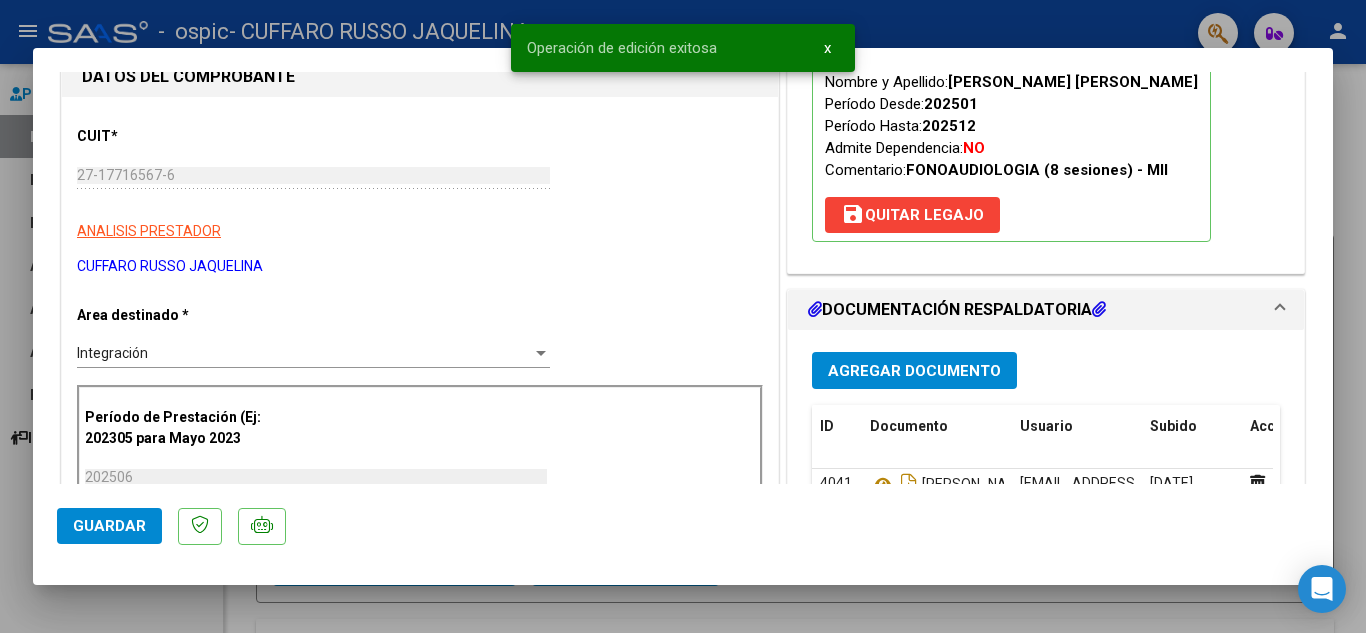 click at bounding box center (683, 316) 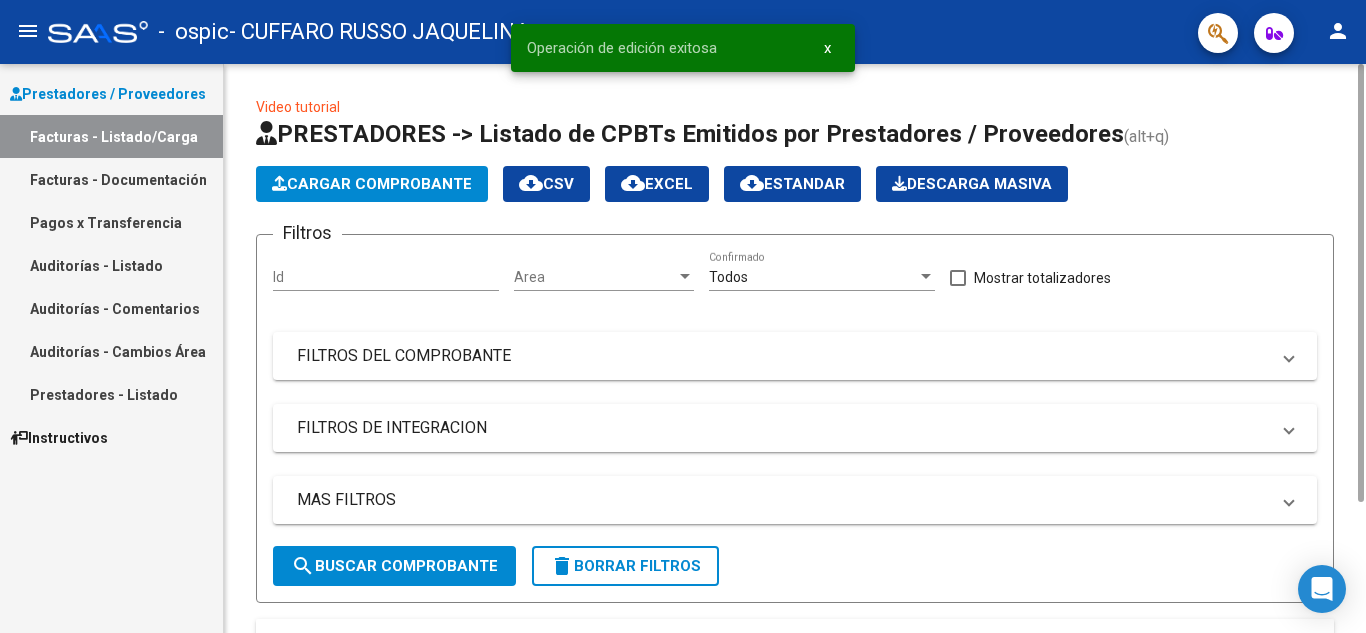 click on "Cargar Comprobante" 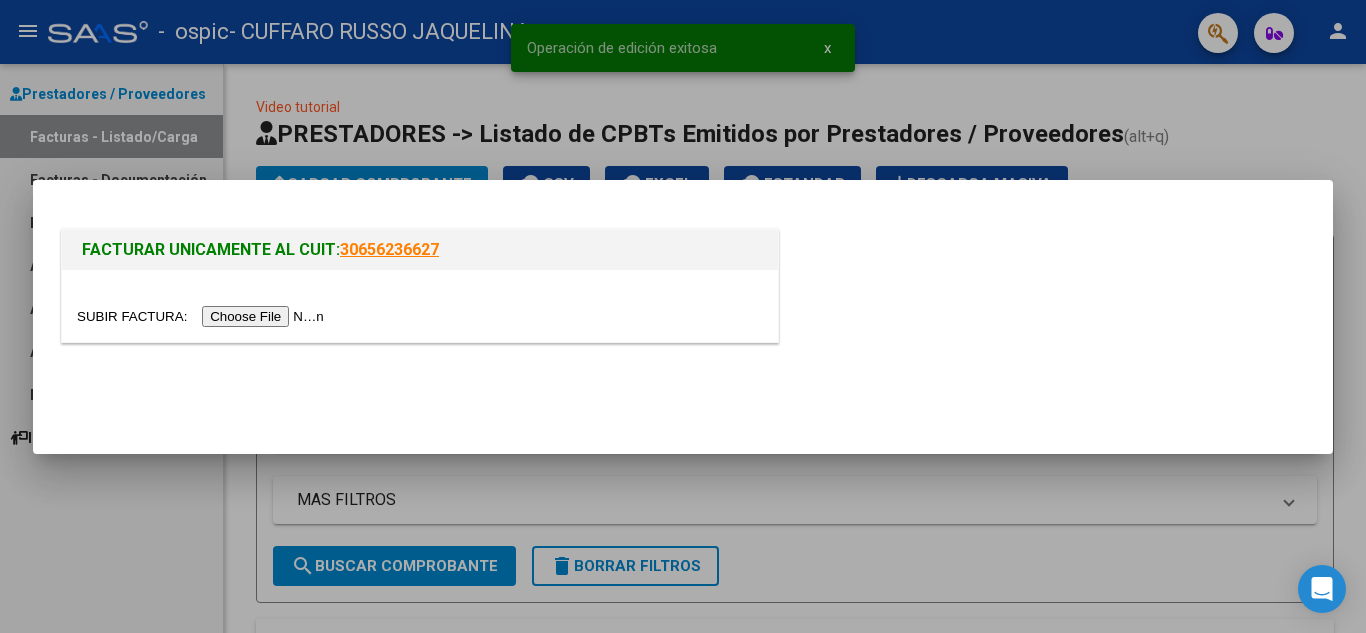 click at bounding box center (203, 316) 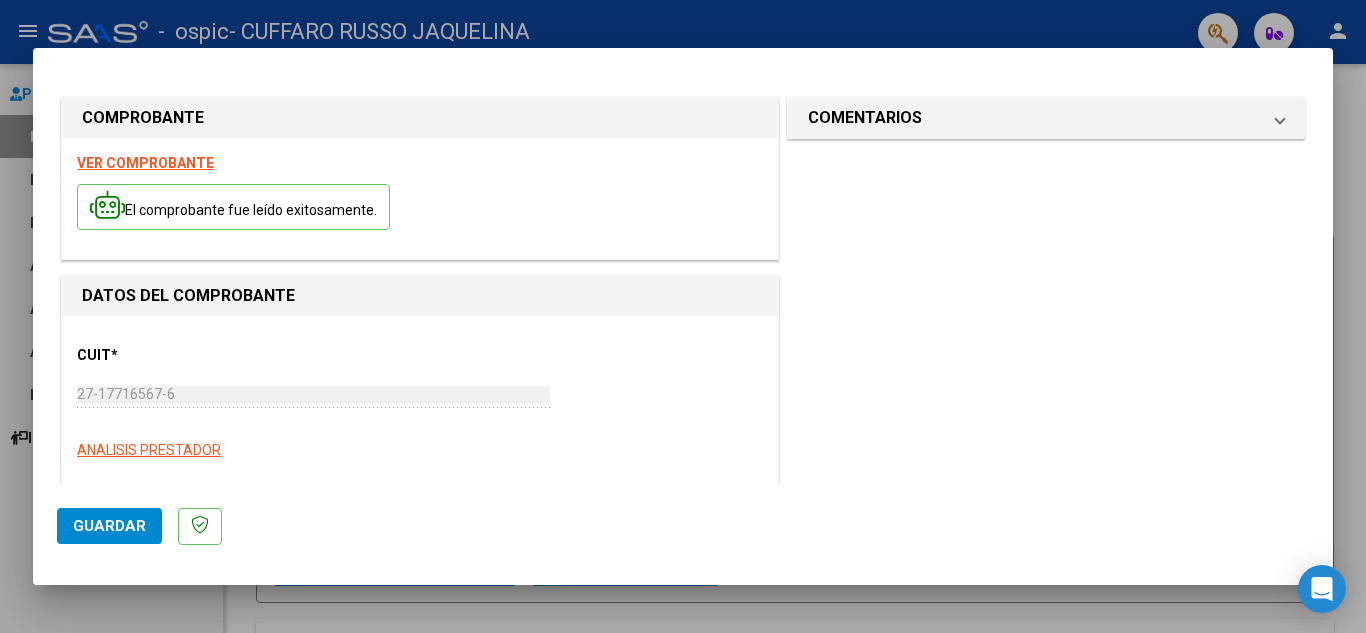 scroll, scrollTop: 260, scrollLeft: 0, axis: vertical 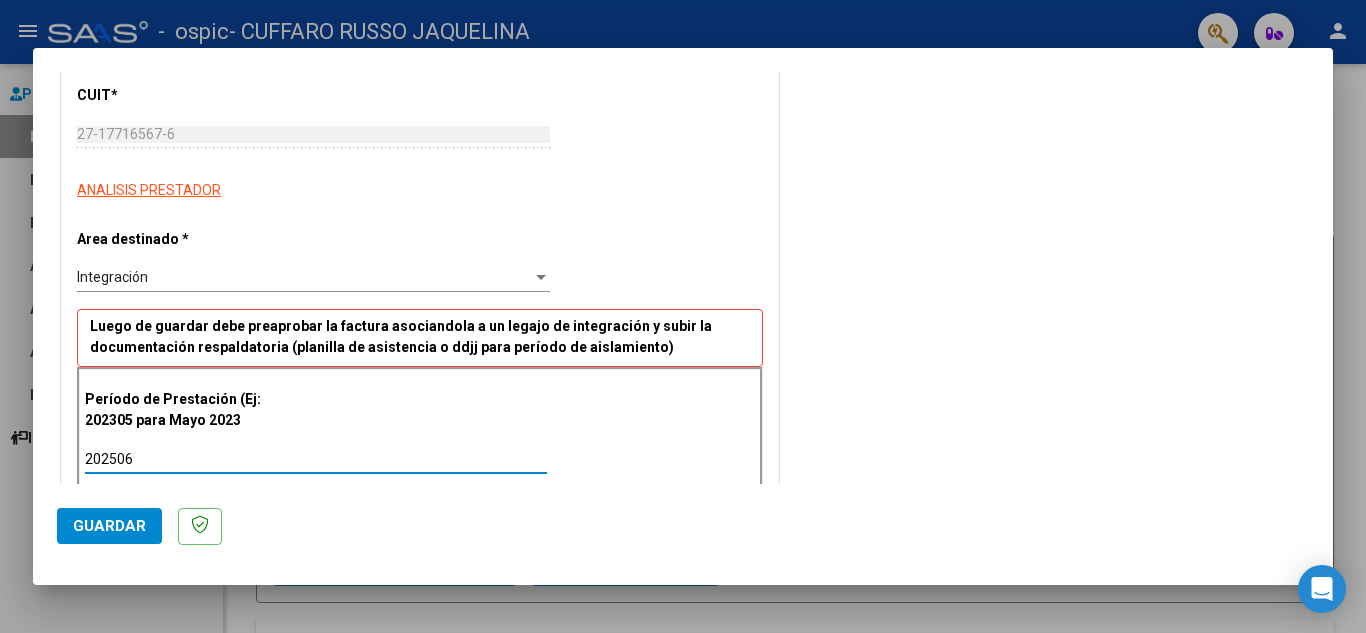 type on "202506" 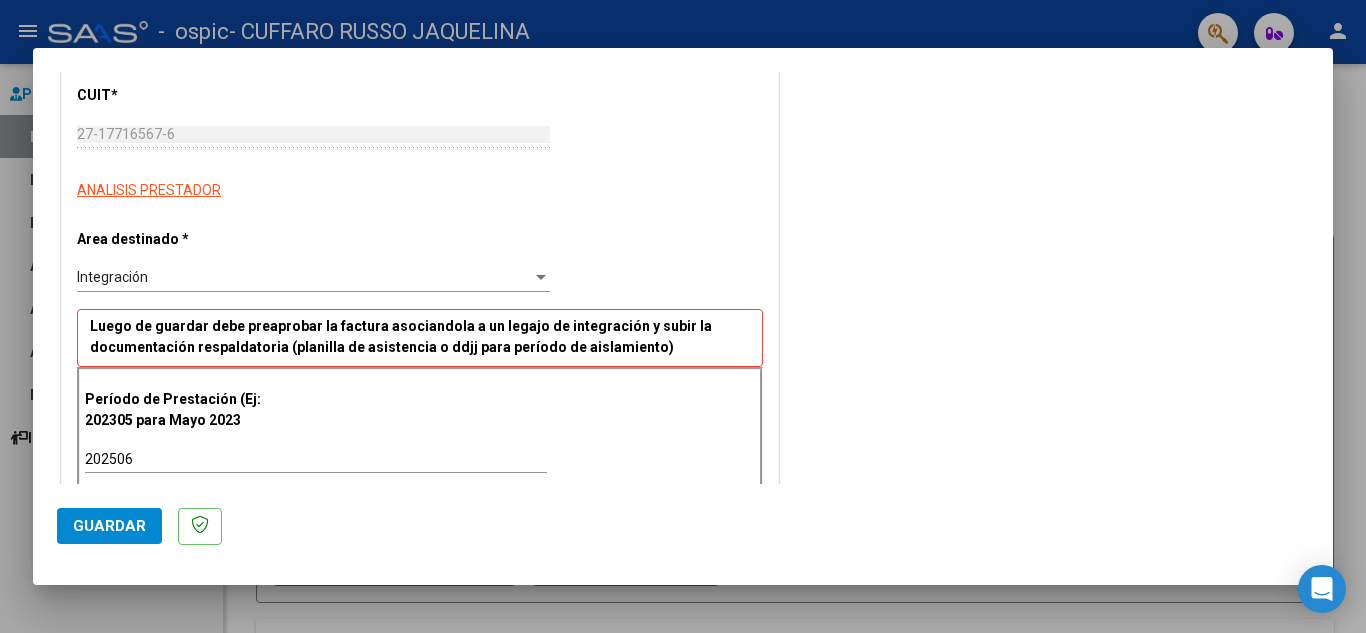 scroll, scrollTop: 1170, scrollLeft: 0, axis: vertical 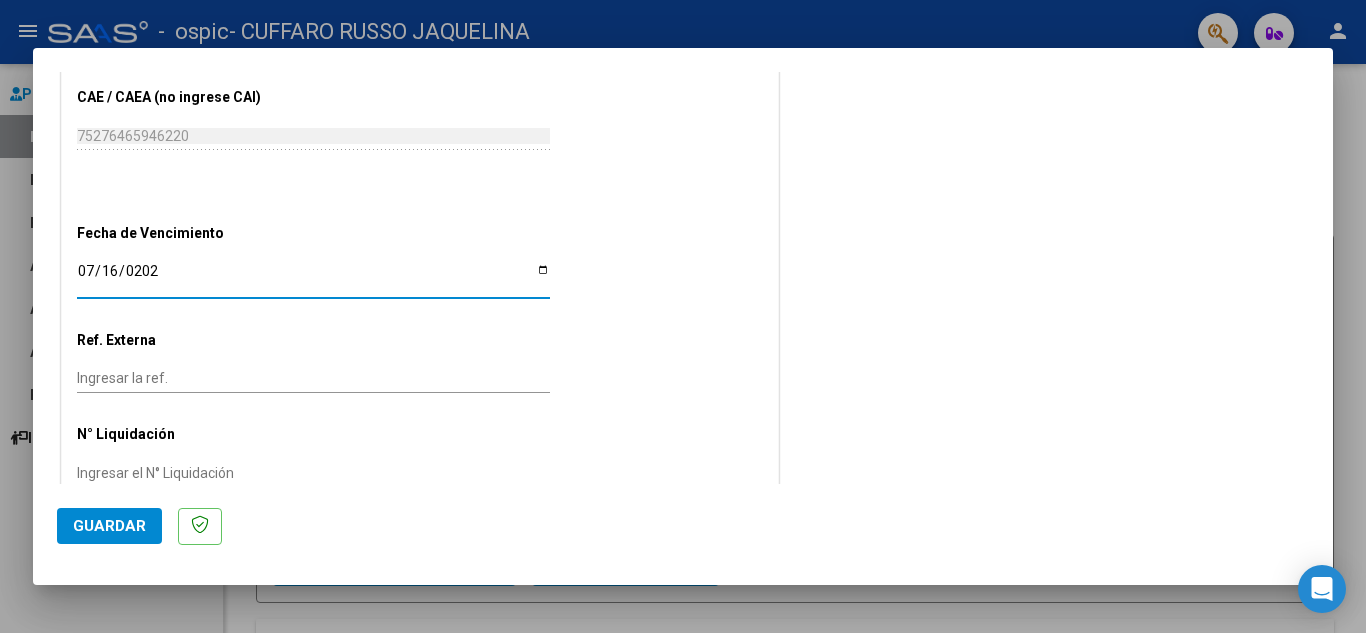 type on "[DATE]" 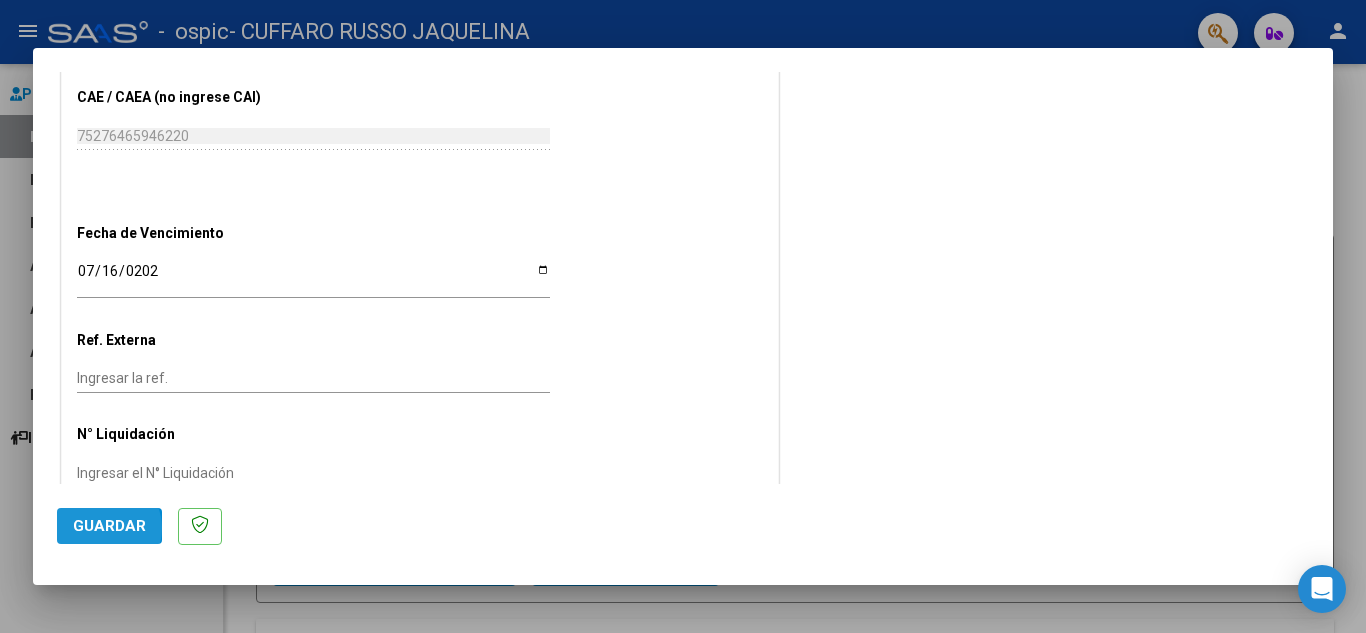 click on "Guardar" 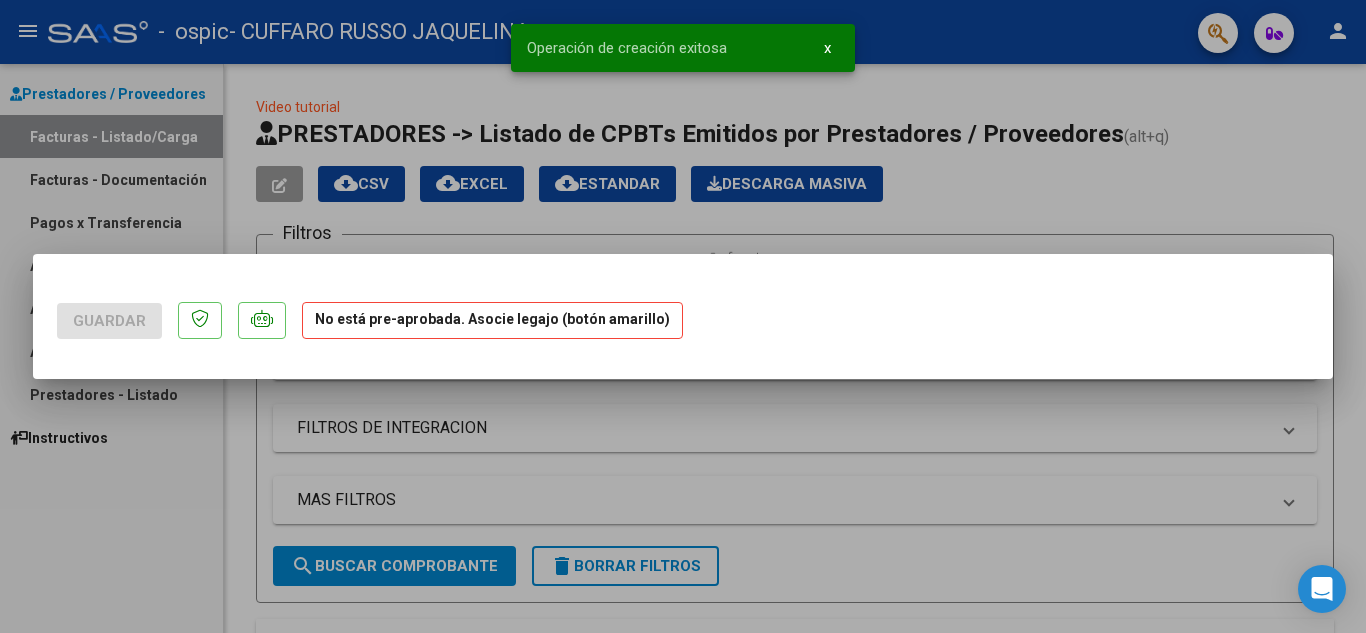 scroll, scrollTop: 0, scrollLeft: 0, axis: both 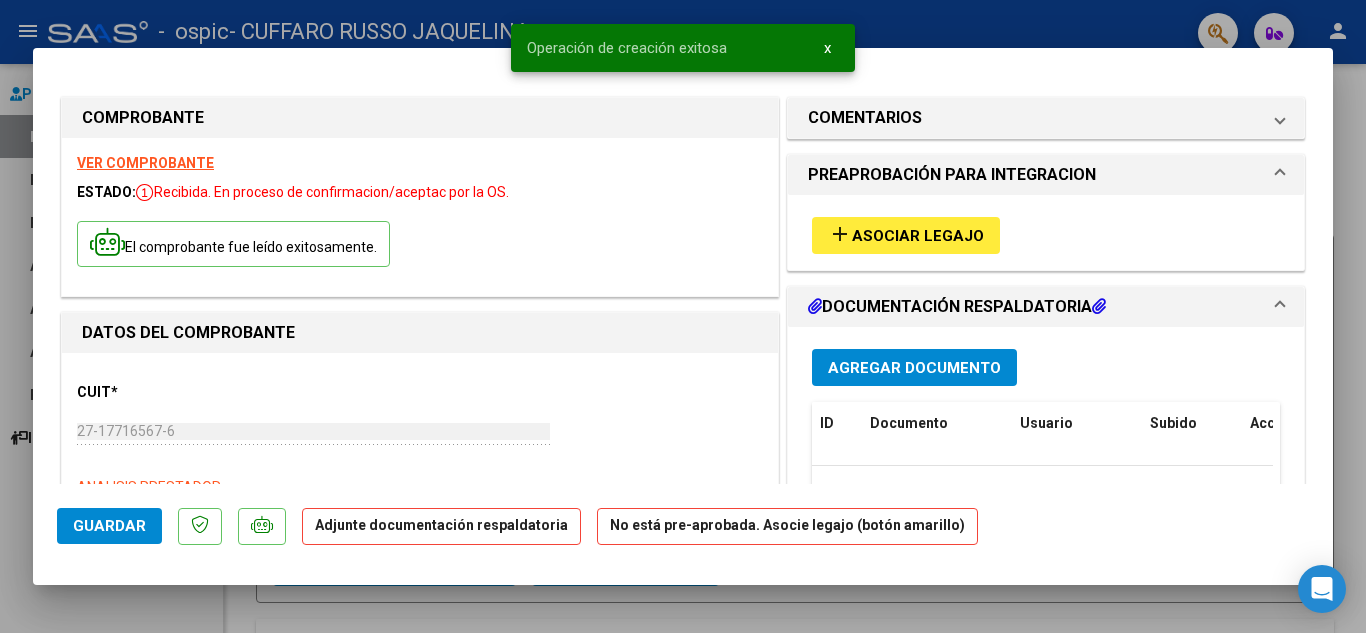click on "add Asociar Legajo" at bounding box center [906, 235] 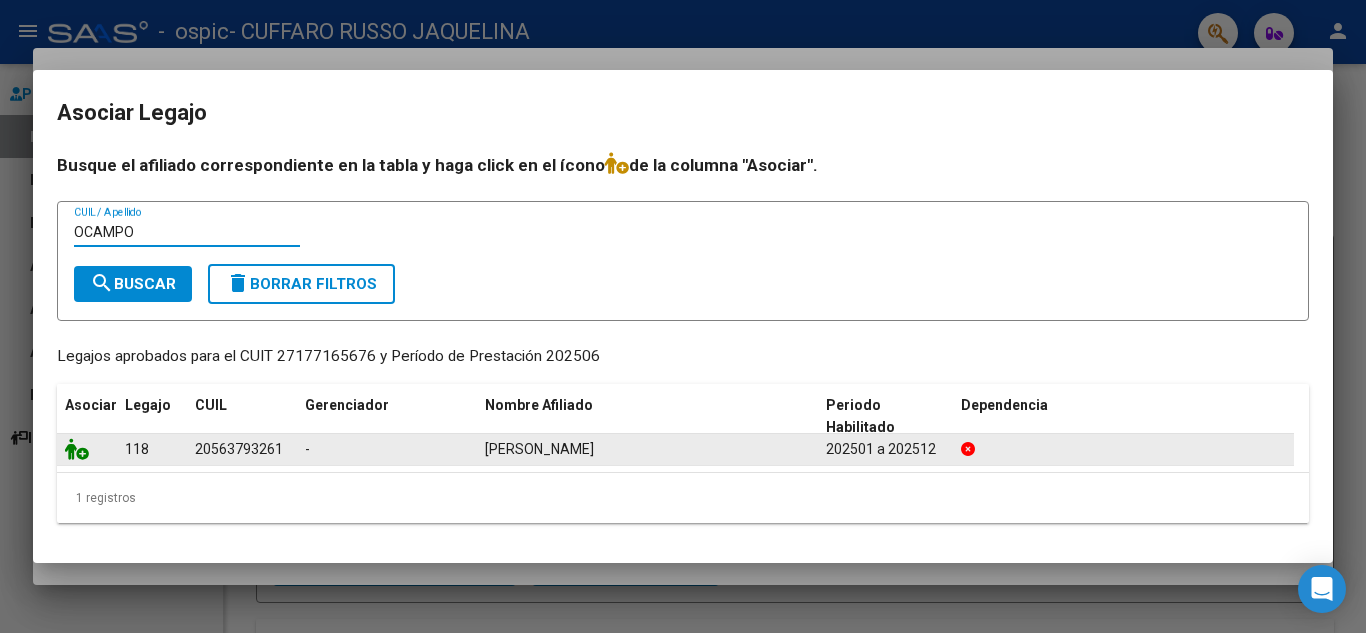 type on "OCAMPO" 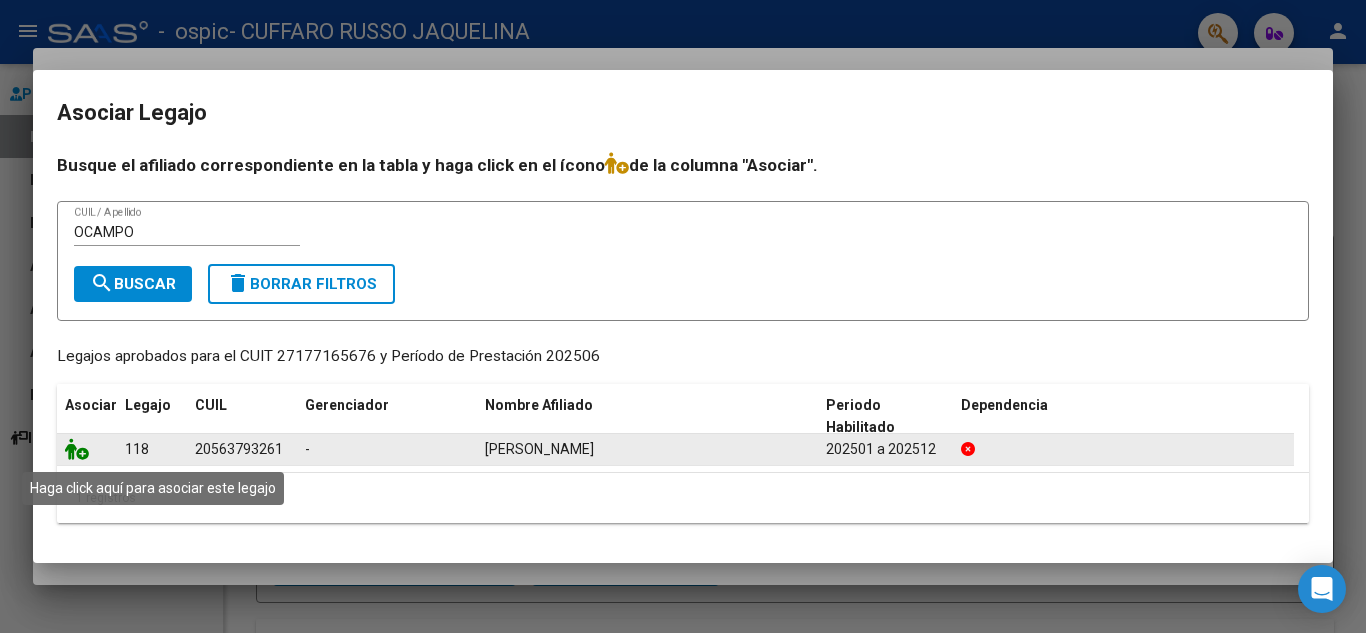 click 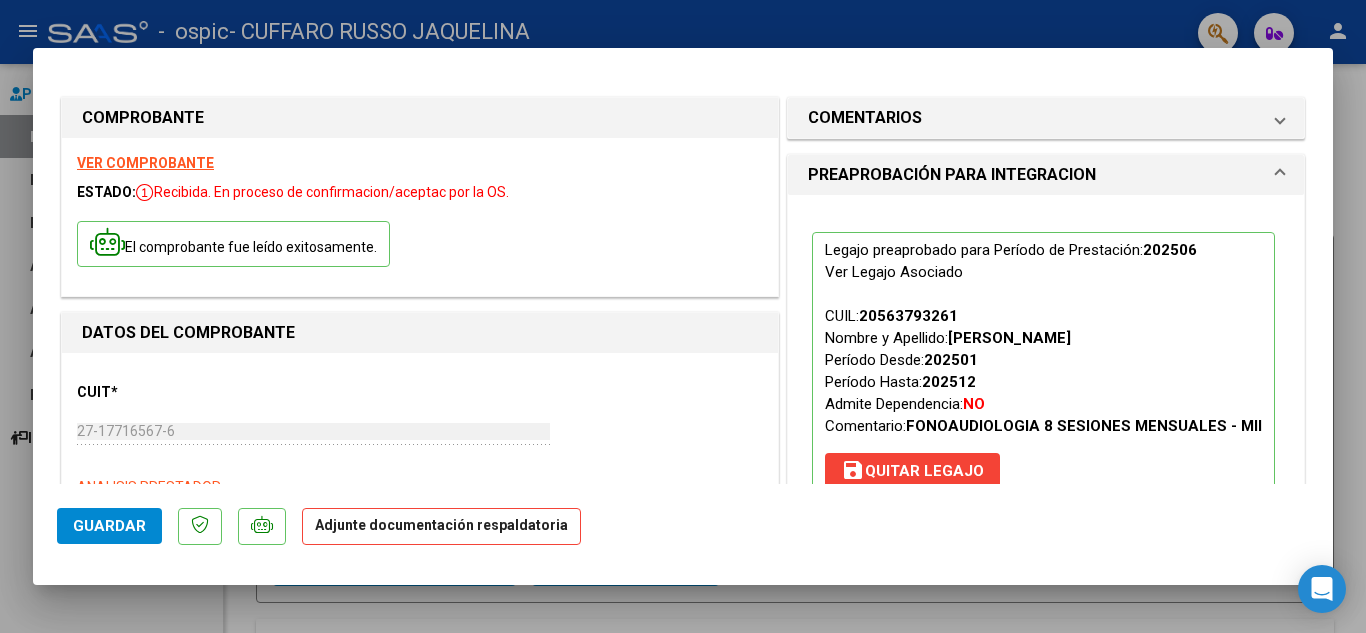 drag, startPoint x: 1317, startPoint y: 134, endPoint x: 1323, endPoint y: 186, distance: 52.34501 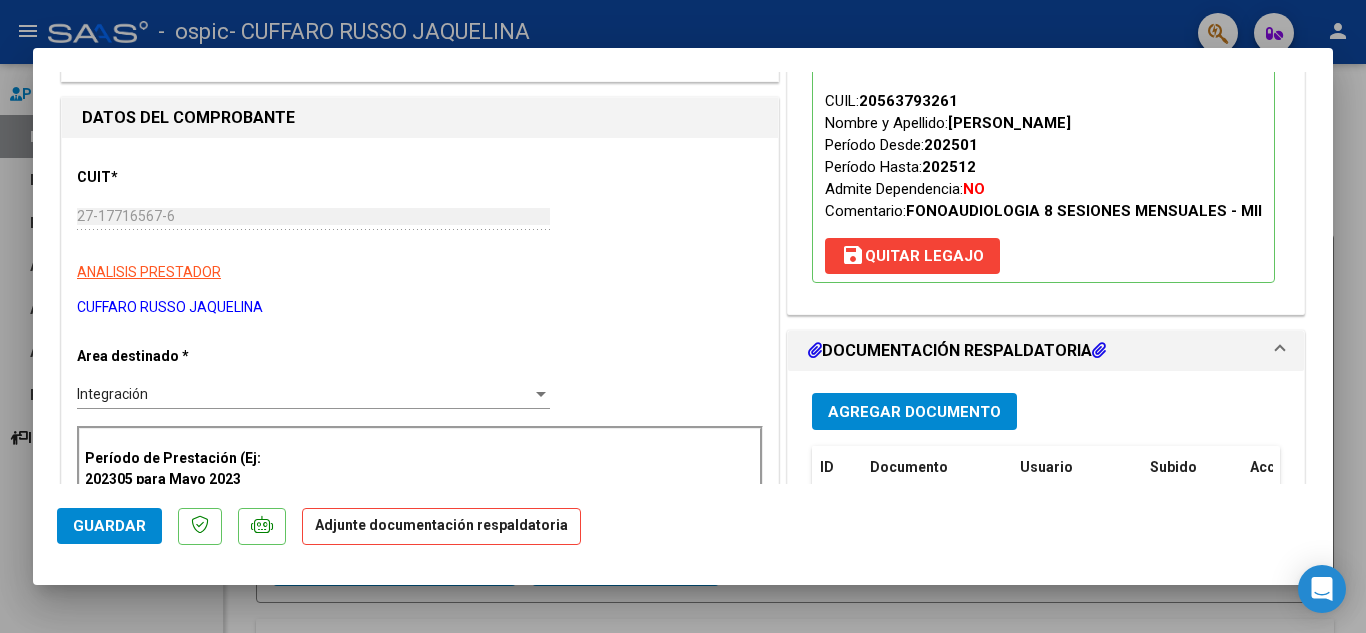 scroll, scrollTop: 224, scrollLeft: 0, axis: vertical 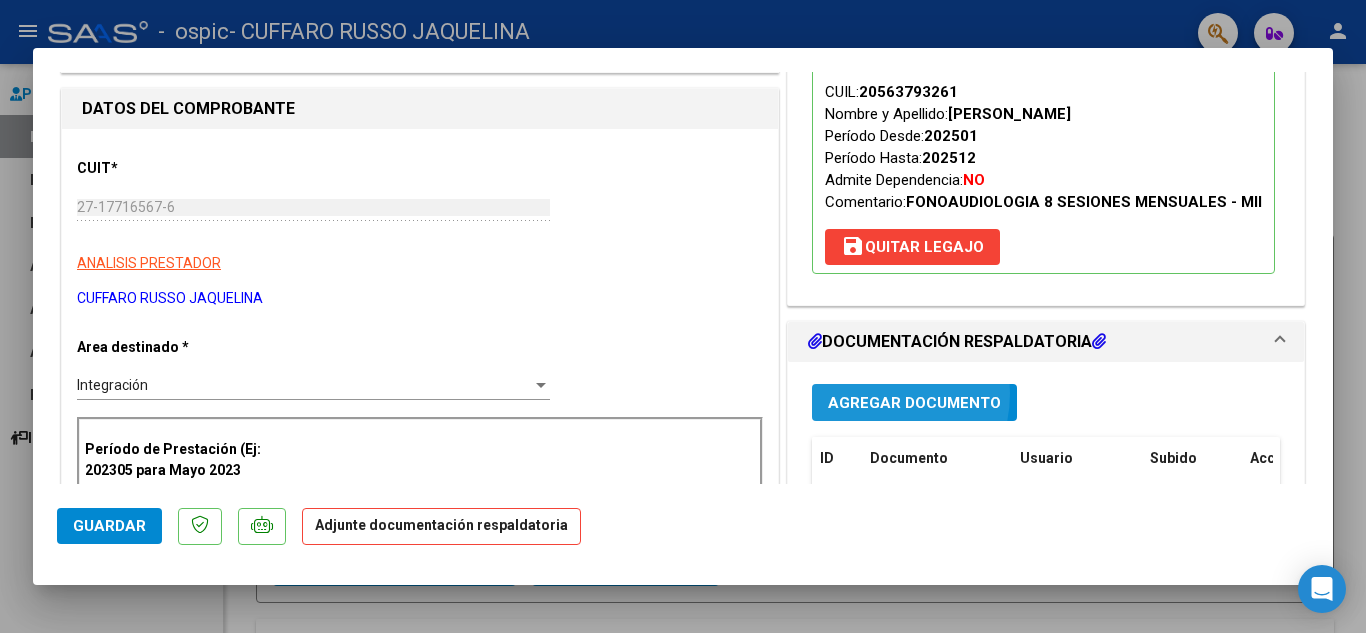 click on "Agregar Documento" at bounding box center (914, 402) 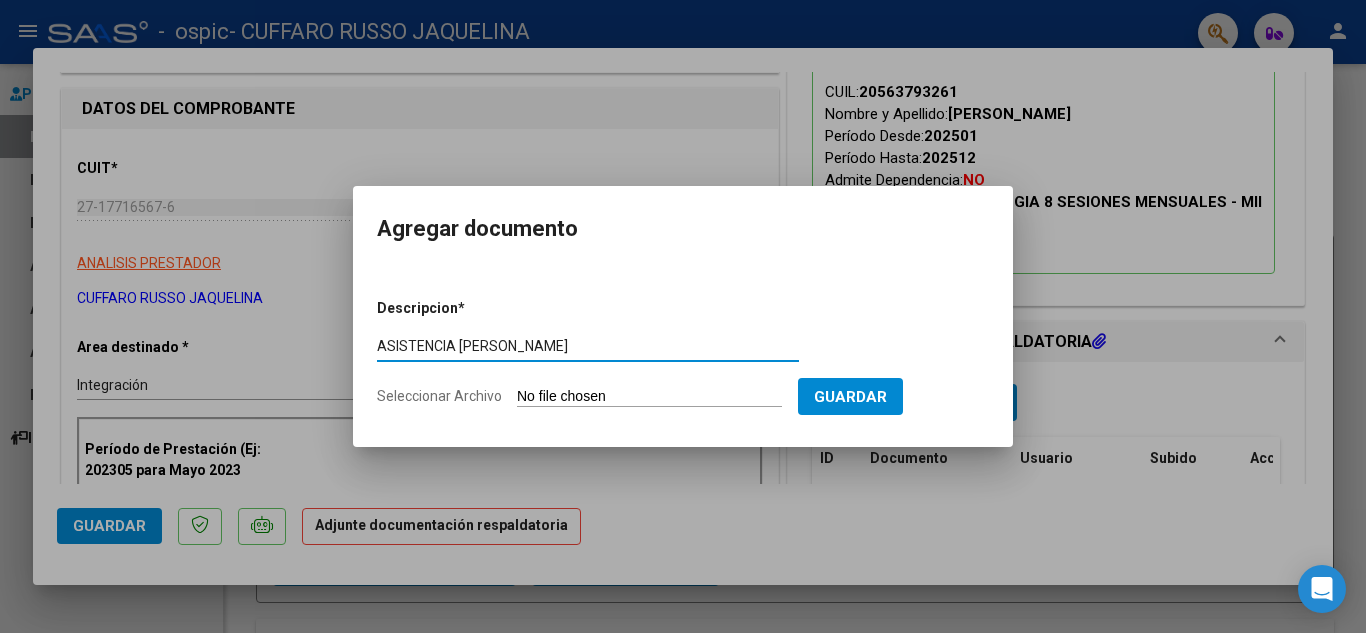 type on "ASISTENCIA [PERSON_NAME]" 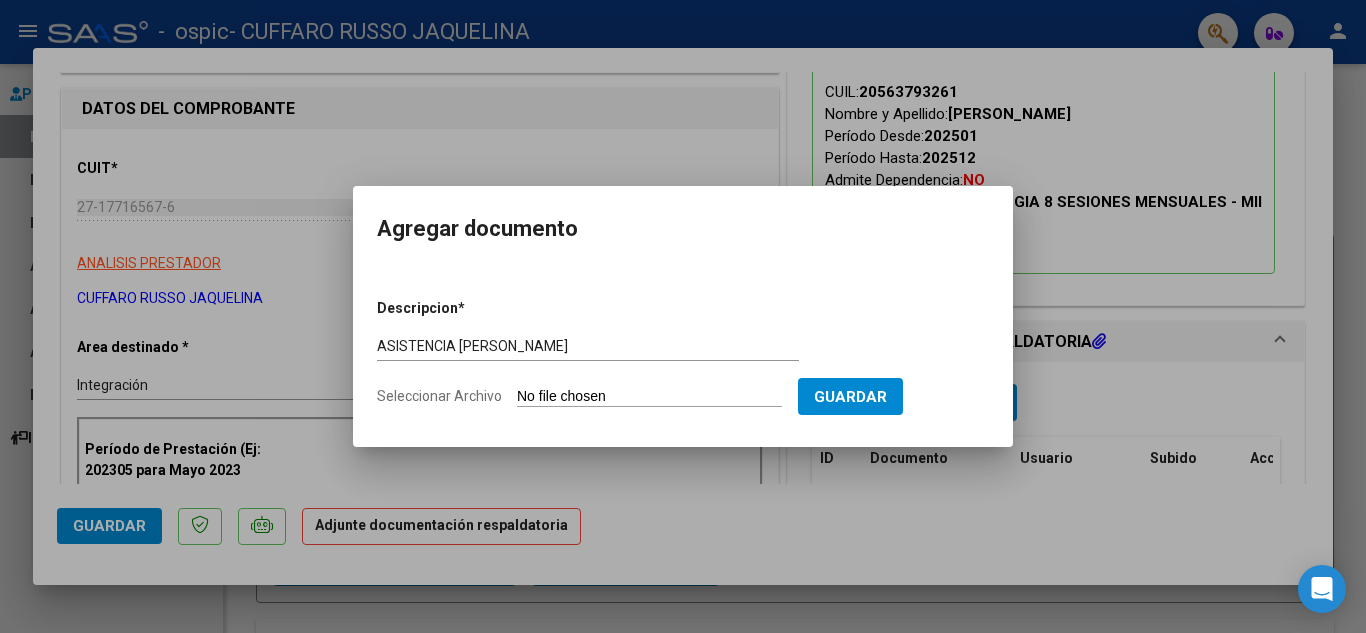 type on "C:\fakepath\[PERSON_NAME] ASISTENCIA.jpeg" 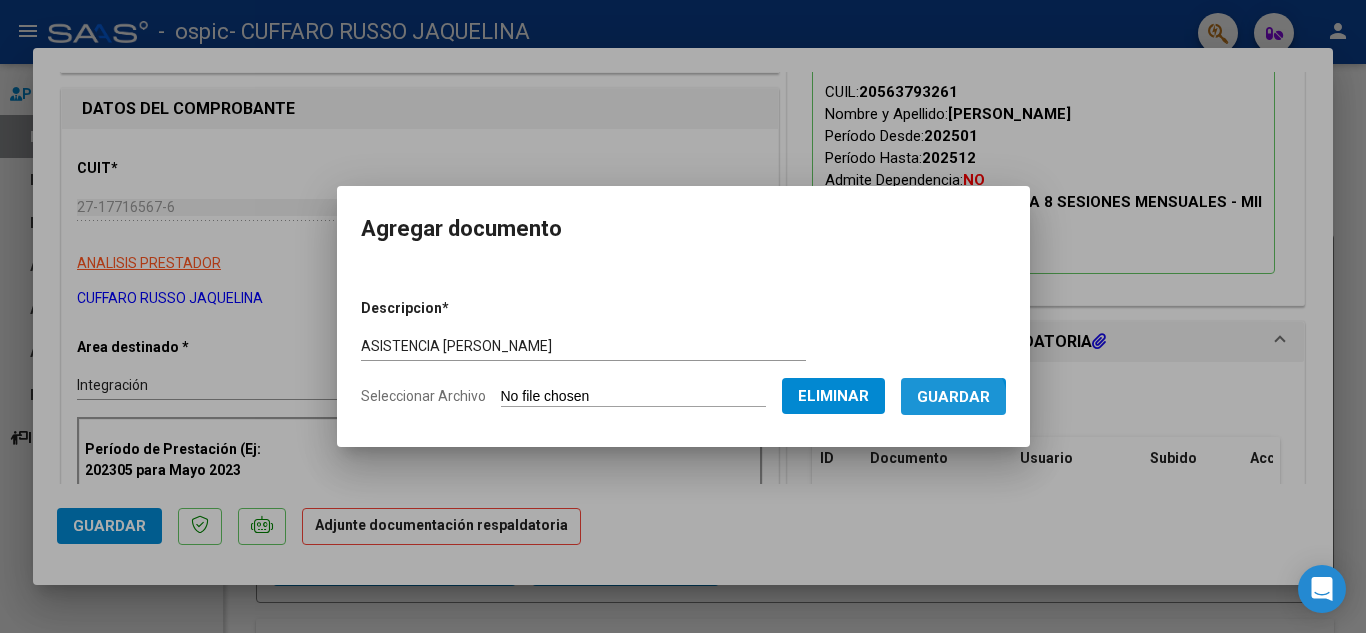 click on "Guardar" at bounding box center [953, 397] 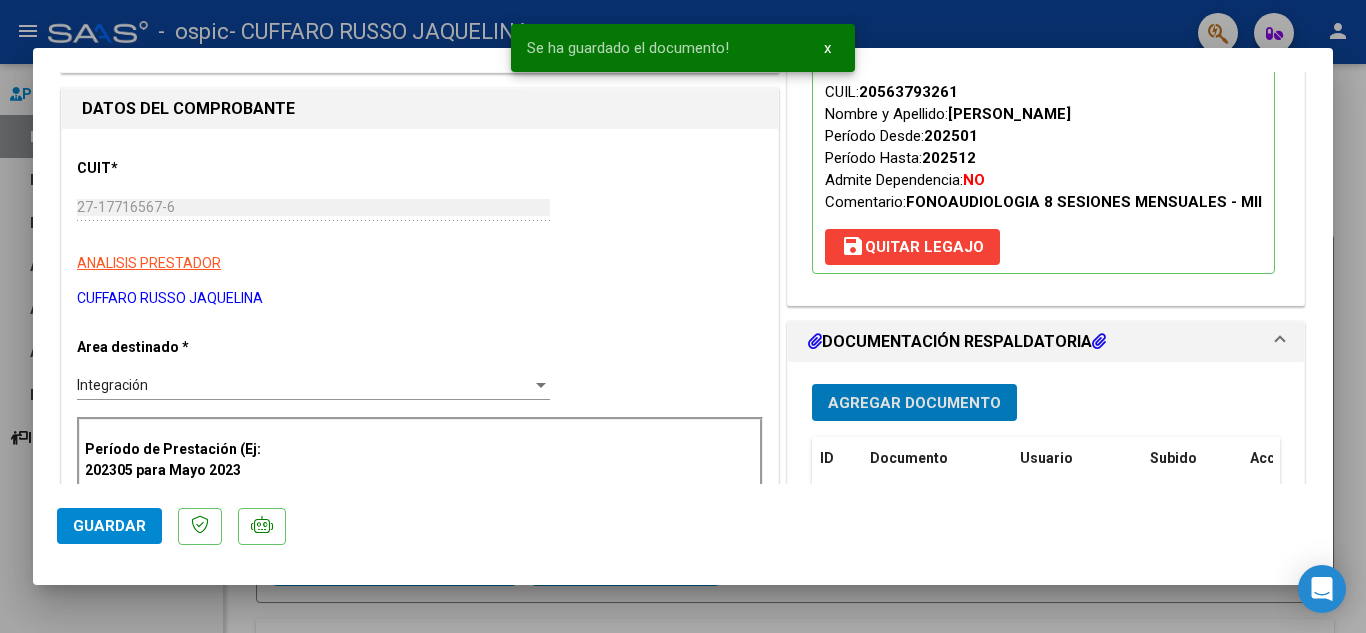 click on "Guardar" 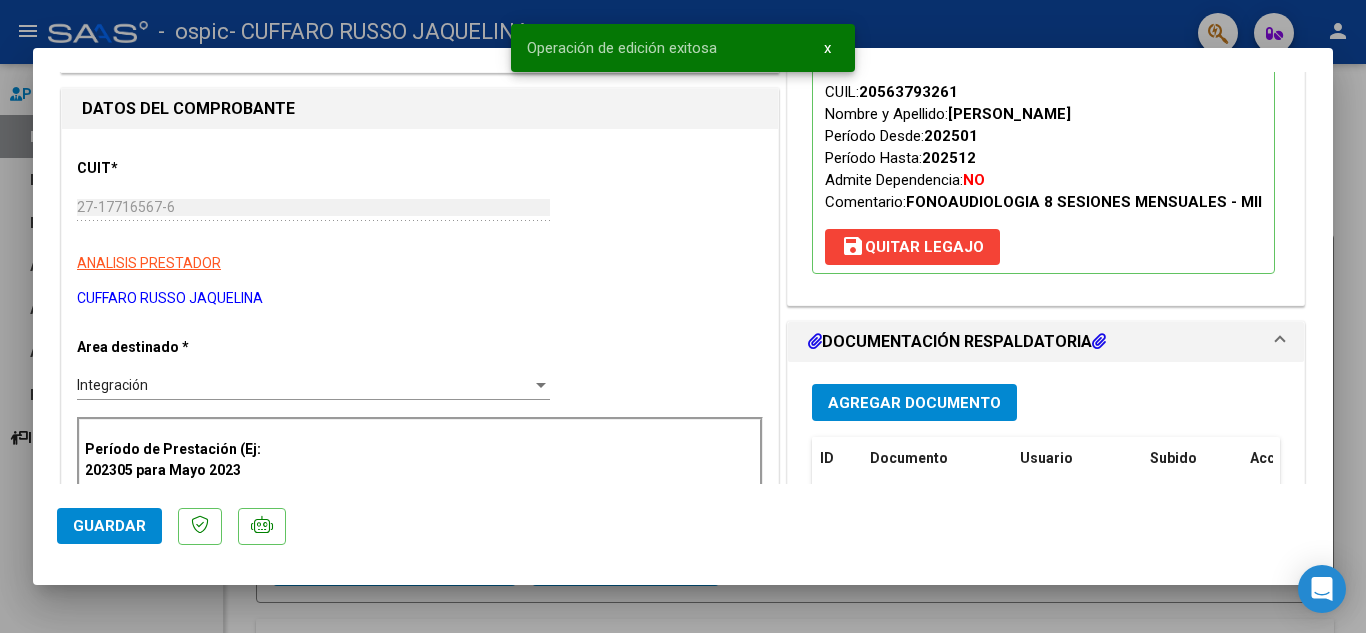 click at bounding box center [683, 316] 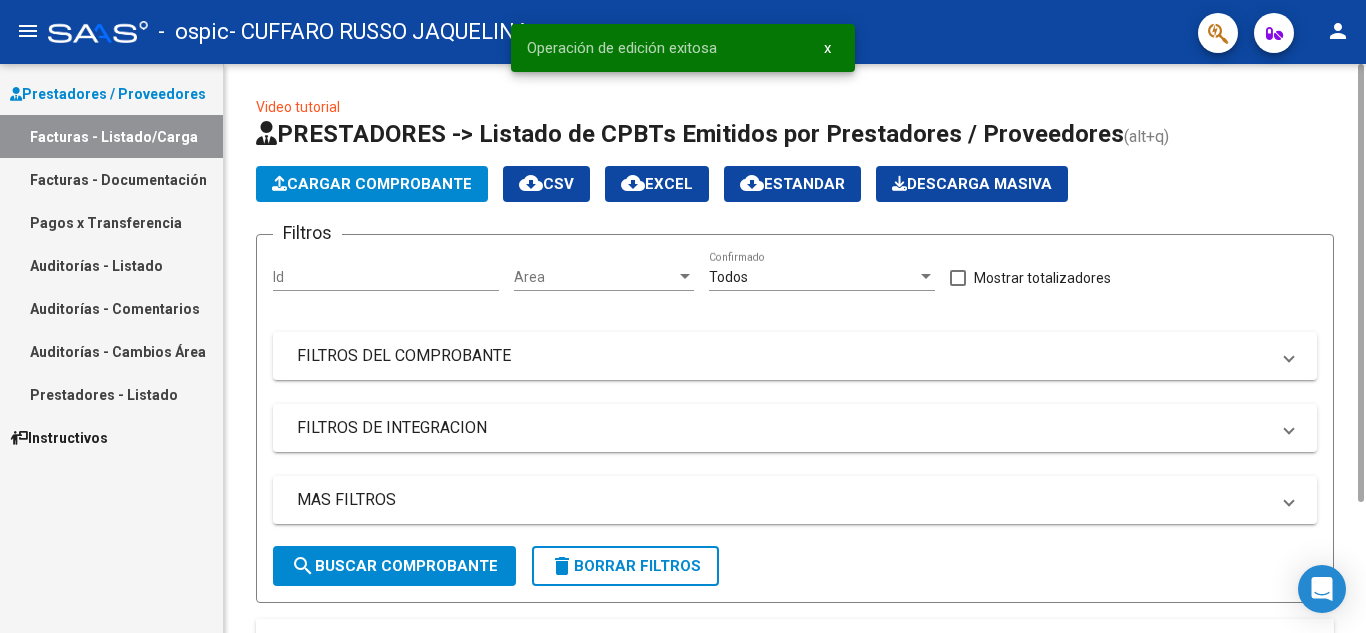 click on "Cargar Comprobante" 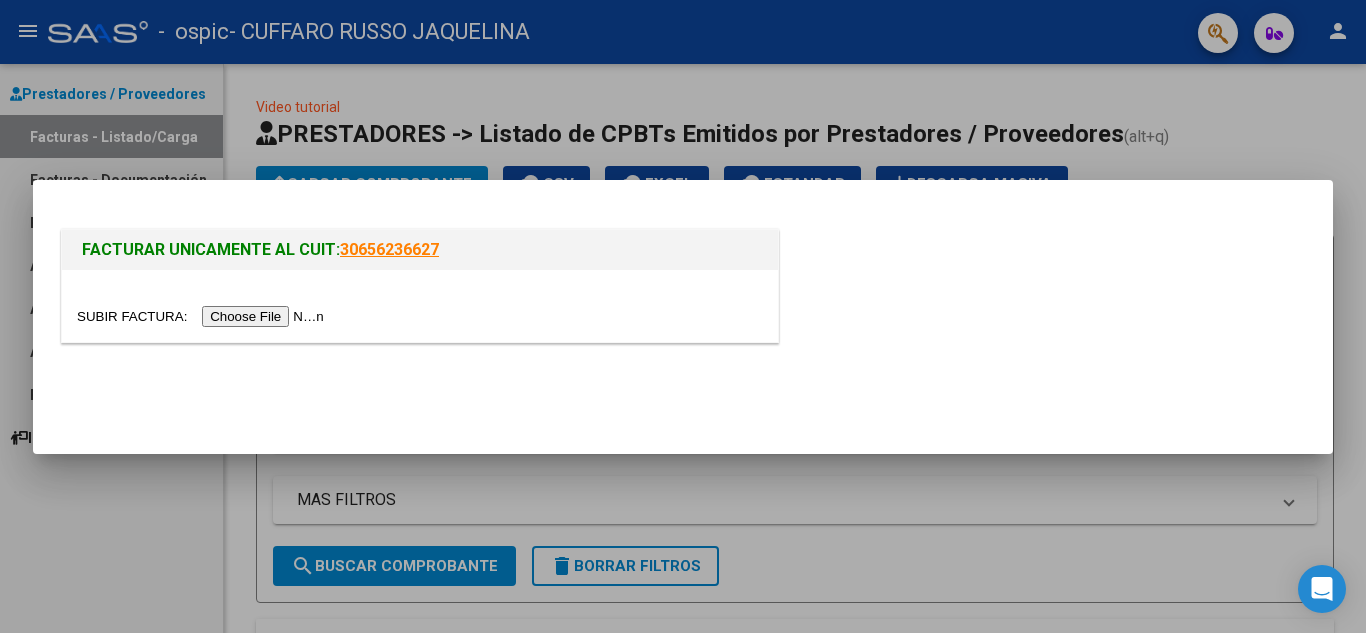 click at bounding box center [203, 316] 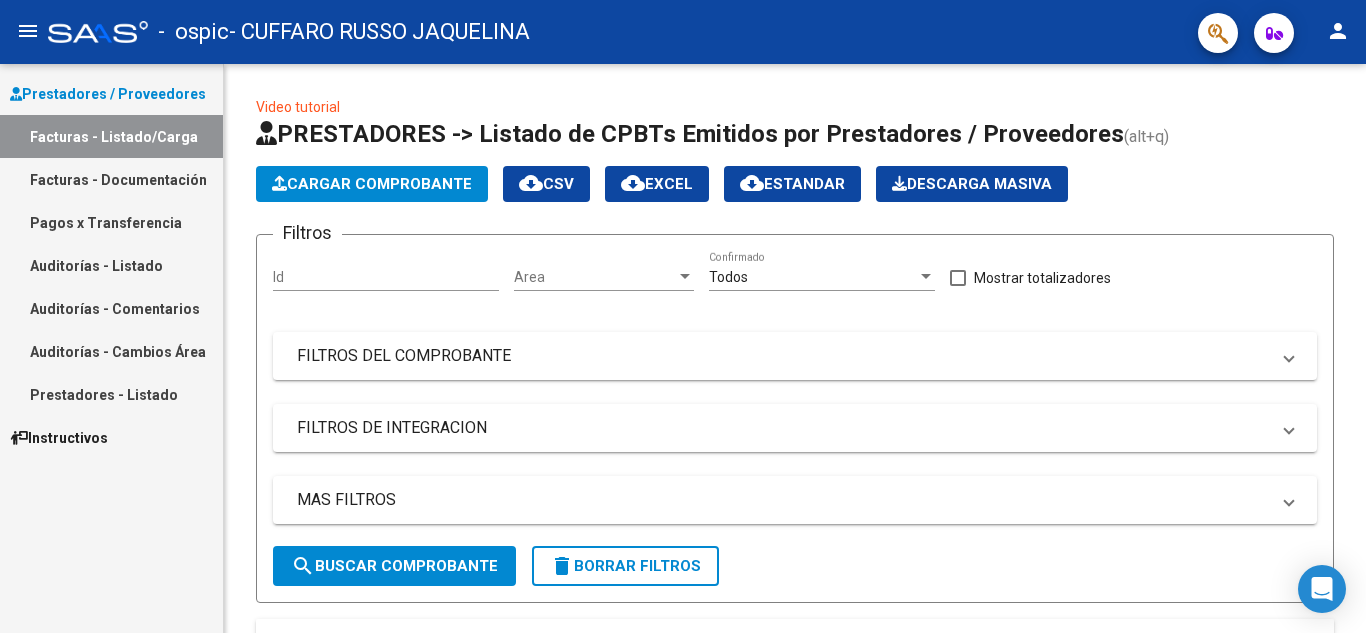 click on "Facturas - Documentación" at bounding box center (111, 179) 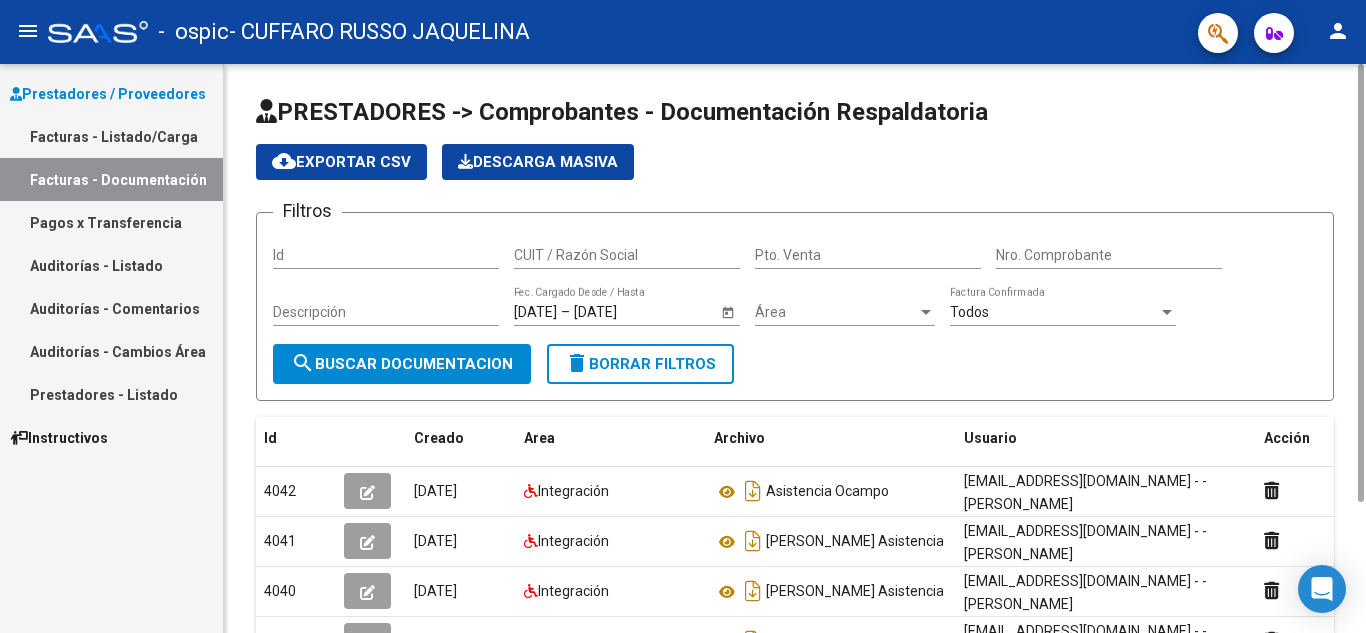 click on "Nro. Comprobante" at bounding box center (1109, 255) 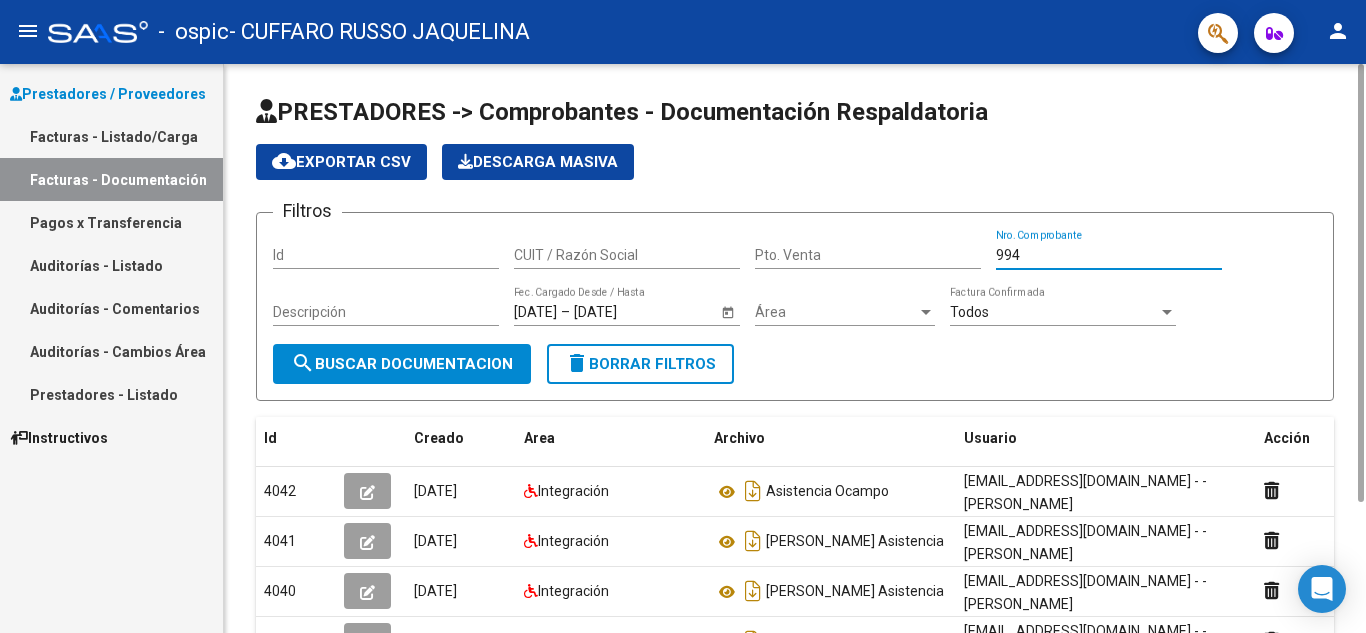 type on "994" 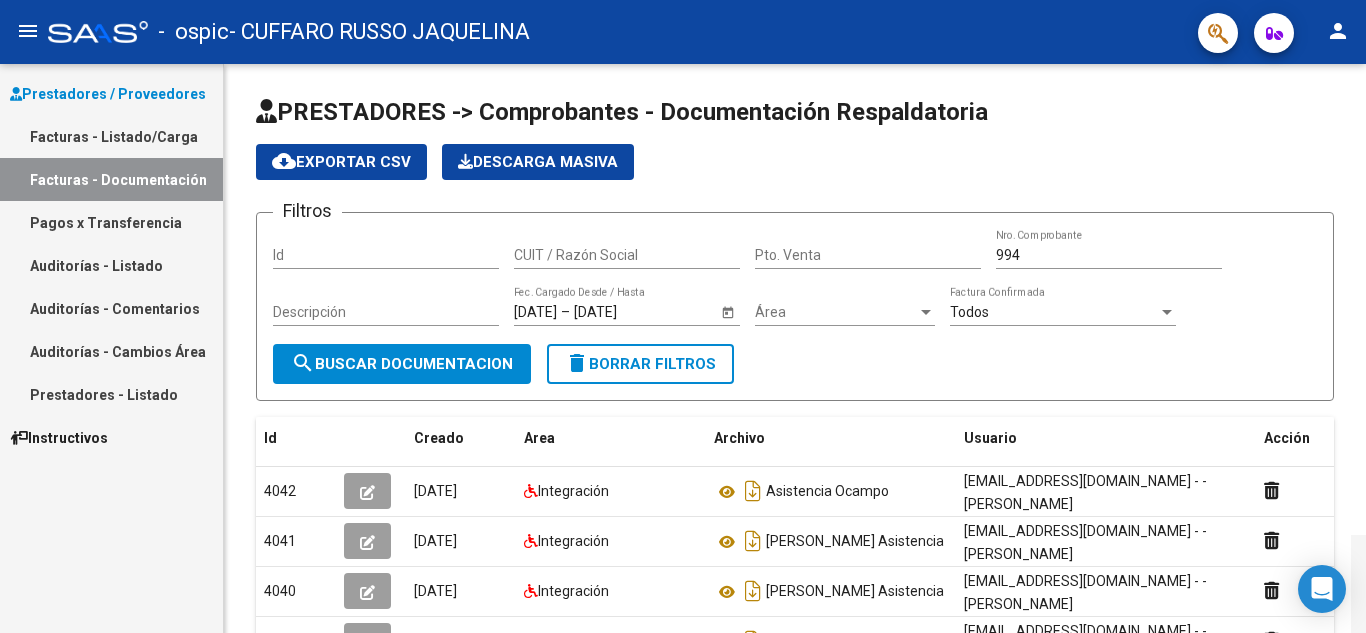 scroll, scrollTop: 471, scrollLeft: 0, axis: vertical 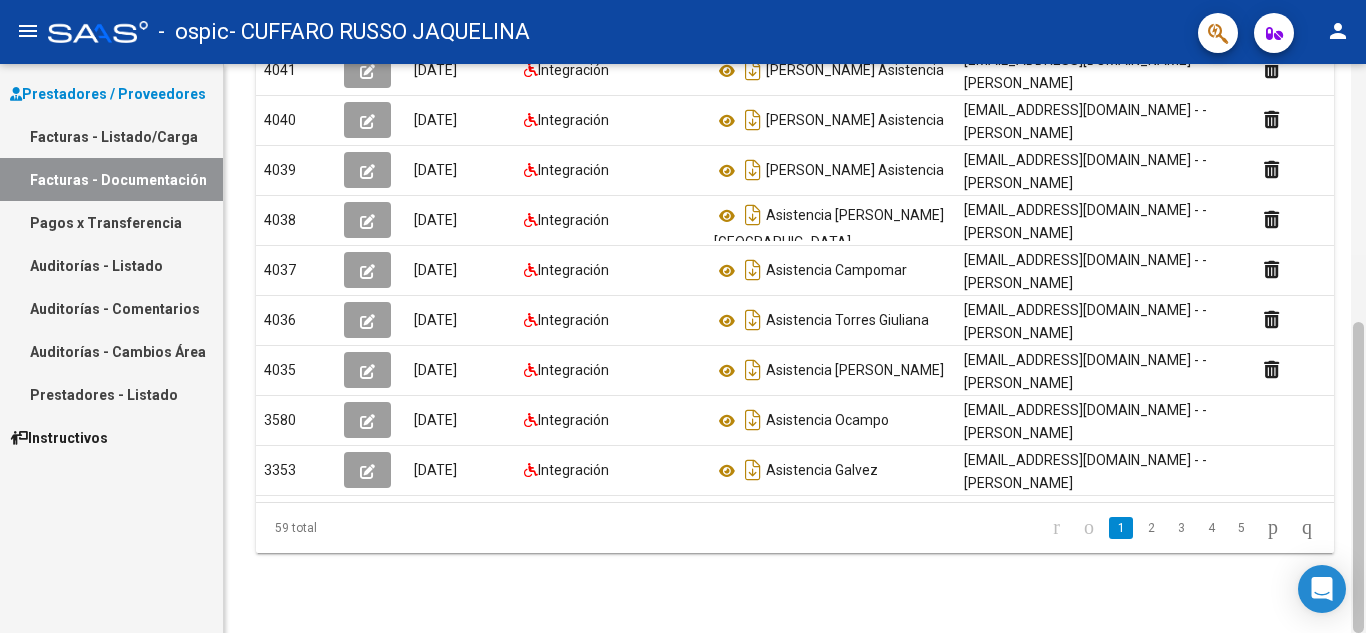 drag, startPoint x: 1365, startPoint y: 260, endPoint x: 1365, endPoint y: 313, distance: 53 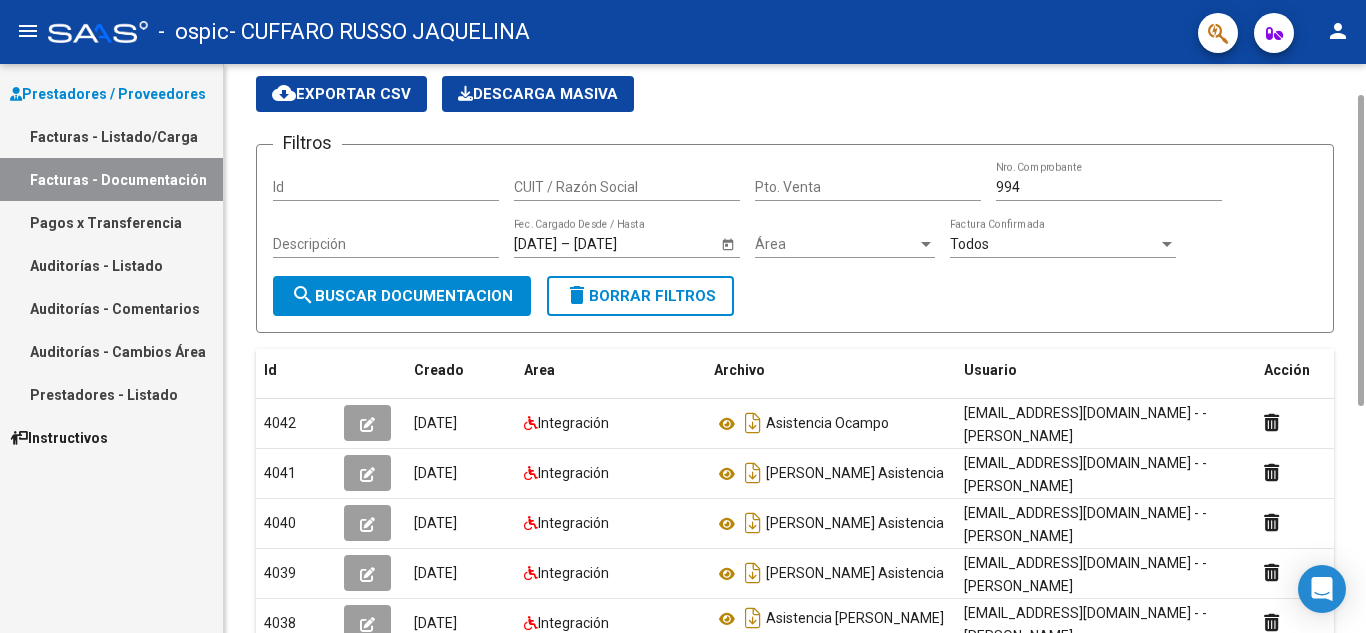 scroll, scrollTop: 62, scrollLeft: 0, axis: vertical 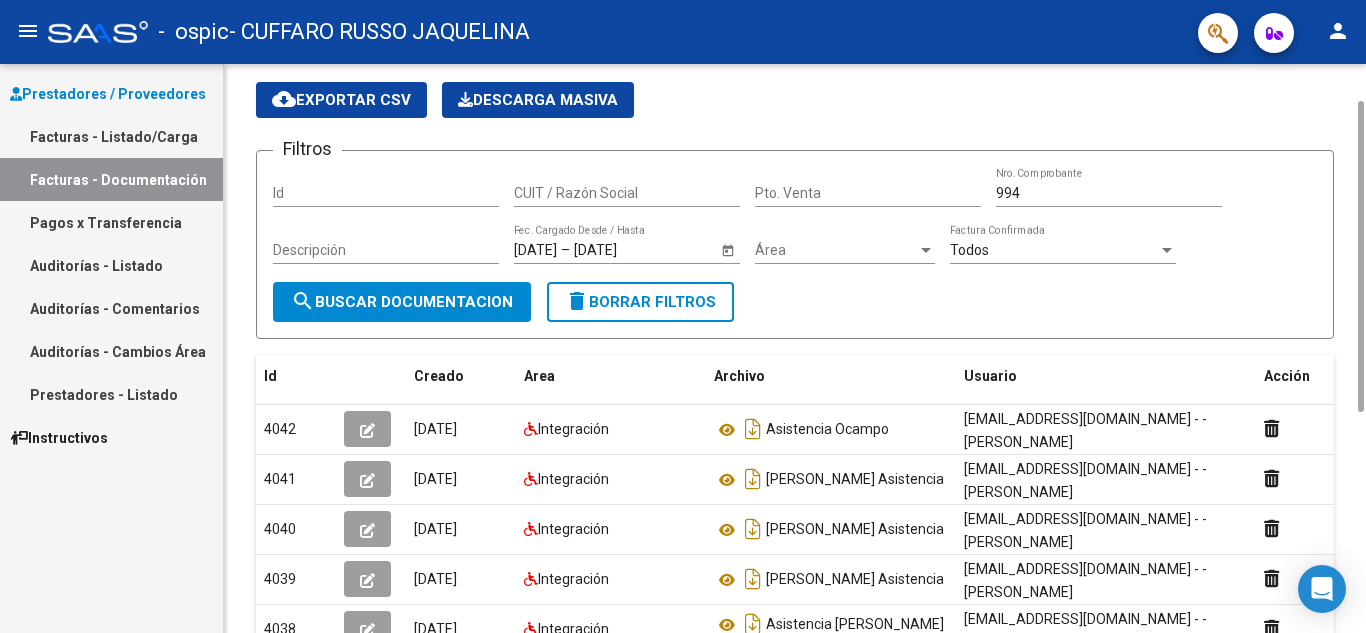 drag, startPoint x: 1360, startPoint y: 378, endPoint x: 1301, endPoint y: 154, distance: 231.6398 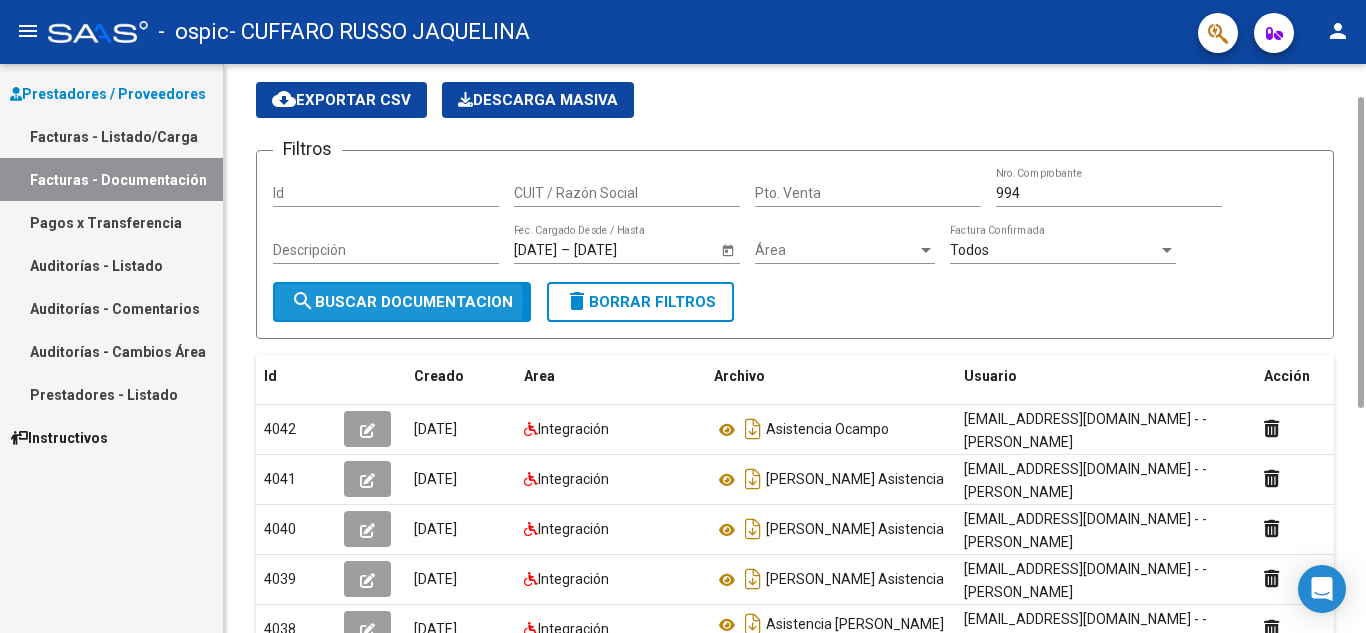 click on "search  Buscar Documentacion" 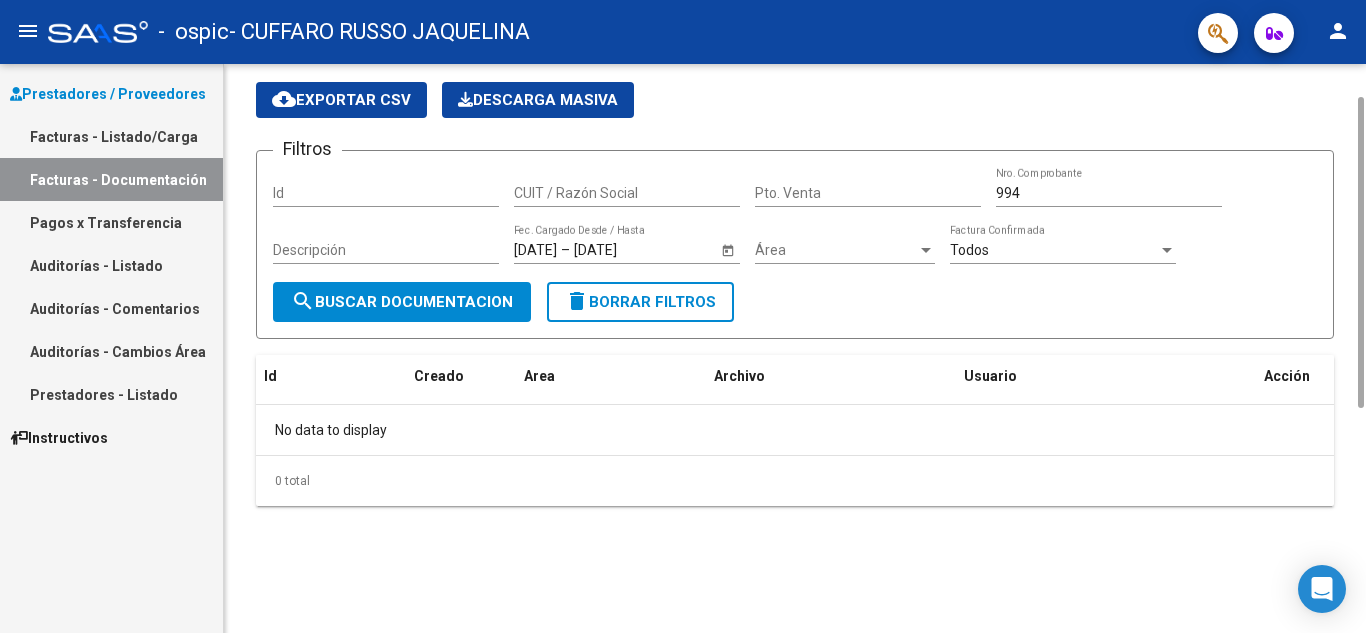 click on "[DATE]" 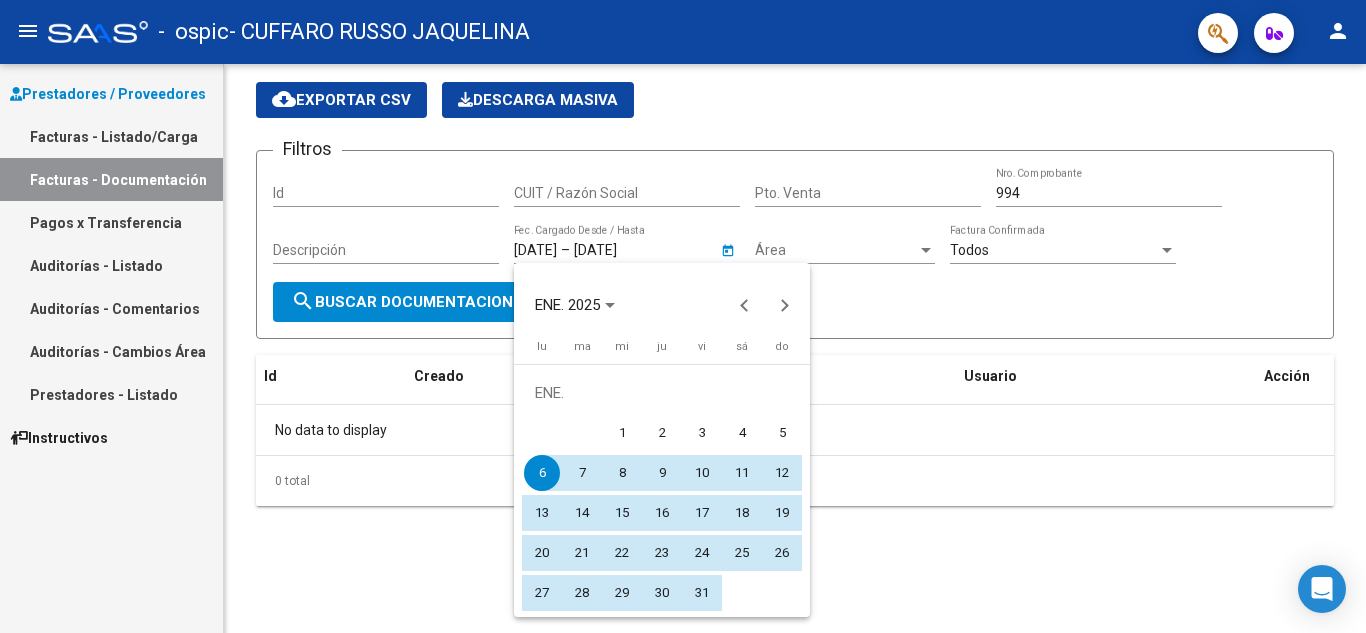 click at bounding box center (683, 316) 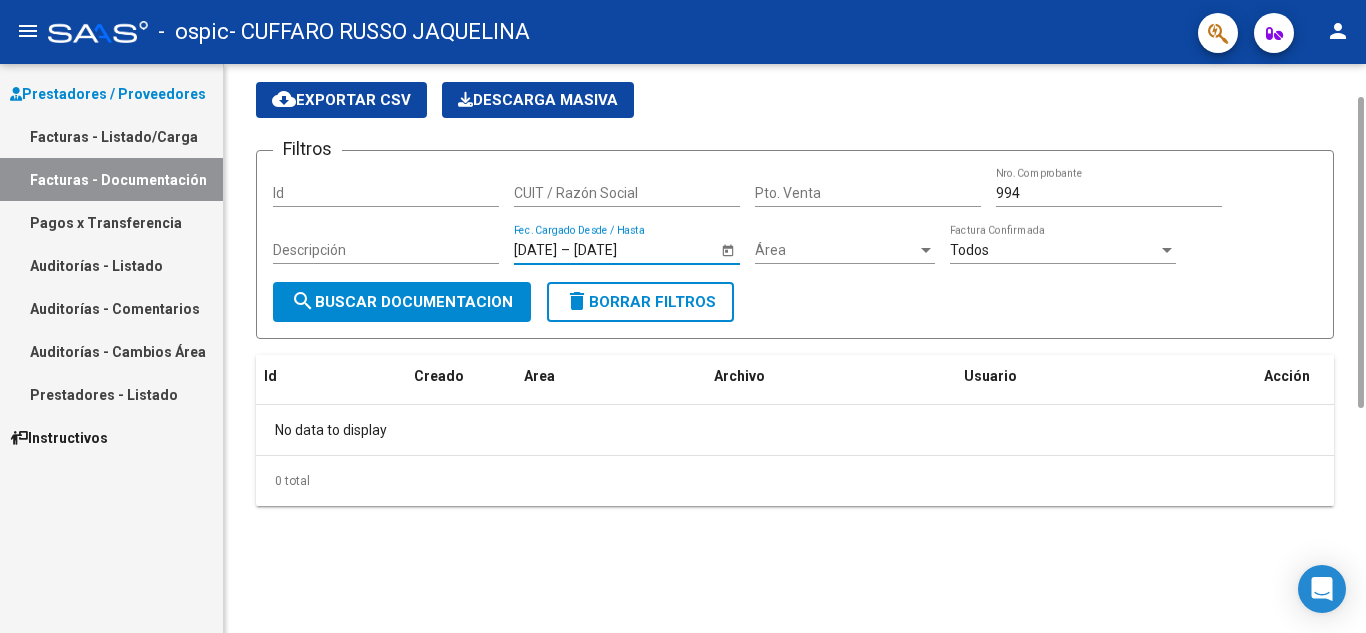 click on "CUIT / Razón Social" at bounding box center (627, 193) 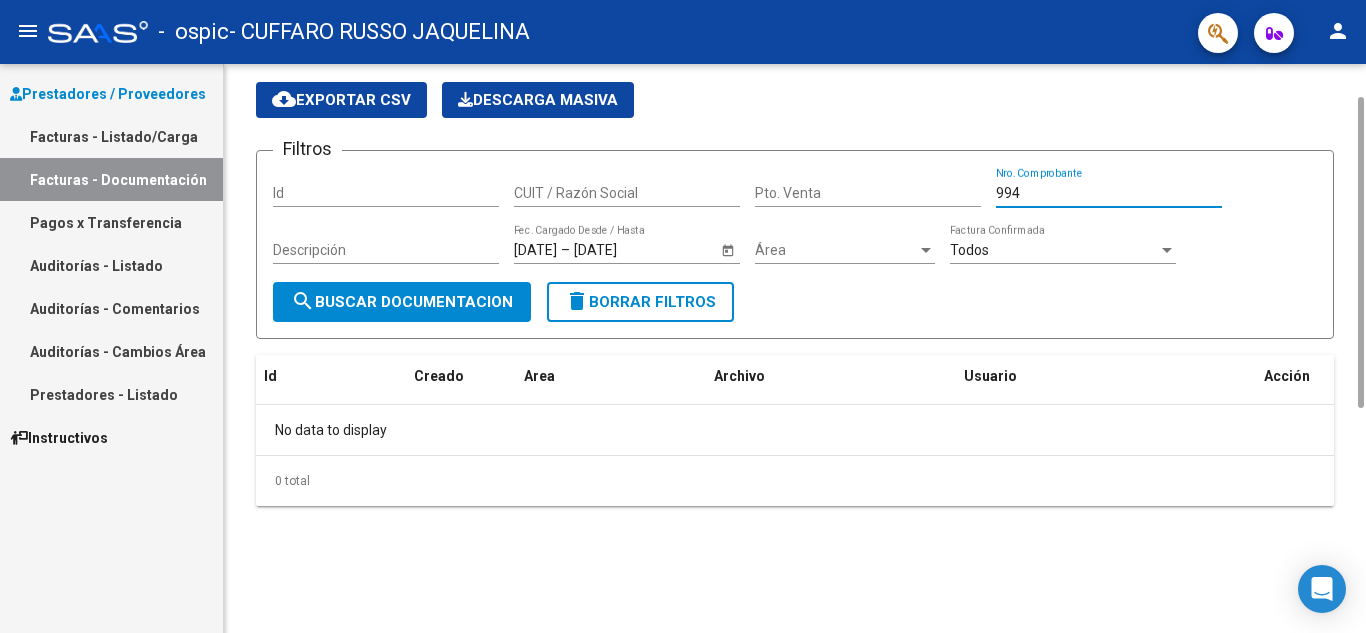 drag, startPoint x: 1070, startPoint y: 186, endPoint x: 847, endPoint y: 193, distance: 223.10983 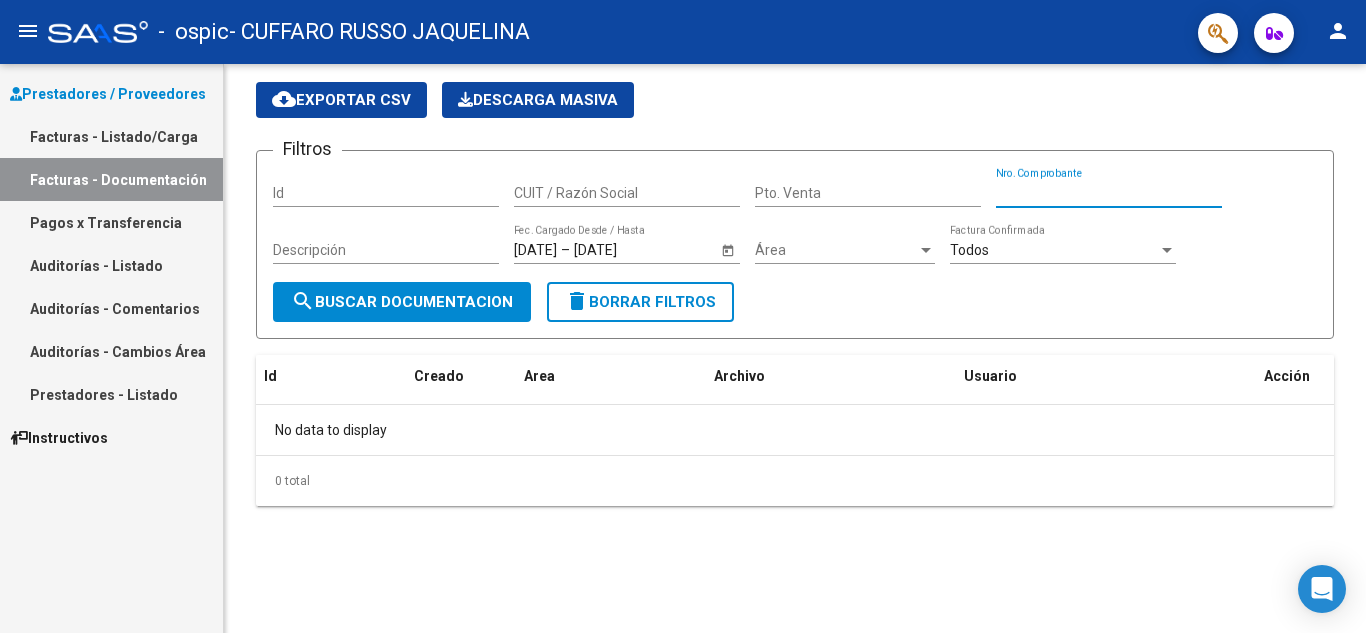 type 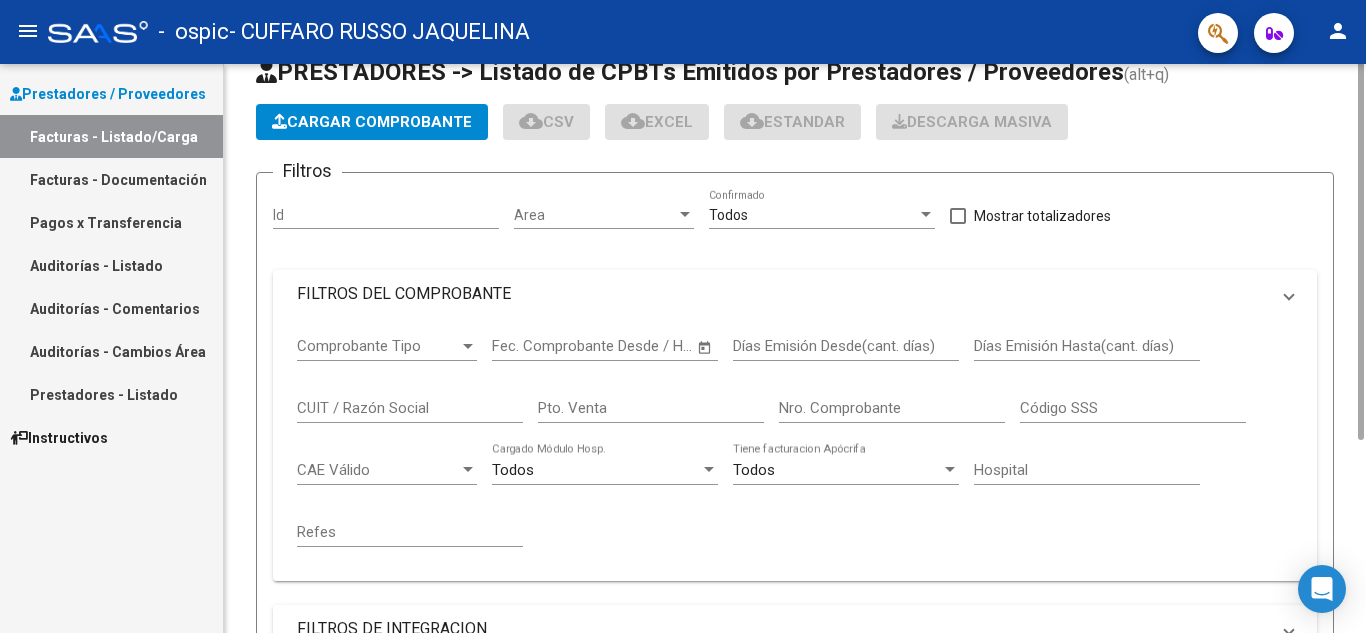 scroll, scrollTop: 0, scrollLeft: 0, axis: both 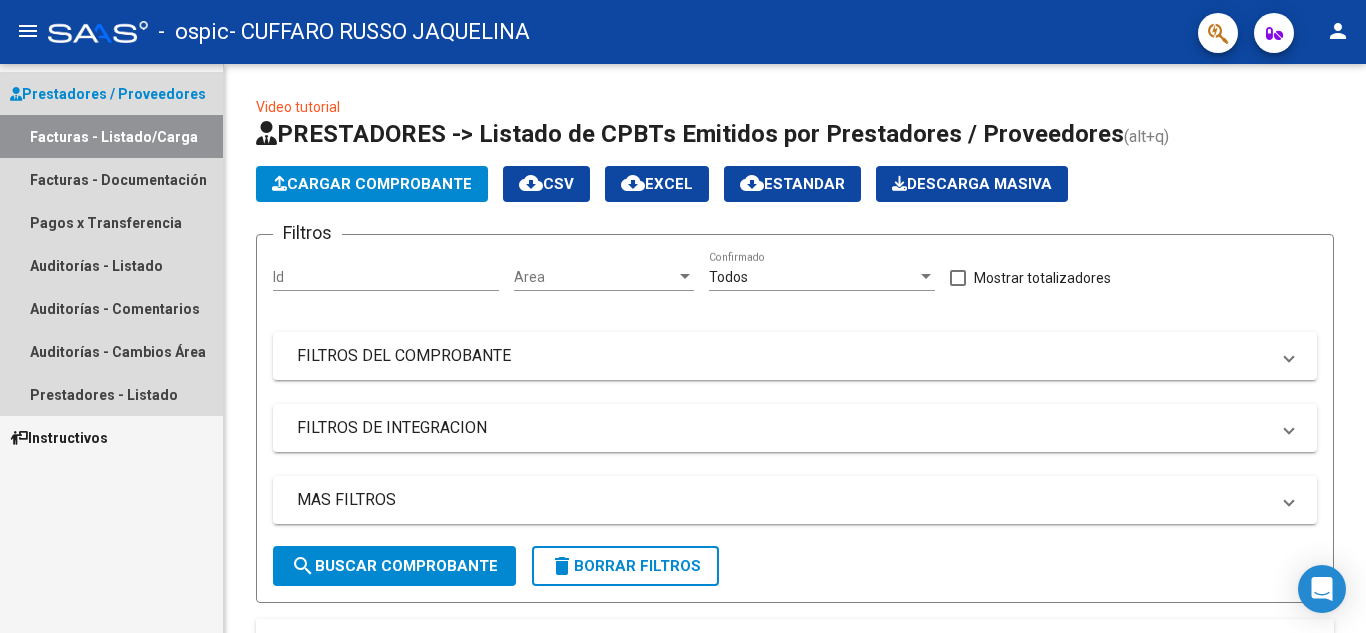 click on "Facturas - Listado/Carga" at bounding box center [111, 136] 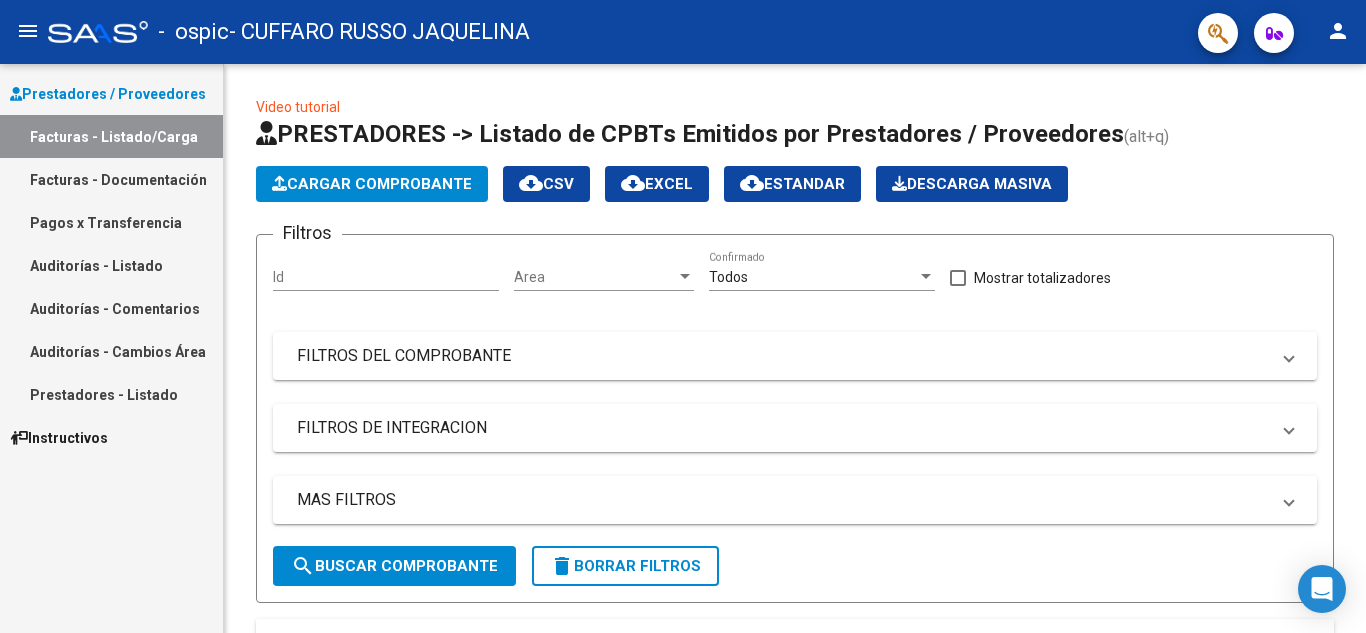 click on "Facturas - Documentación" at bounding box center (111, 179) 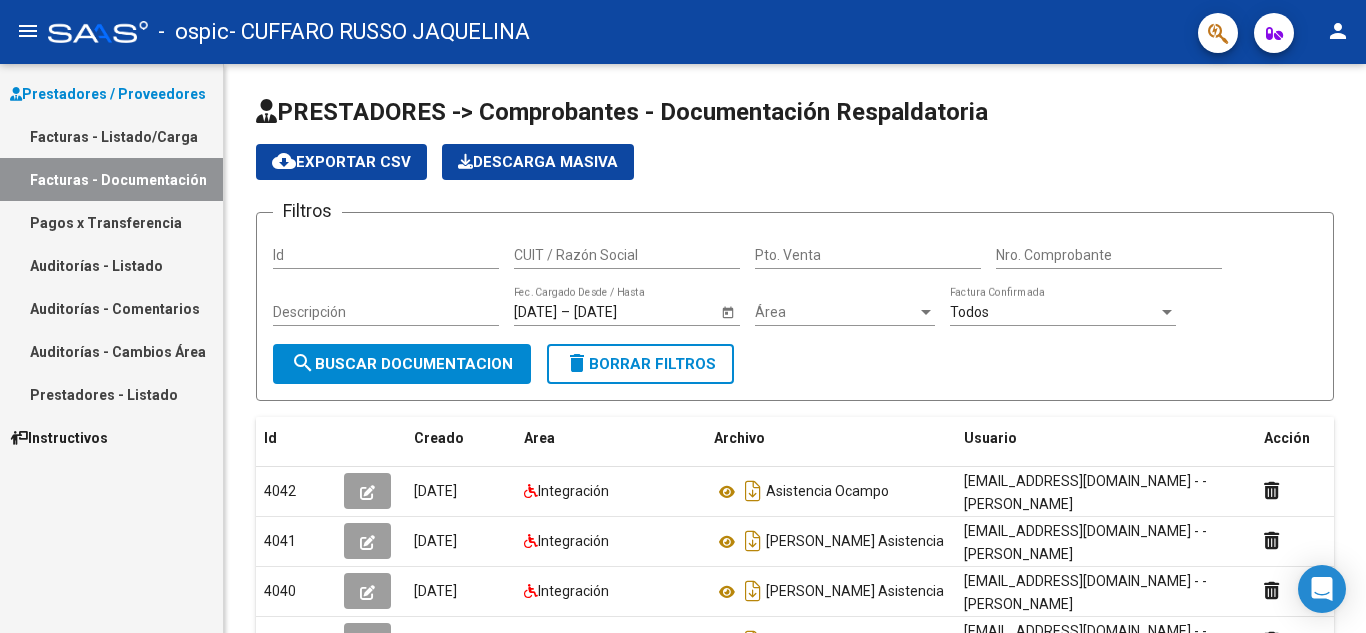 click on "Facturas - Listado/Carga" at bounding box center [111, 136] 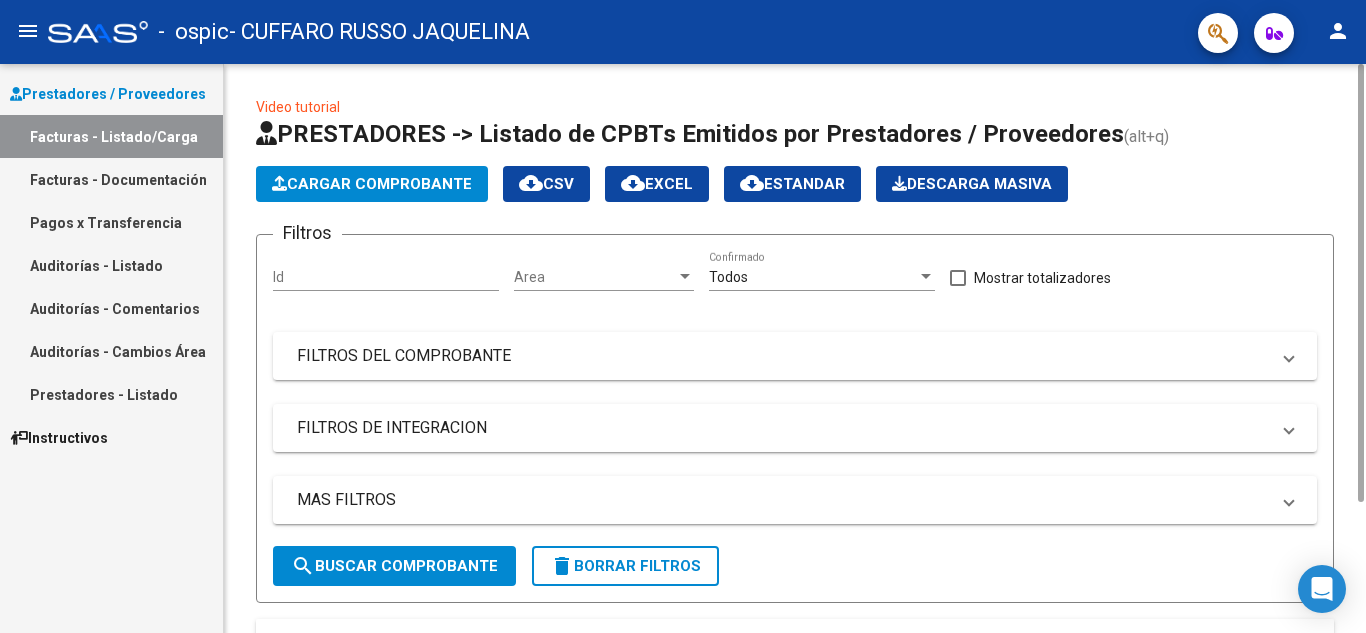 click on "Cargar Comprobante" 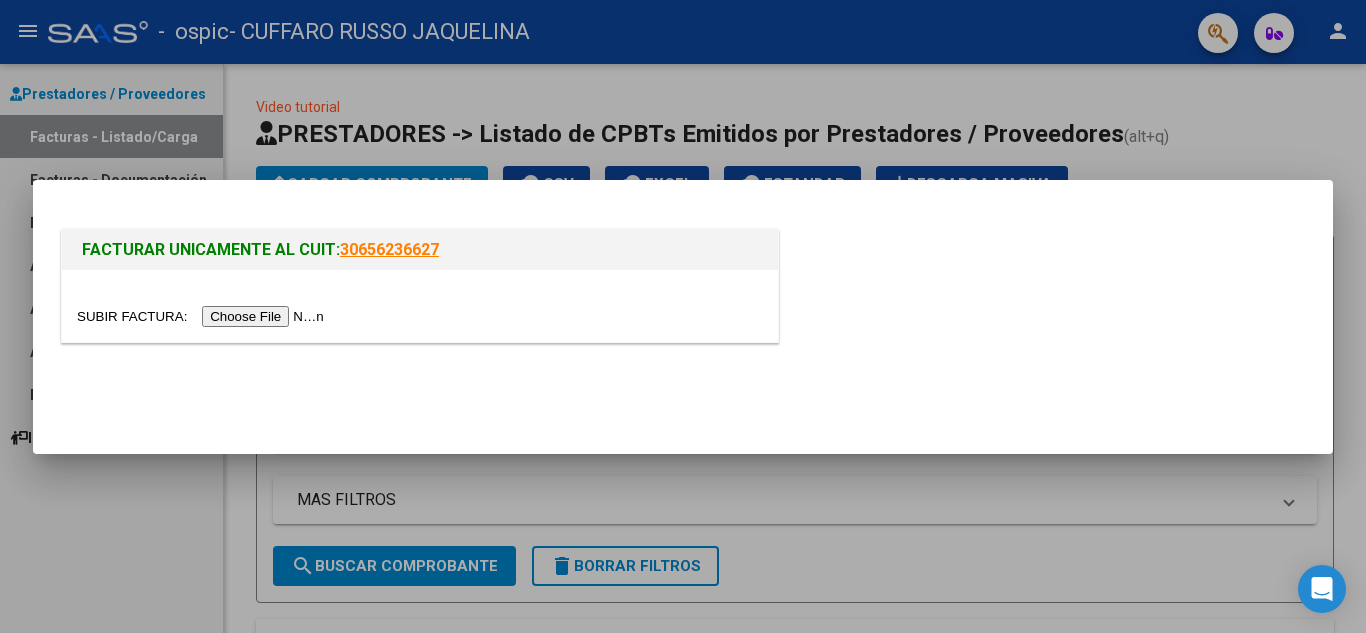 click at bounding box center (203, 316) 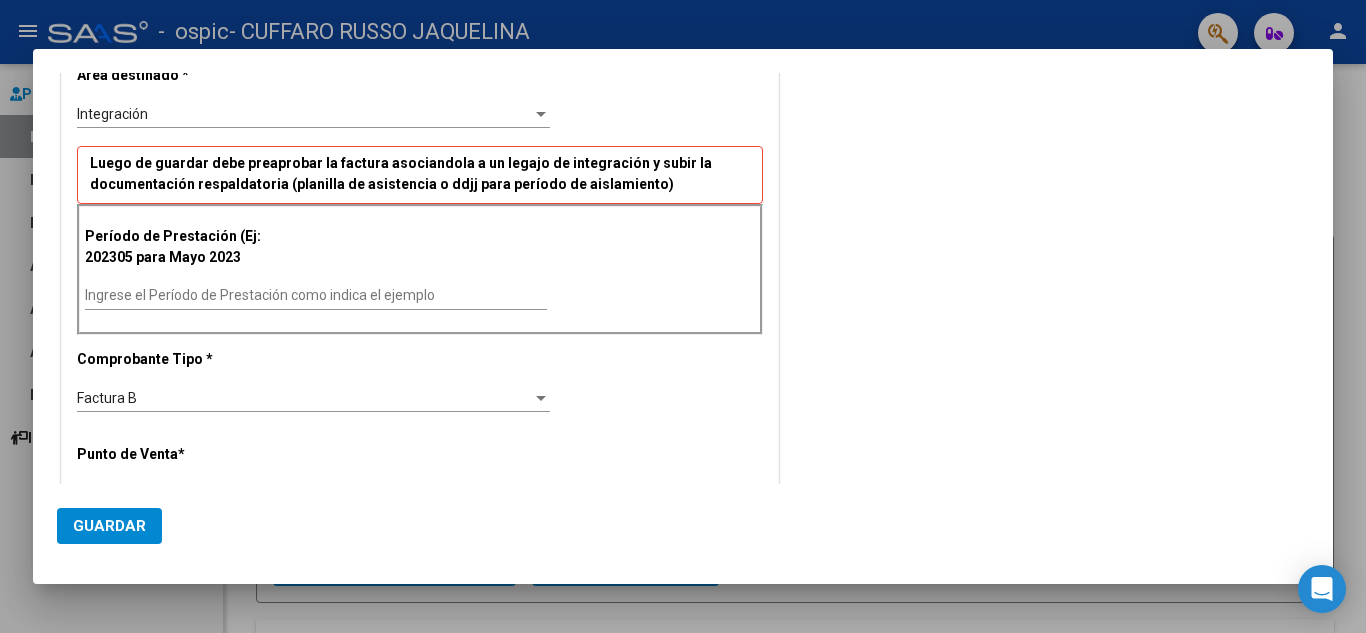 scroll, scrollTop: 474, scrollLeft: 0, axis: vertical 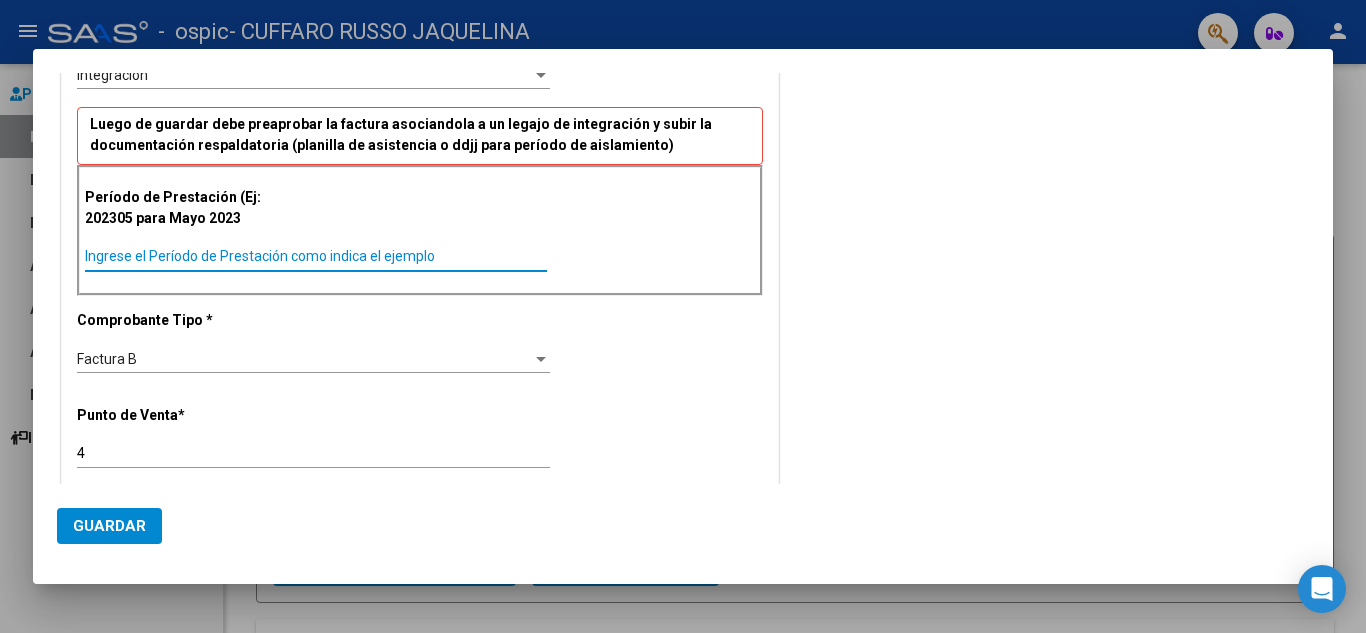 click on "Ingrese el Período de Prestación como indica el ejemplo" at bounding box center (316, 256) 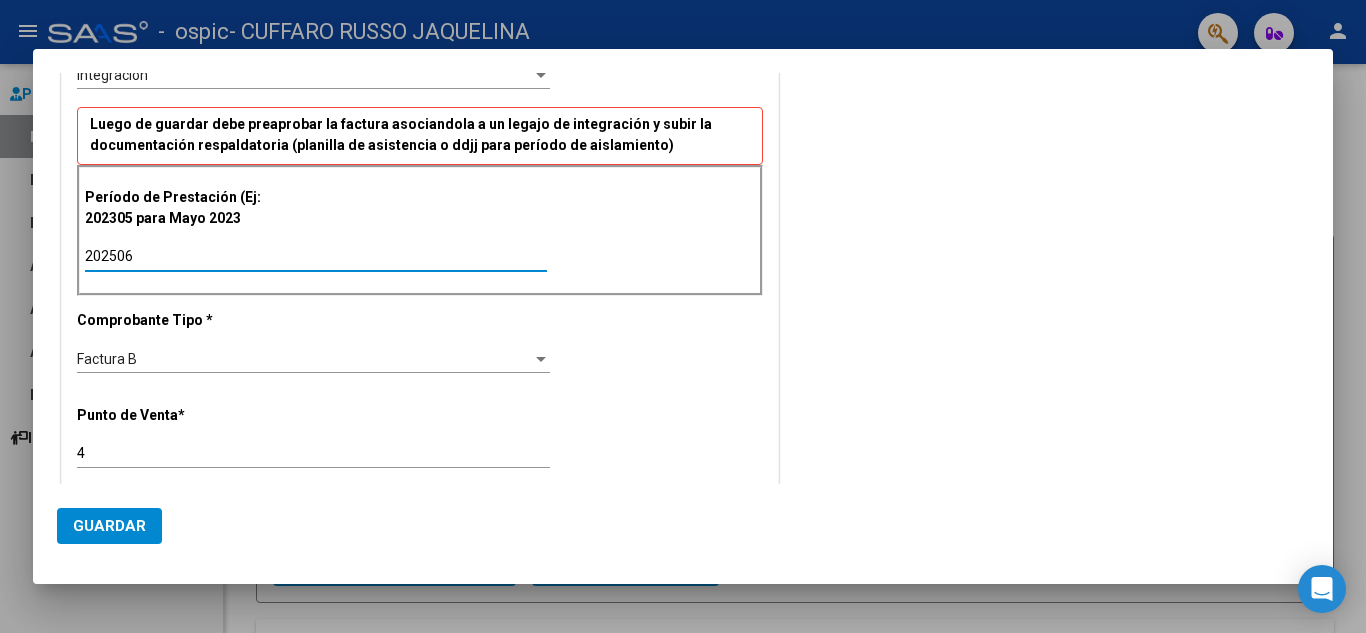 type on "202506" 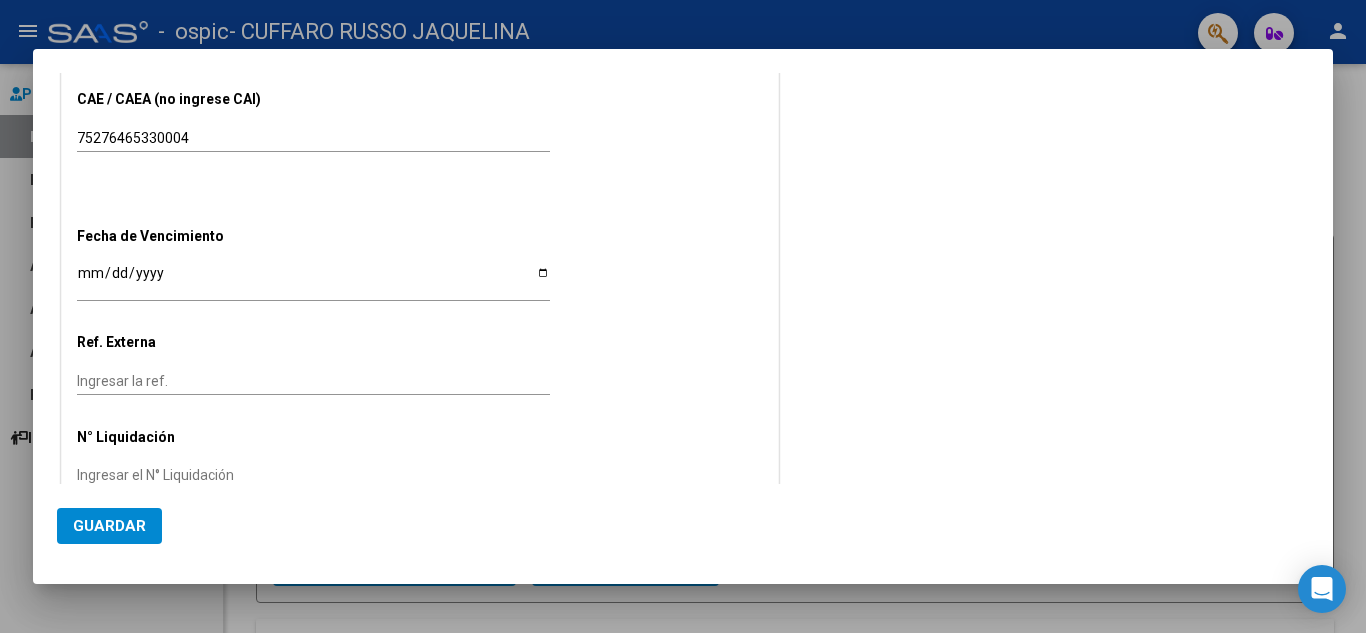 scroll, scrollTop: 1196, scrollLeft: 0, axis: vertical 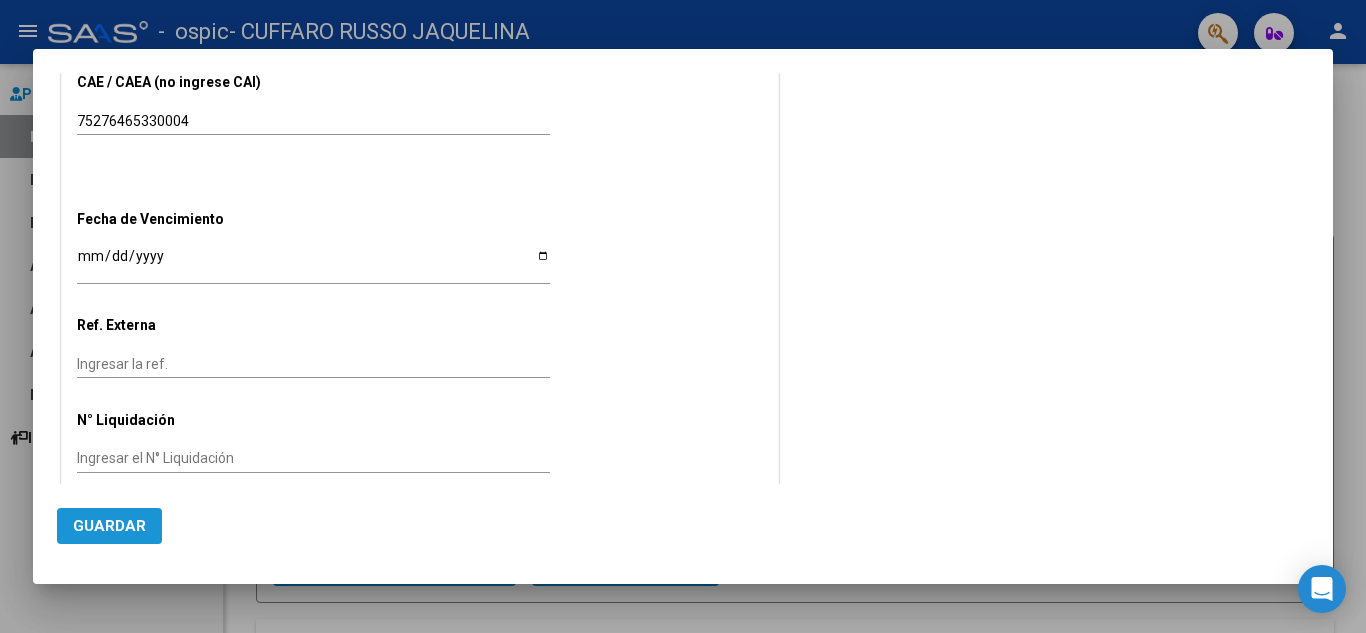 click on "Guardar" 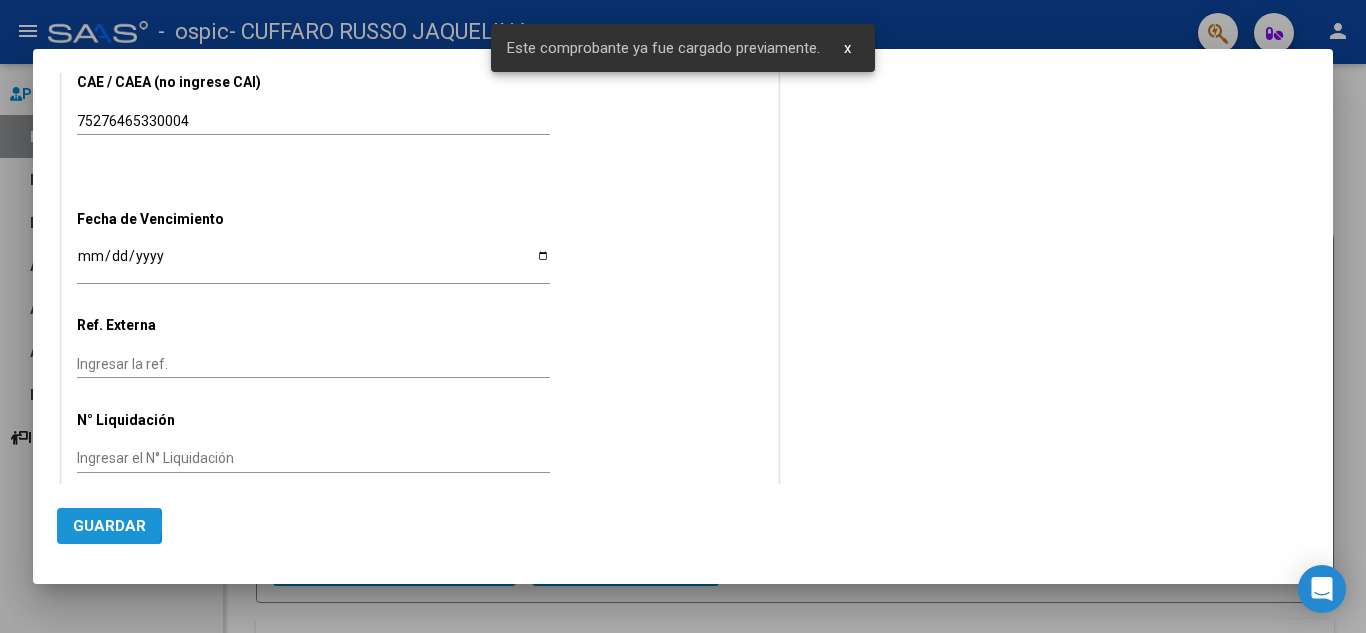click on "Guardar" 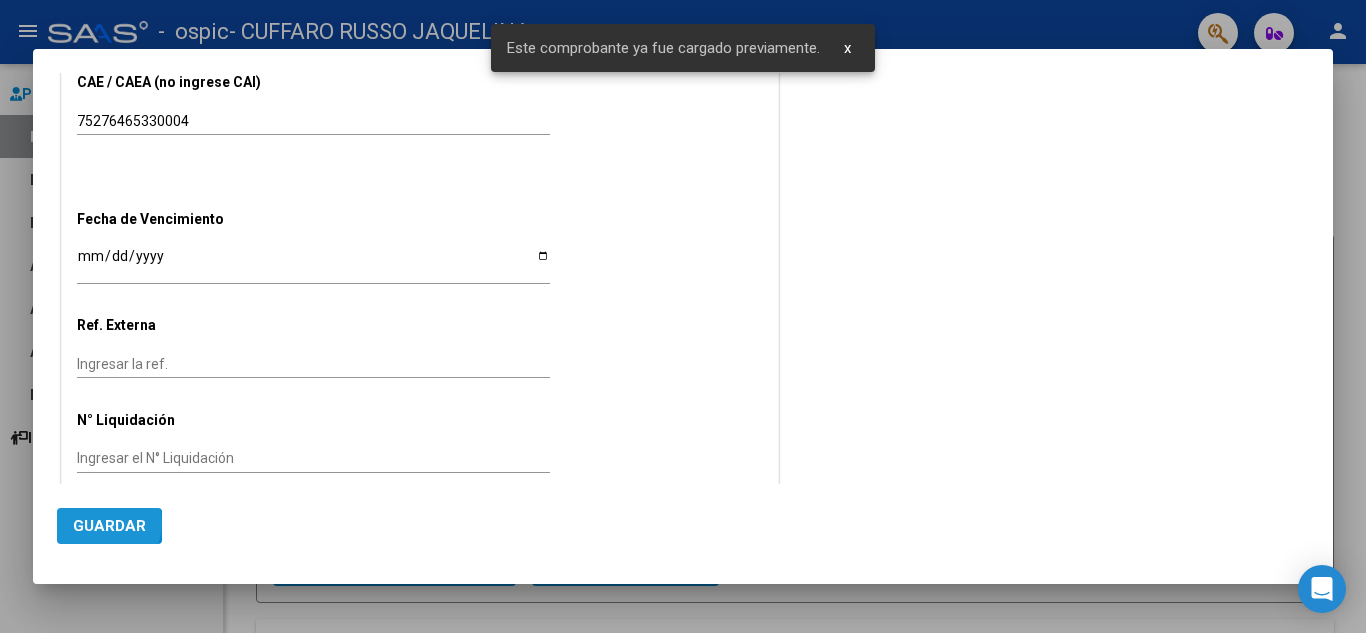 click on "Guardar" 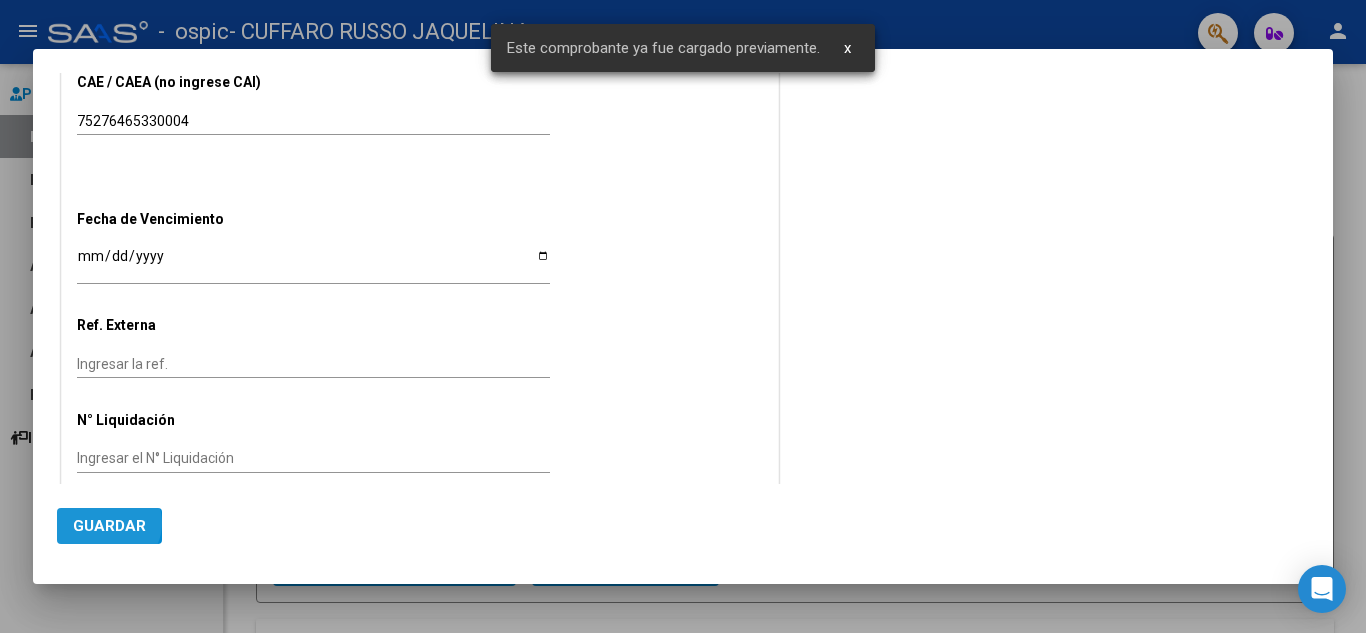 click on "Guardar" 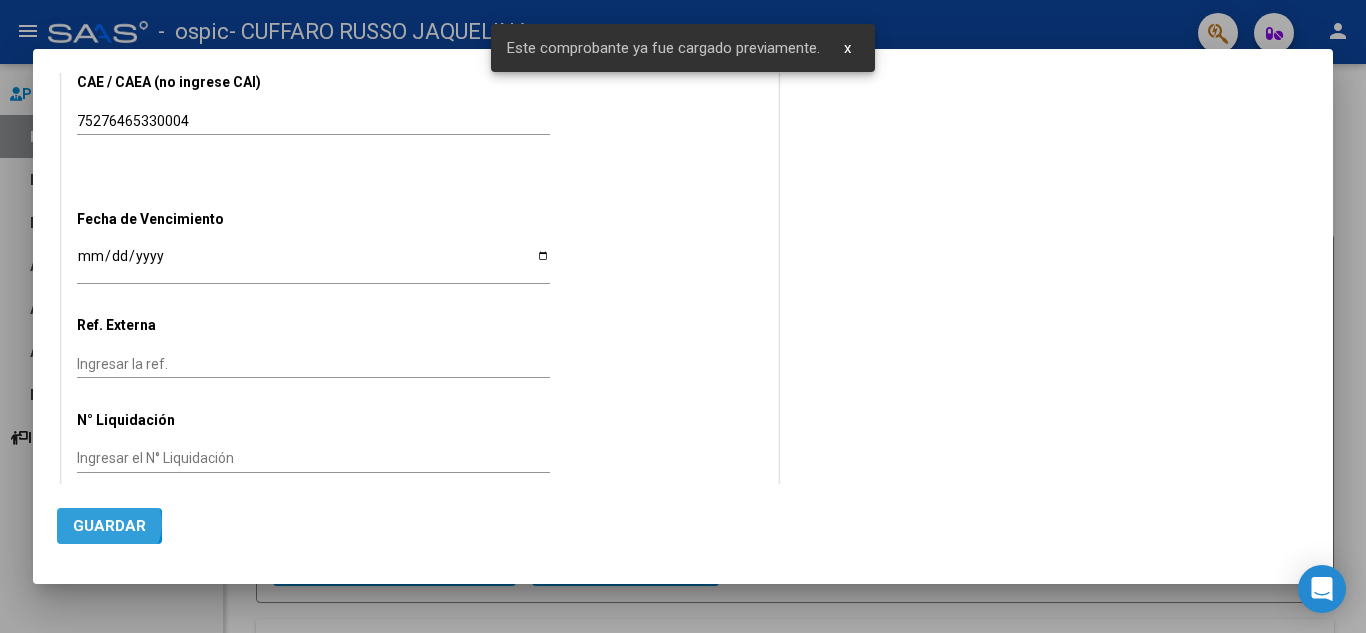 click on "Guardar" 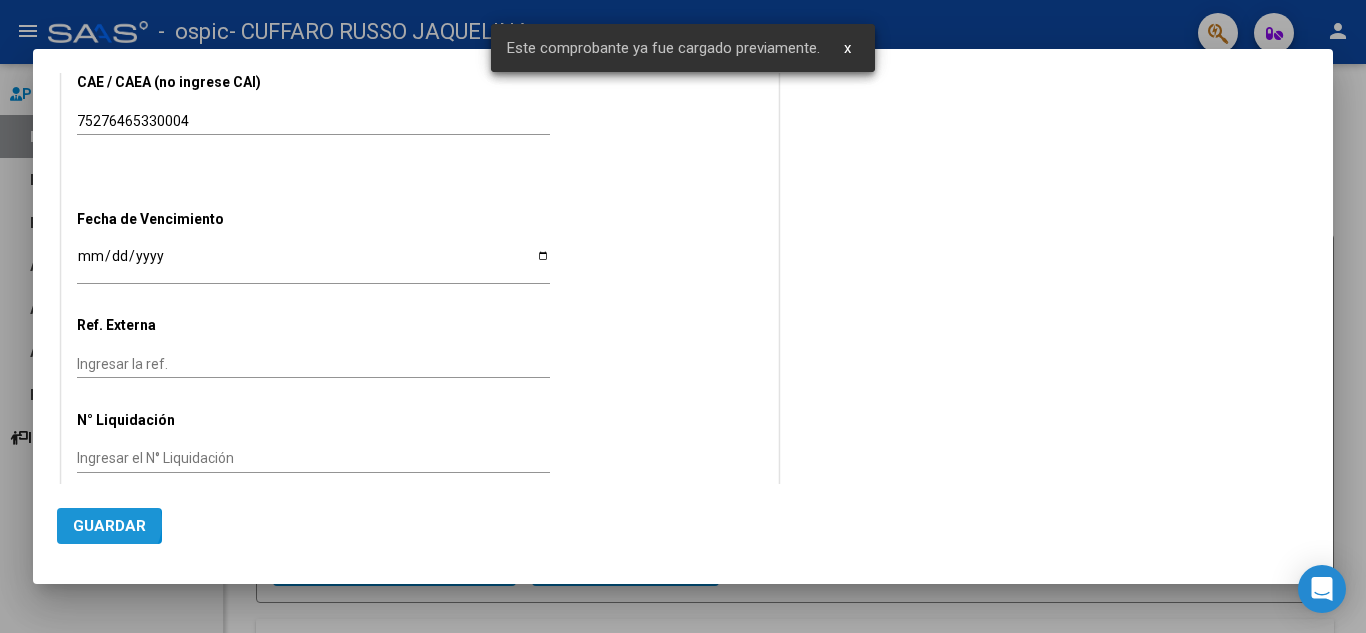 click on "Guardar" 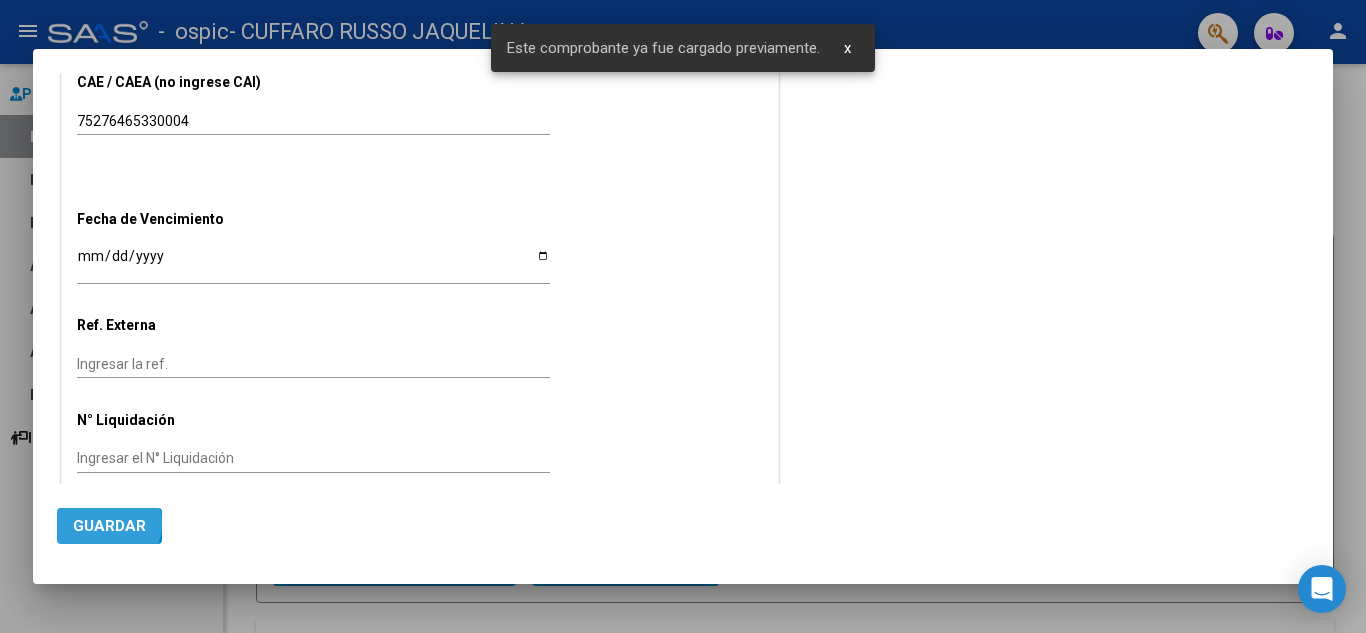 click on "Guardar" 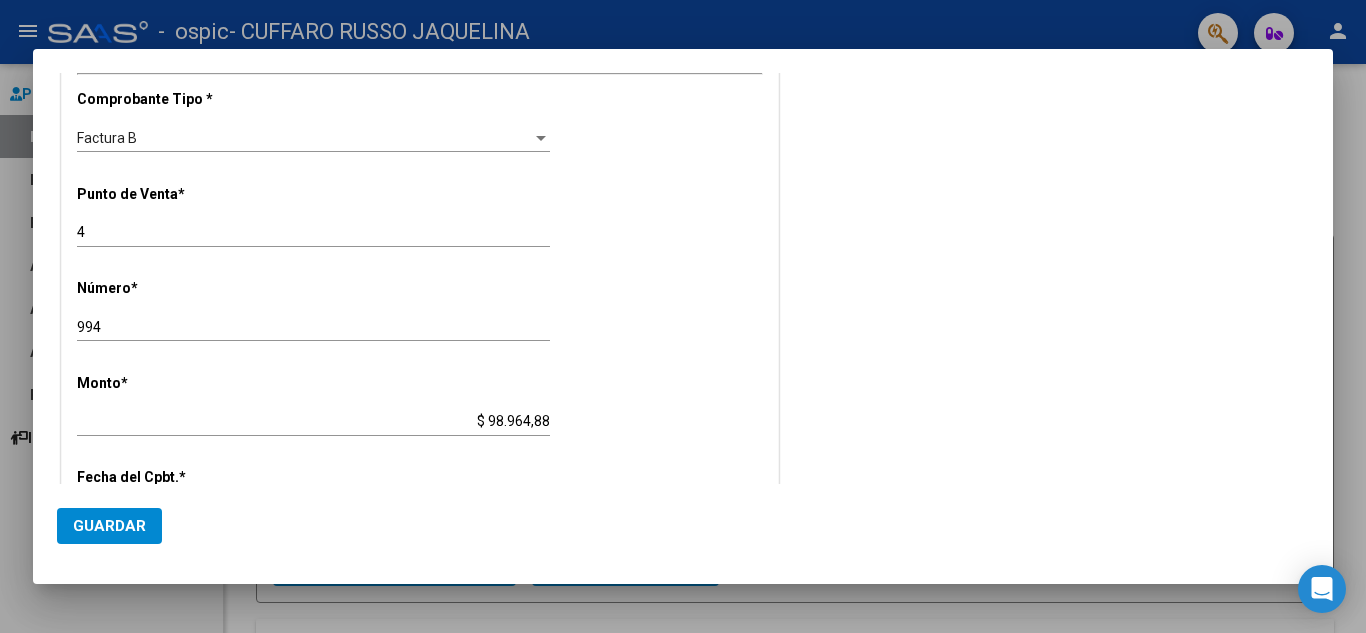 scroll, scrollTop: 709, scrollLeft: 0, axis: vertical 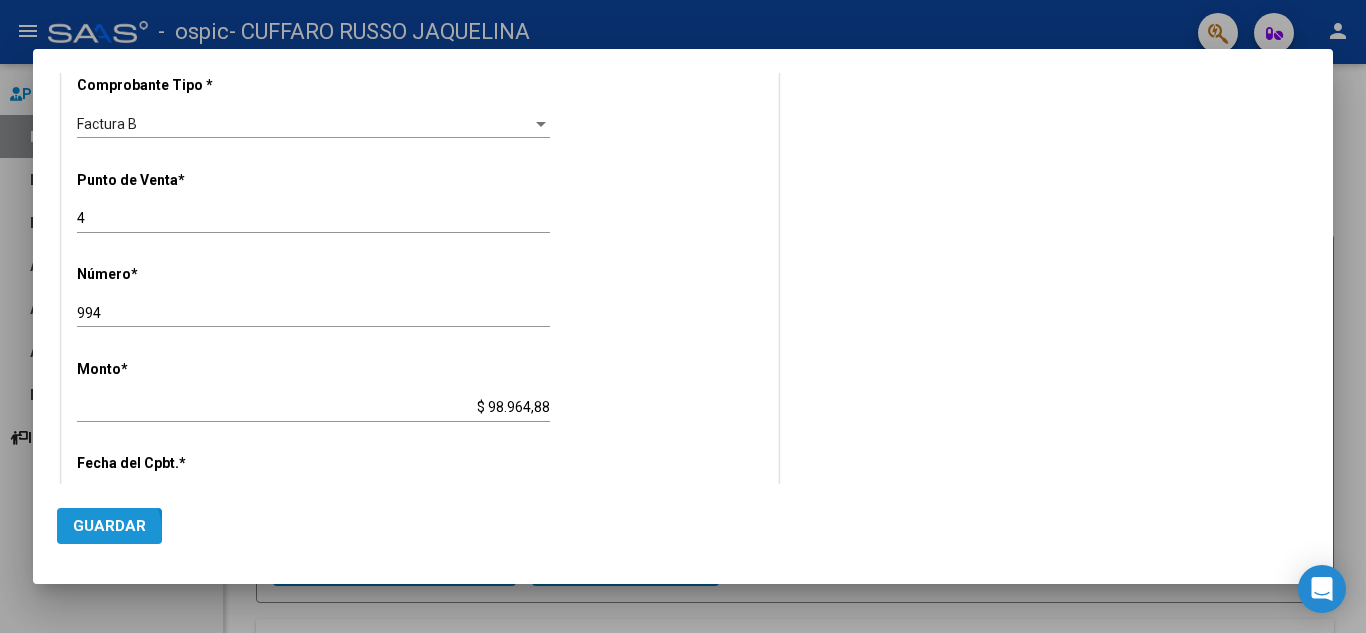 click on "Guardar" 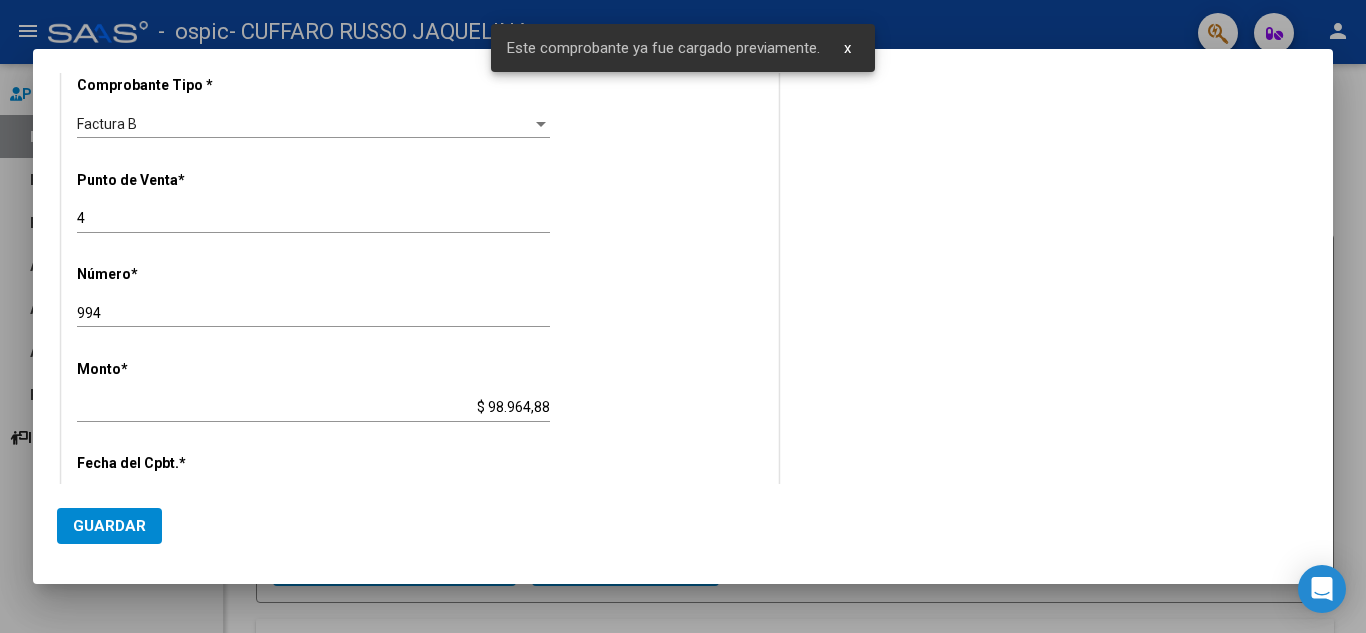 click on "Guardar" 